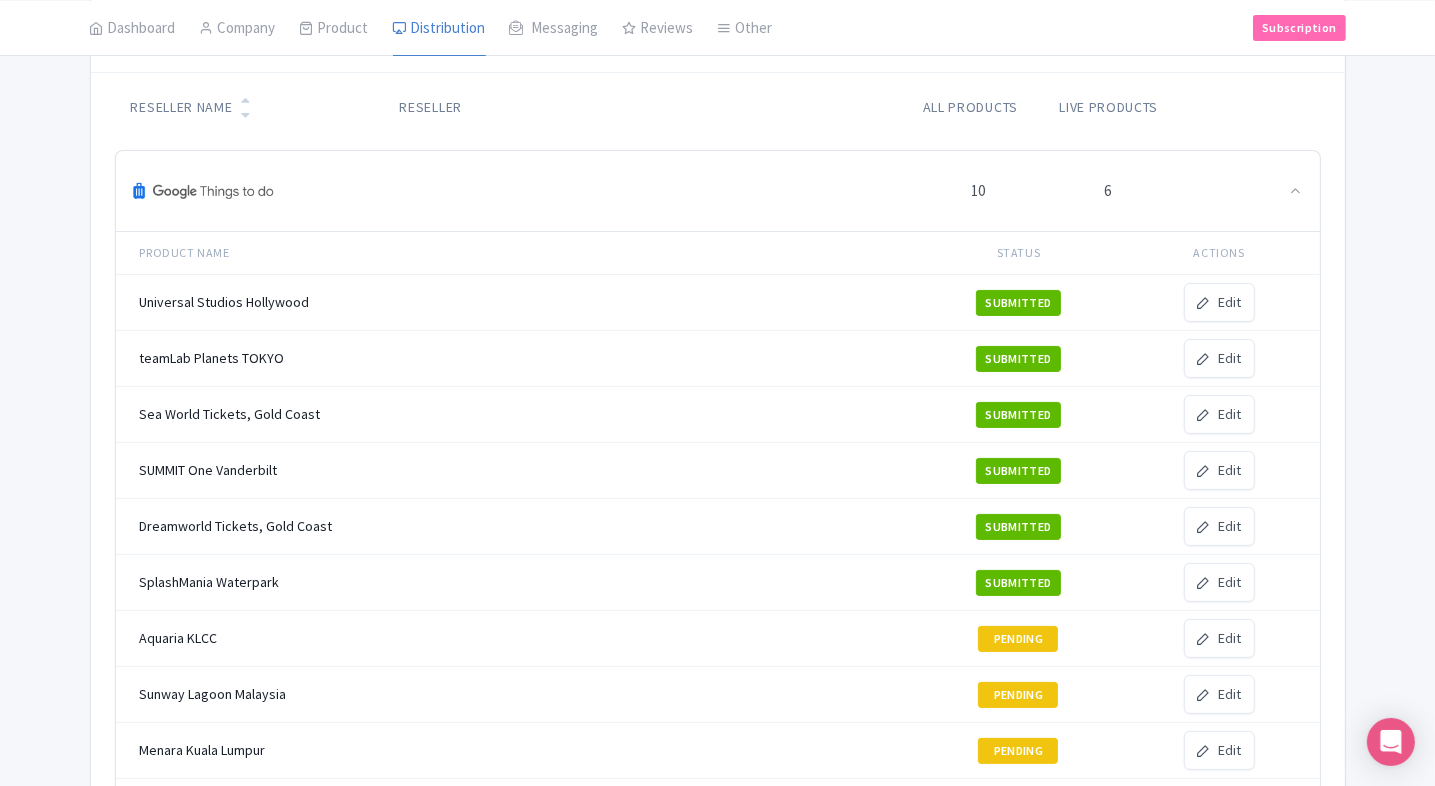 scroll, scrollTop: 457, scrollLeft: 0, axis: vertical 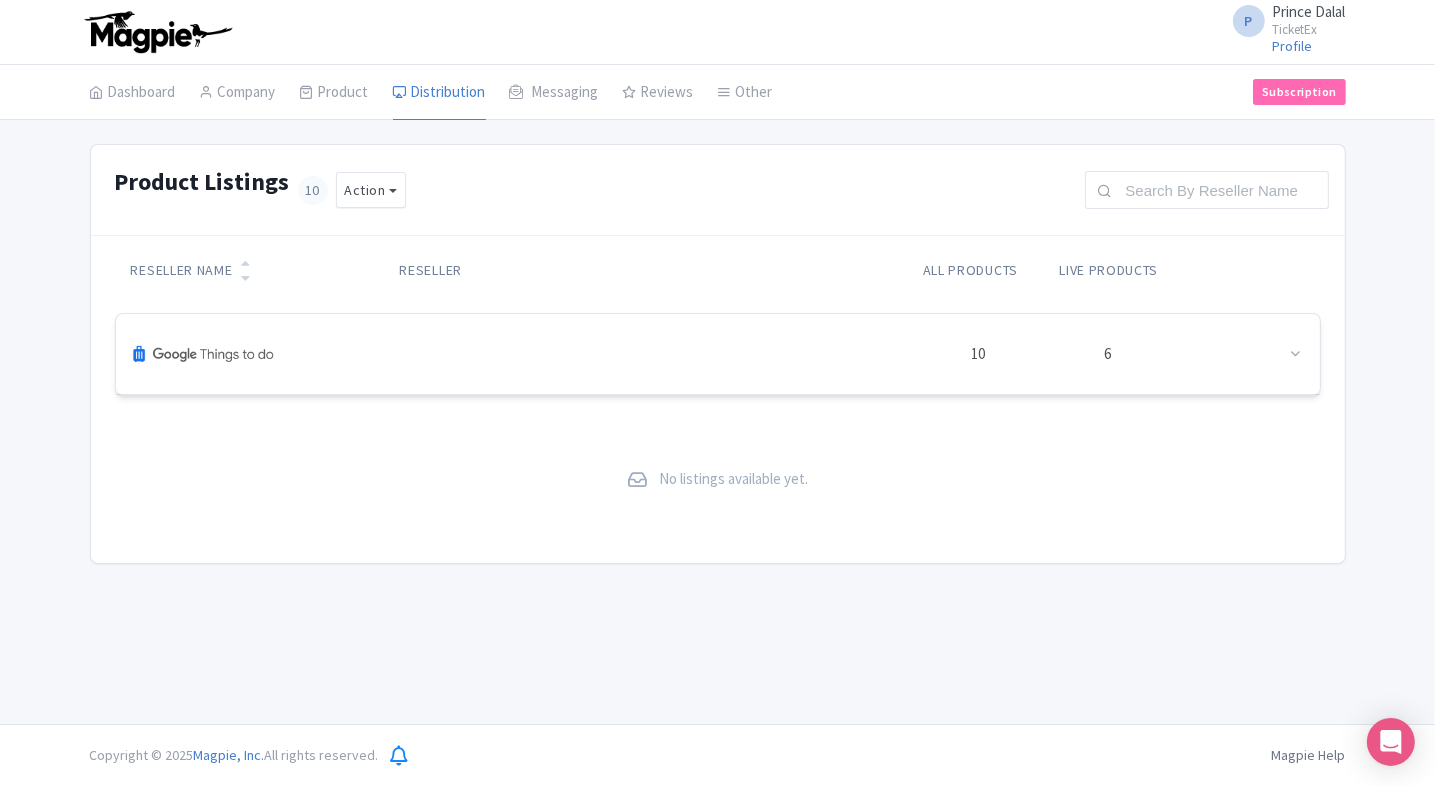 click at bounding box center (1295, 353) 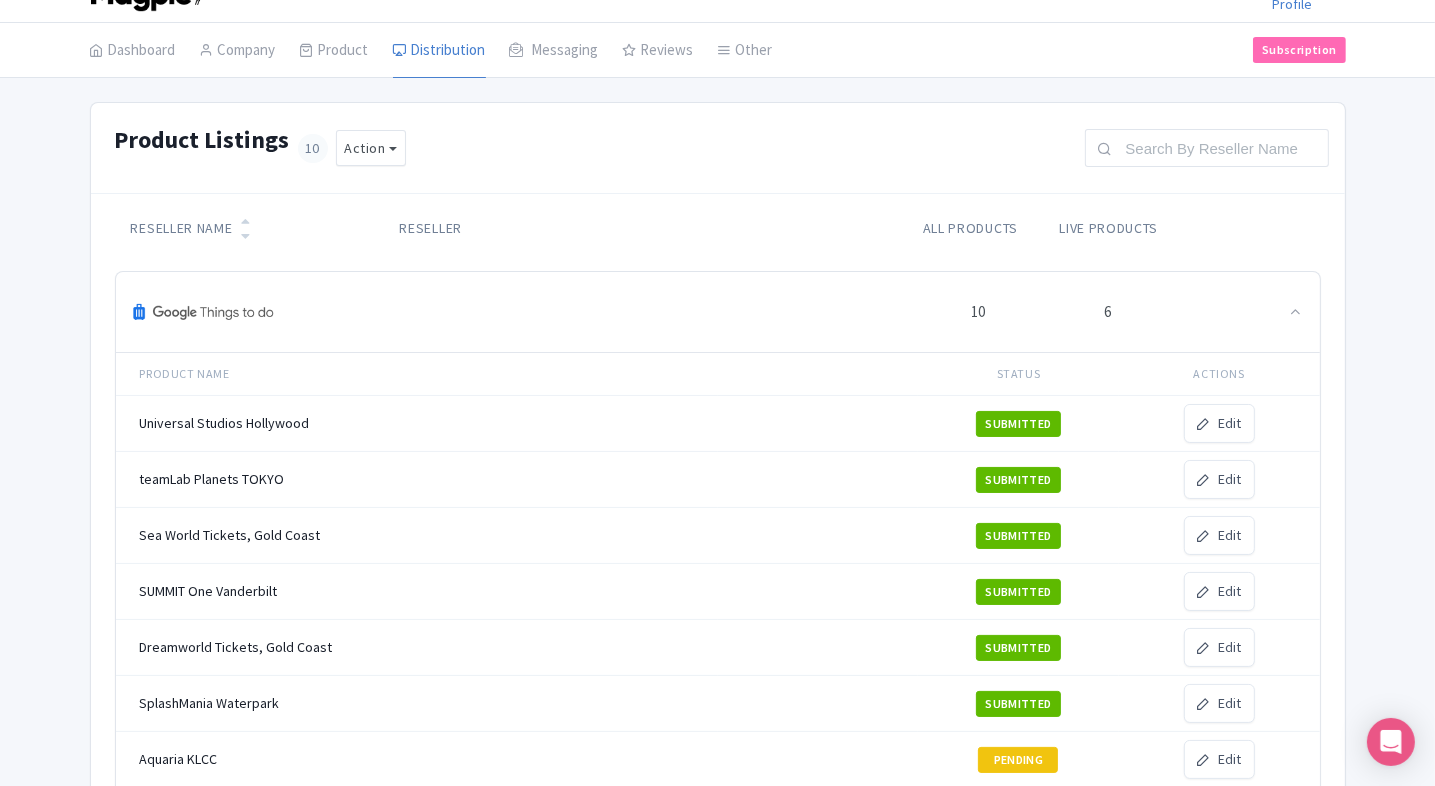 scroll, scrollTop: 134, scrollLeft: 0, axis: vertical 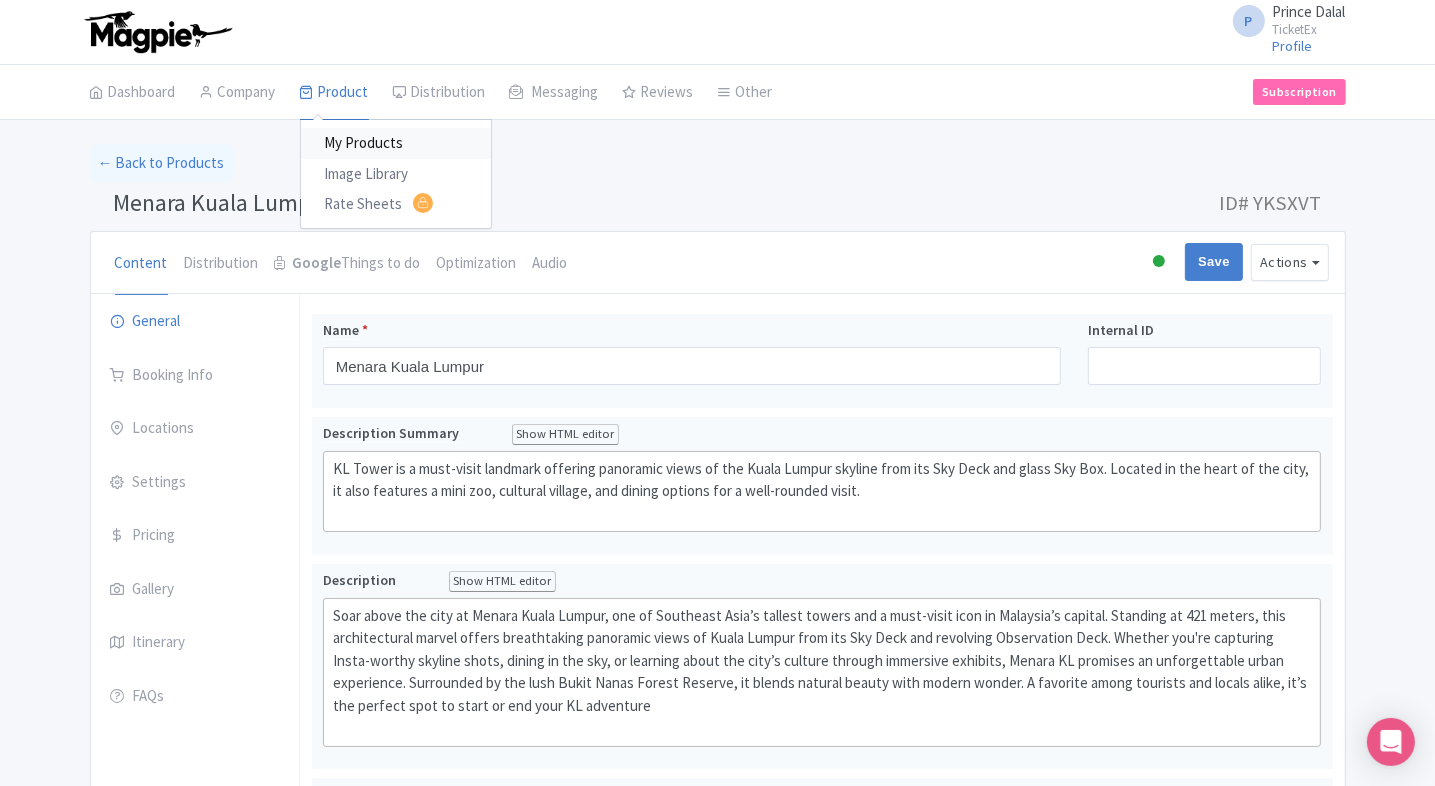click on "My Products" at bounding box center [396, 143] 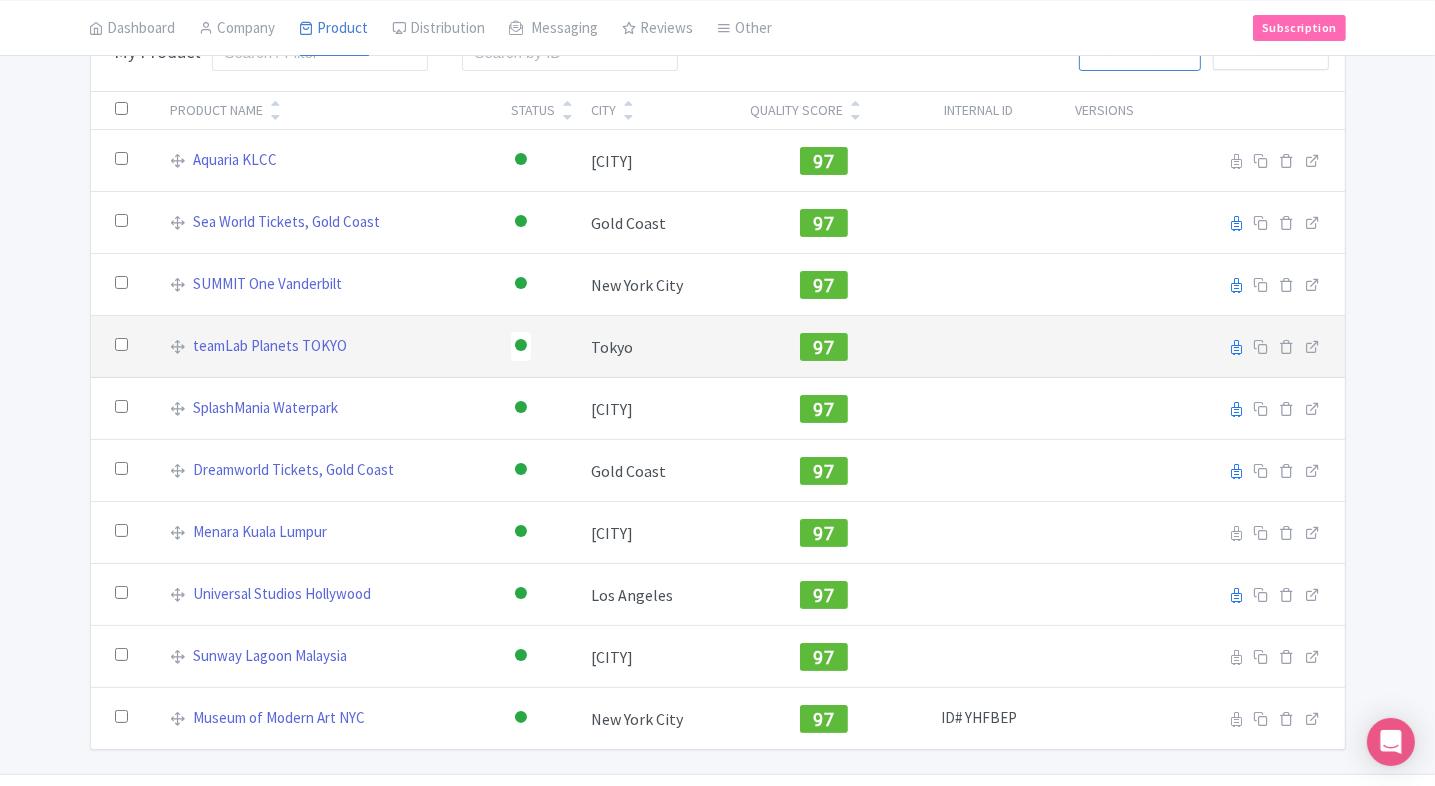 scroll, scrollTop: 178, scrollLeft: 0, axis: vertical 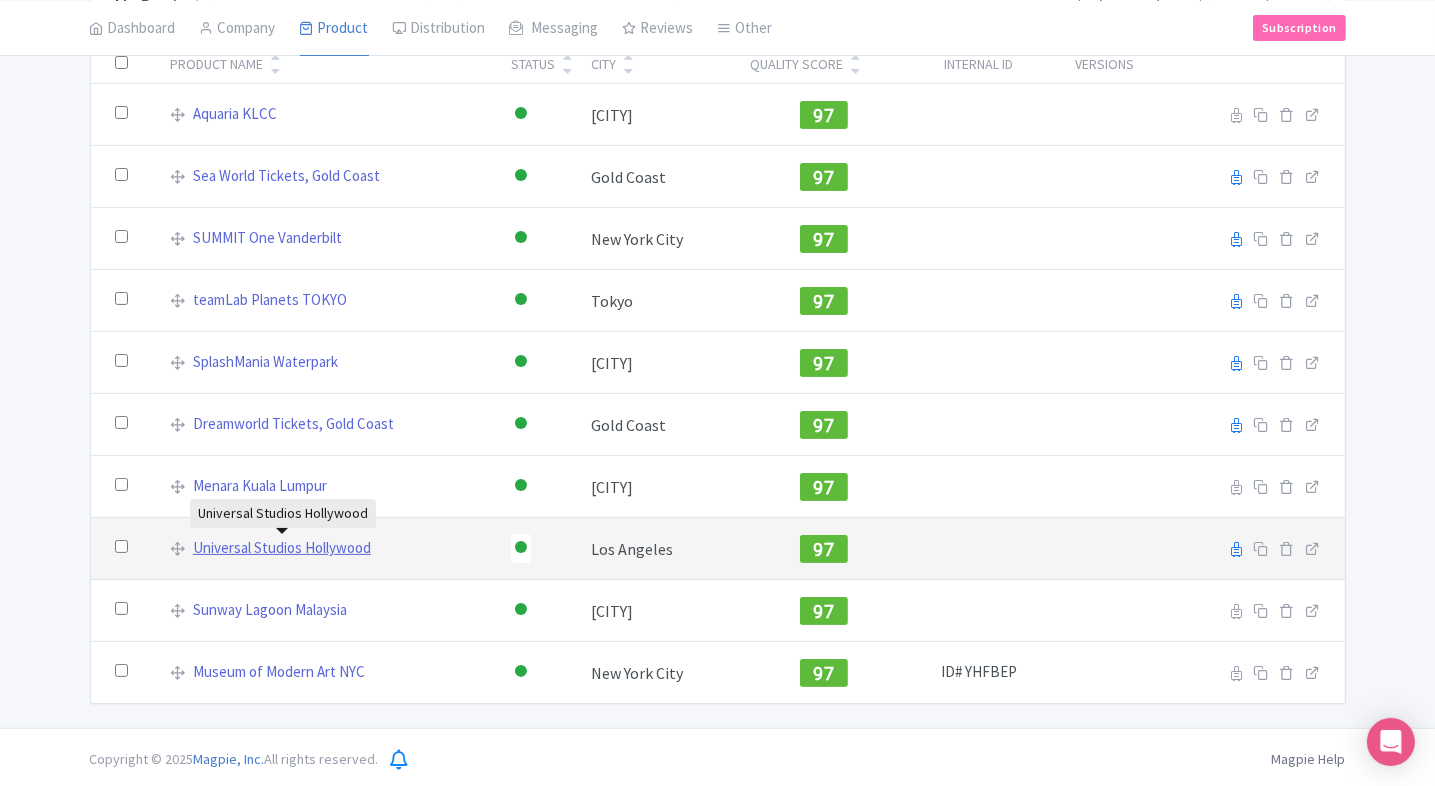 click on "Universal Studios Hollywood" at bounding box center (282, 548) 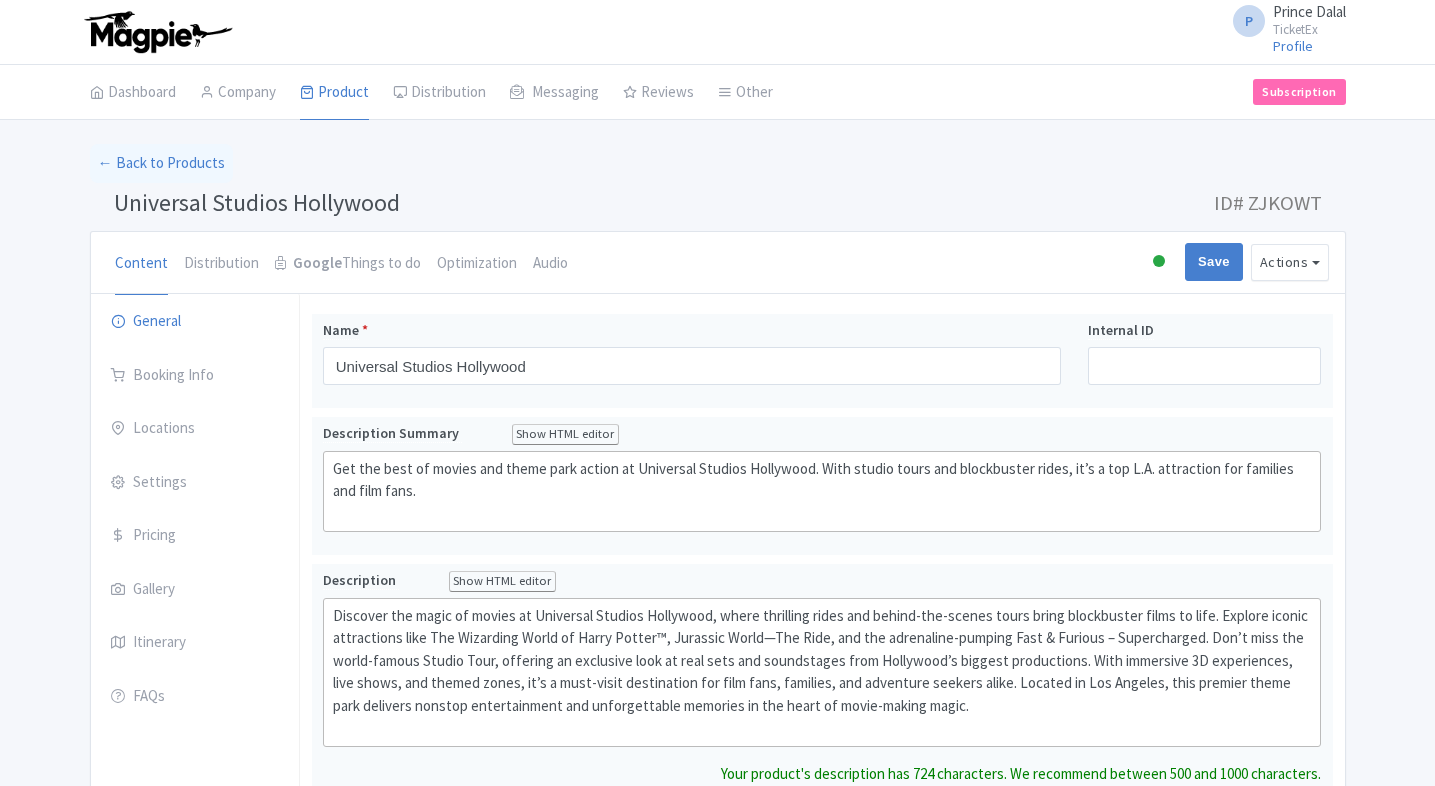 scroll, scrollTop: 0, scrollLeft: 0, axis: both 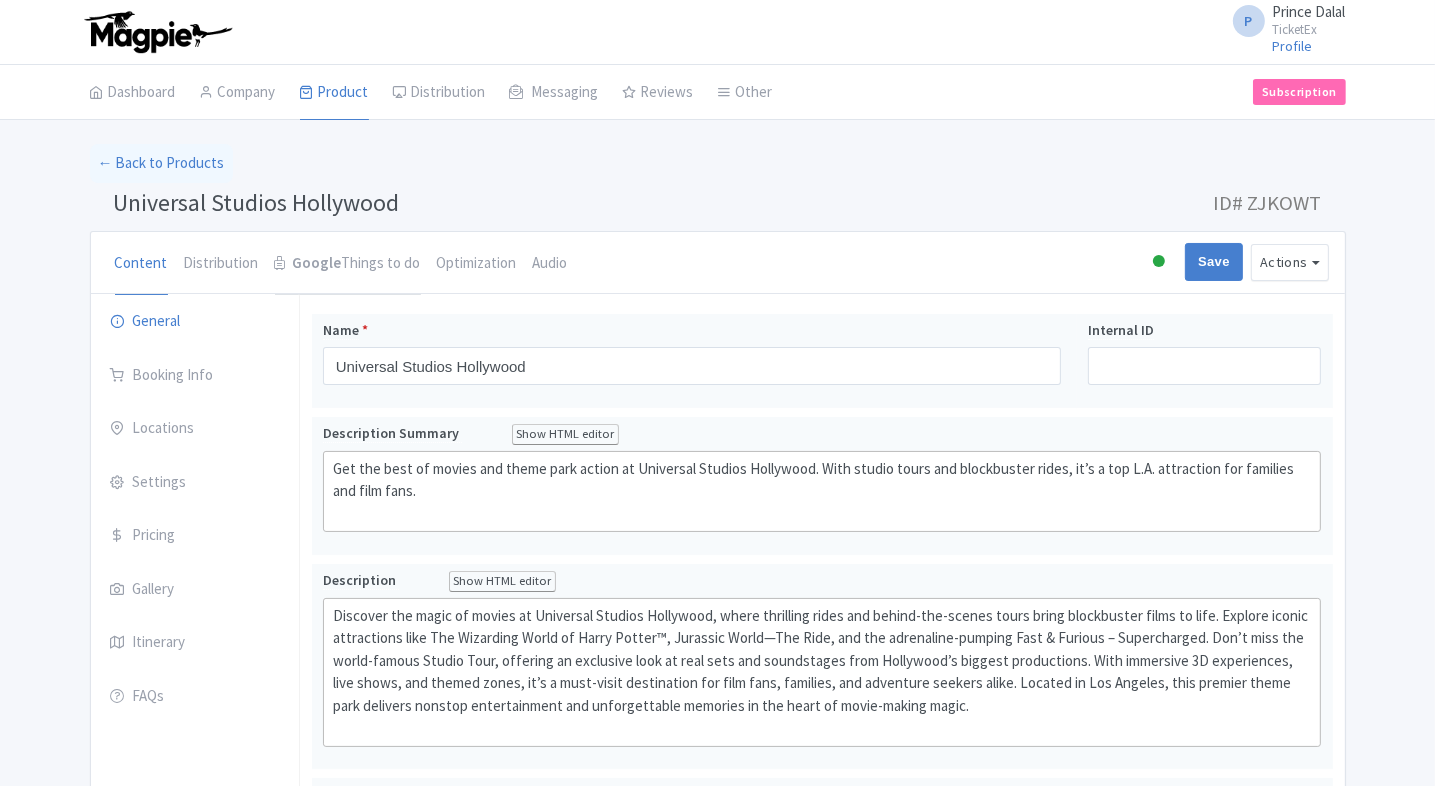 click on "Google  Things to do" at bounding box center (348, 264) 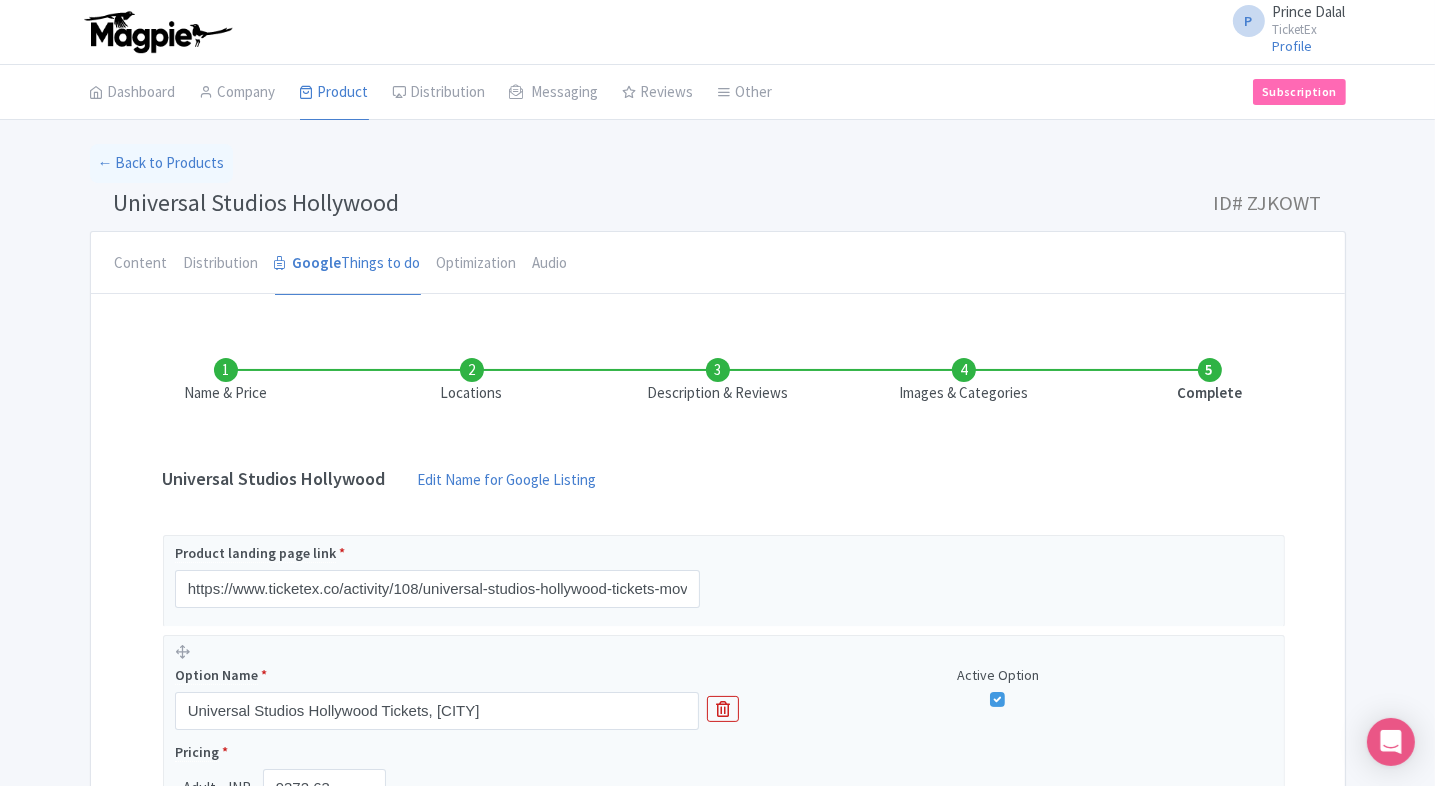 click on "Locations" at bounding box center [472, 381] 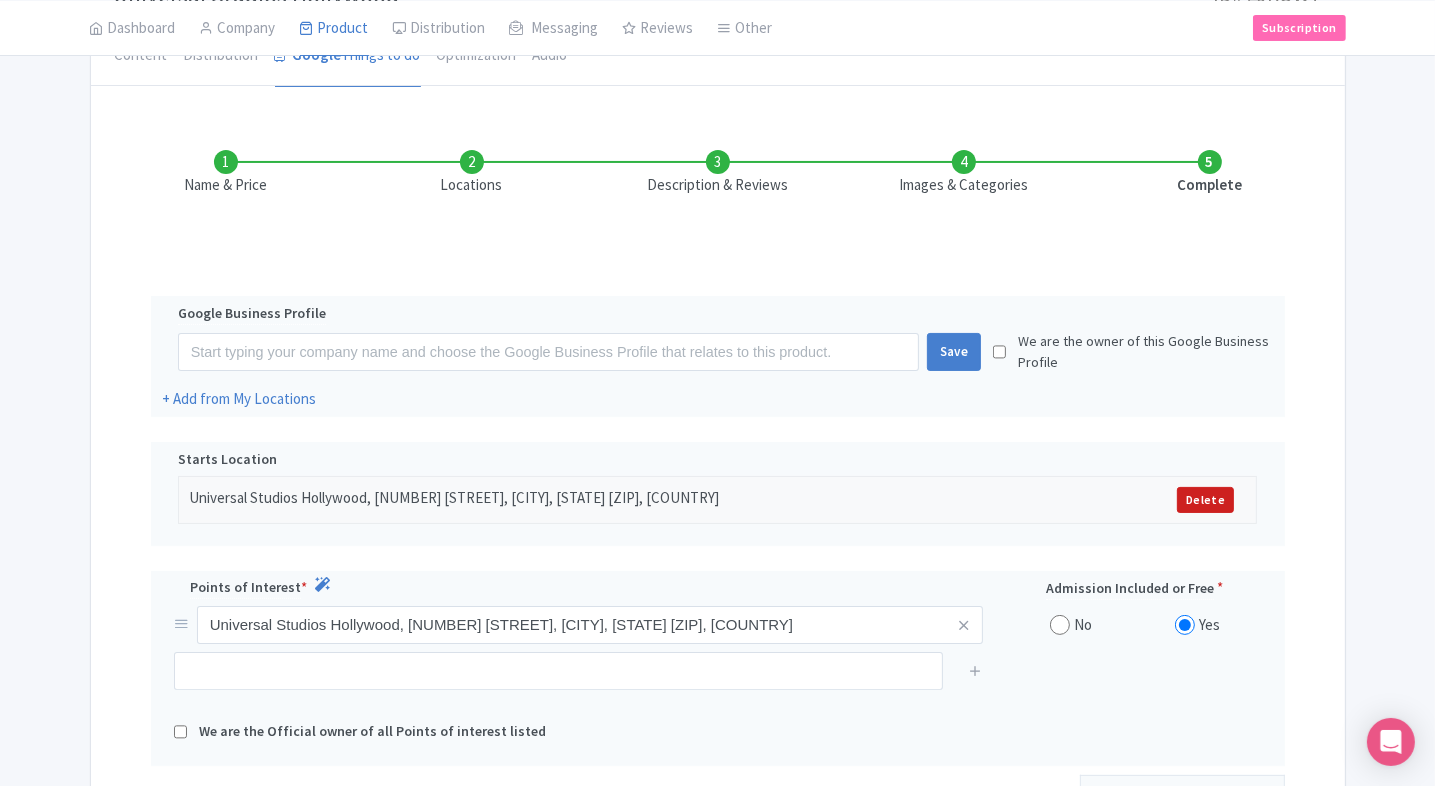 scroll, scrollTop: 0, scrollLeft: 0, axis: both 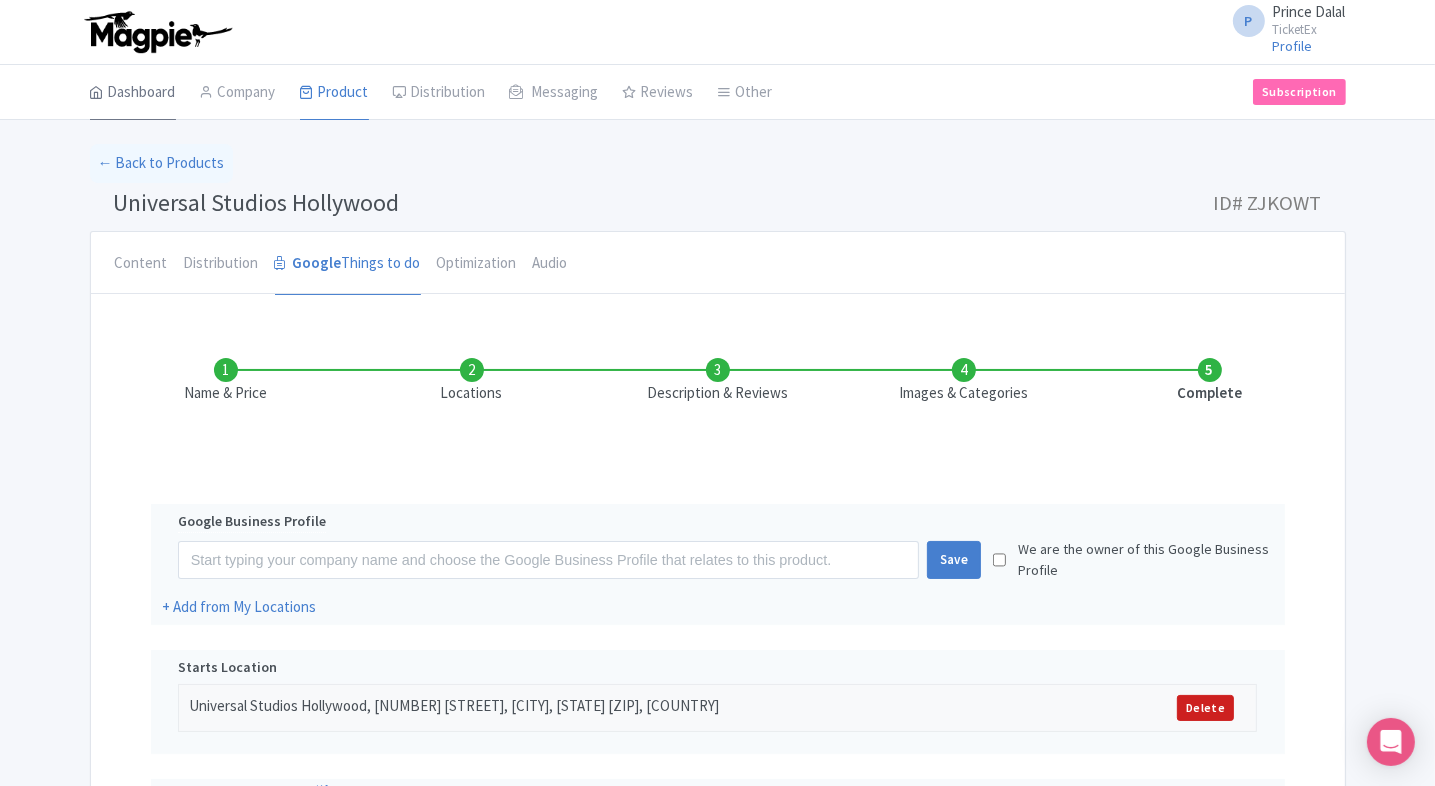 click on "Dashboard" at bounding box center (133, 93) 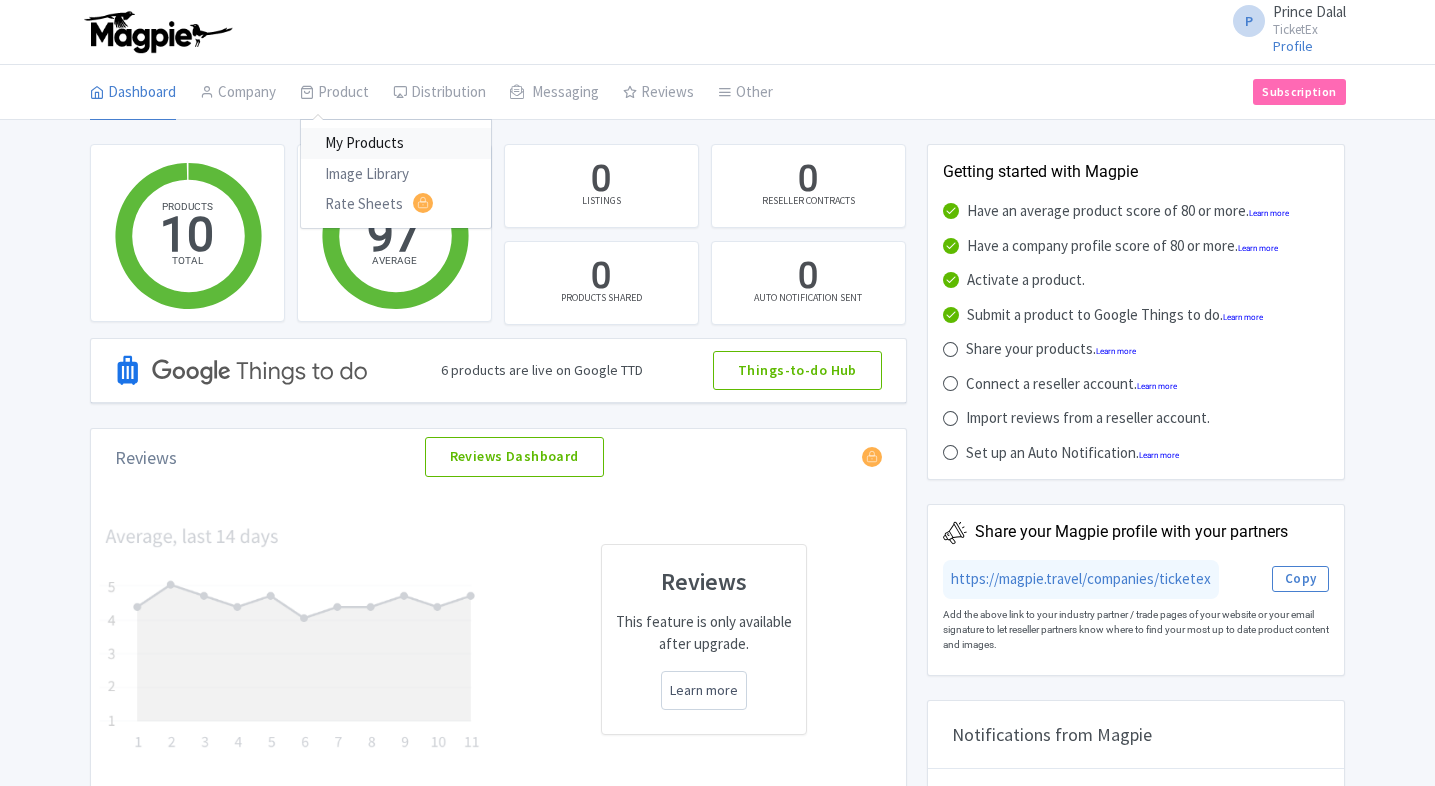 scroll, scrollTop: 0, scrollLeft: 0, axis: both 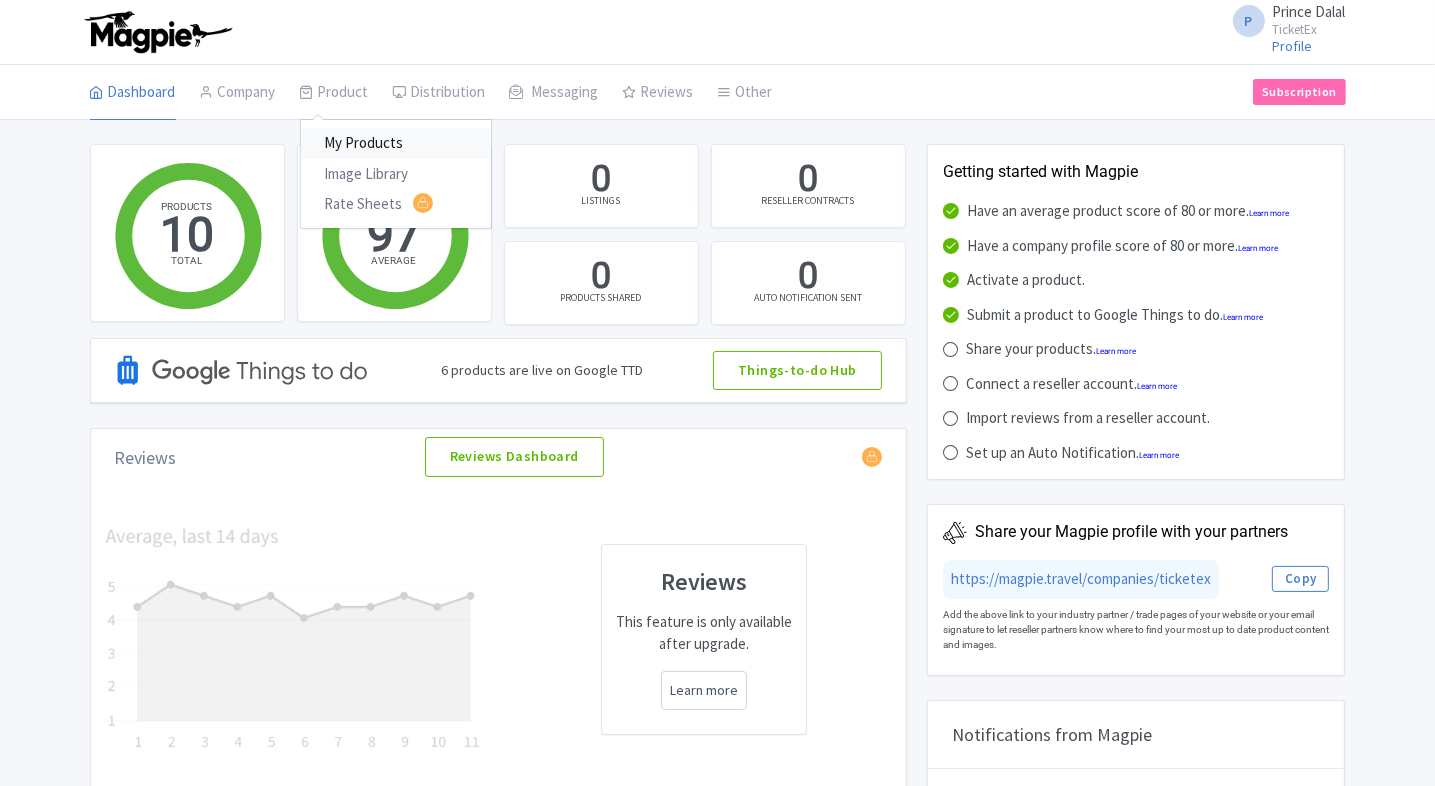 click on "My Products" at bounding box center [396, 143] 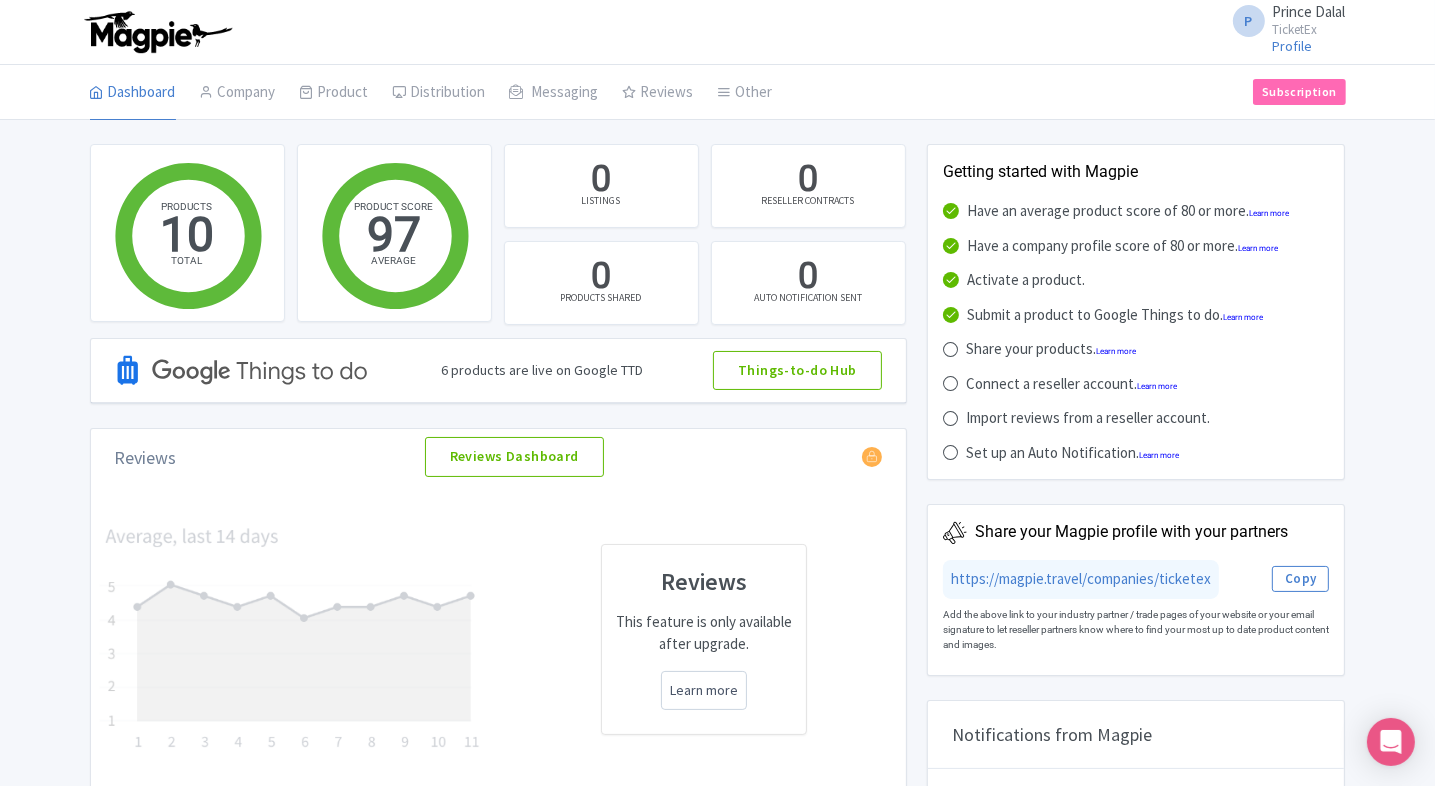 scroll, scrollTop: 19, scrollLeft: 0, axis: vertical 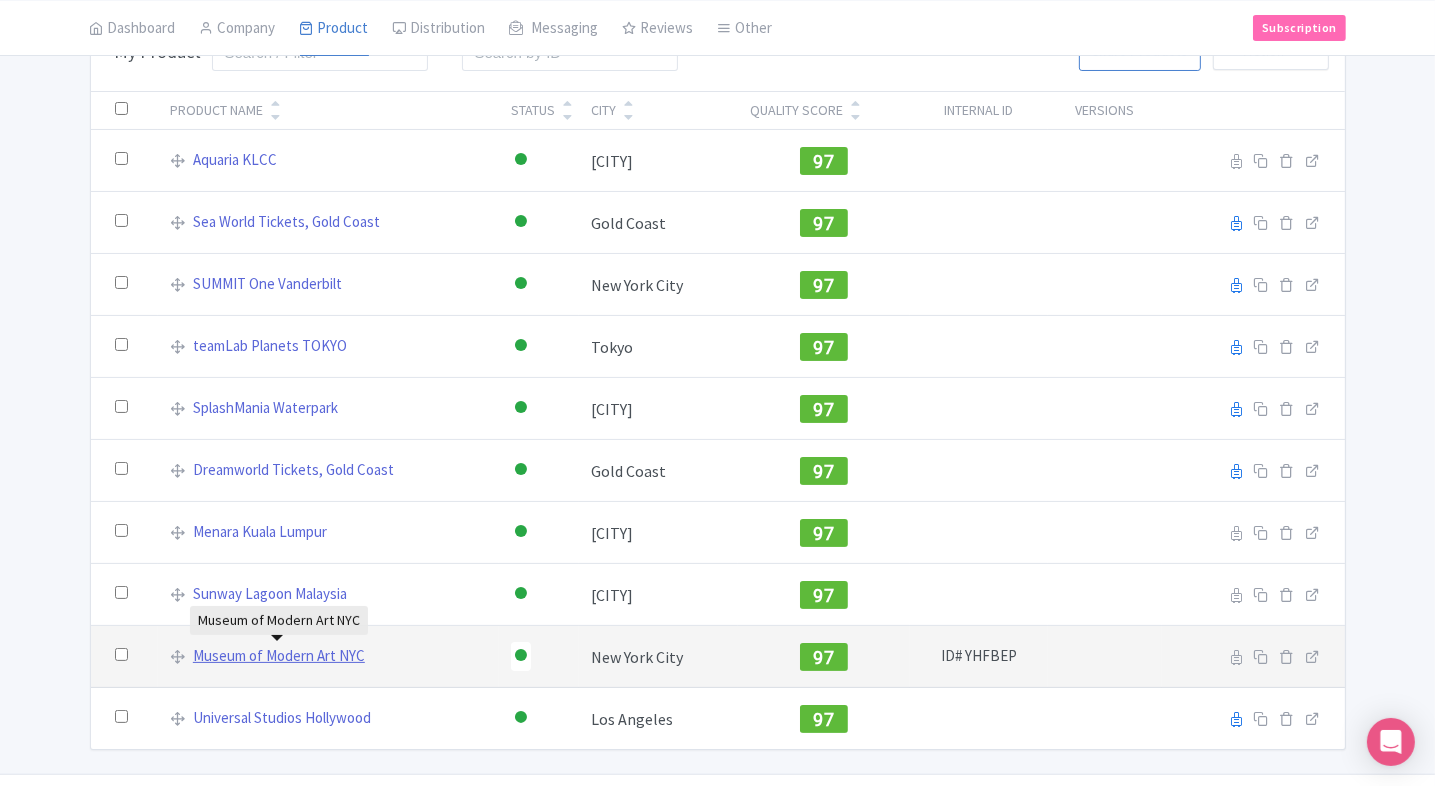 click on "Museum of Modern Art NYC" at bounding box center (279, 656) 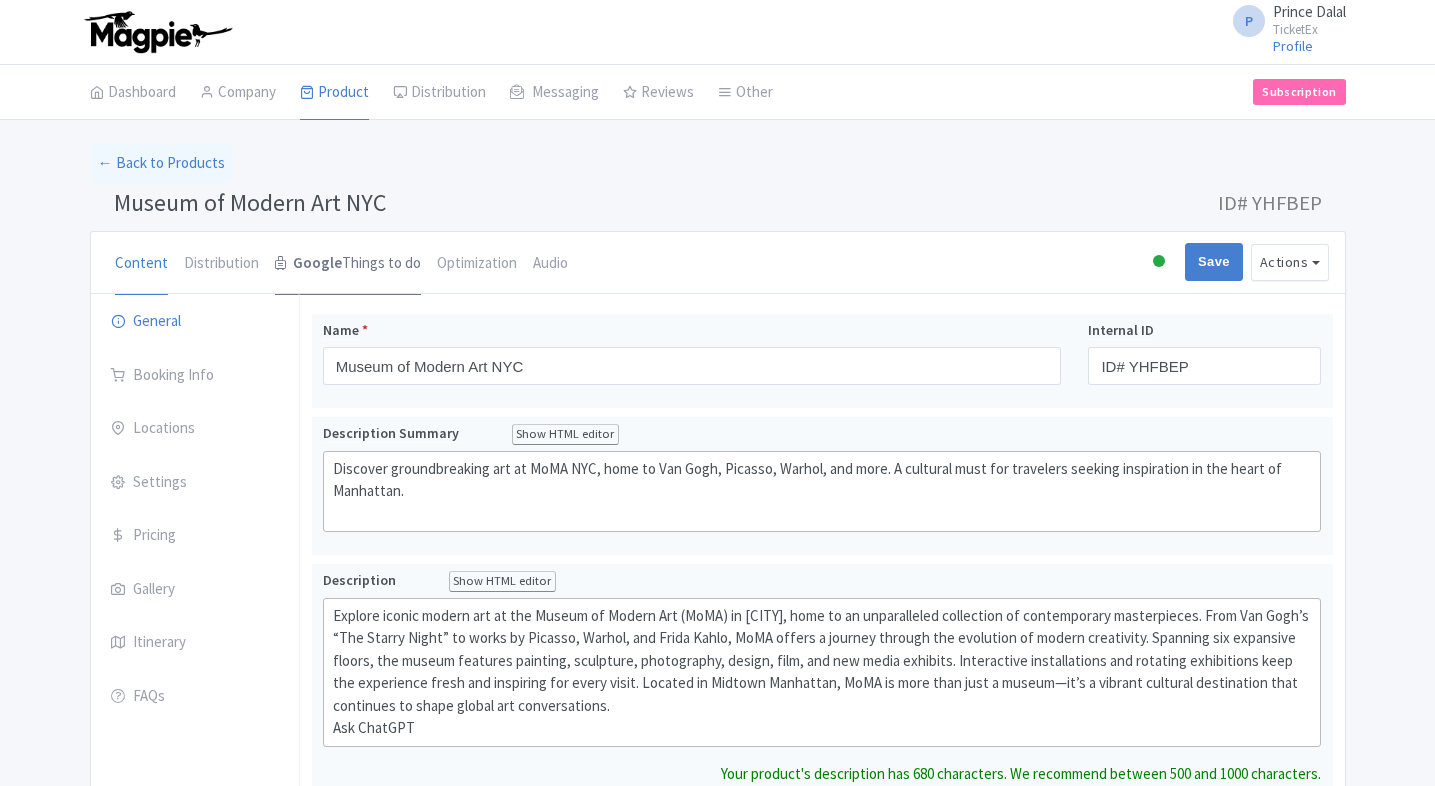 scroll, scrollTop: 0, scrollLeft: 0, axis: both 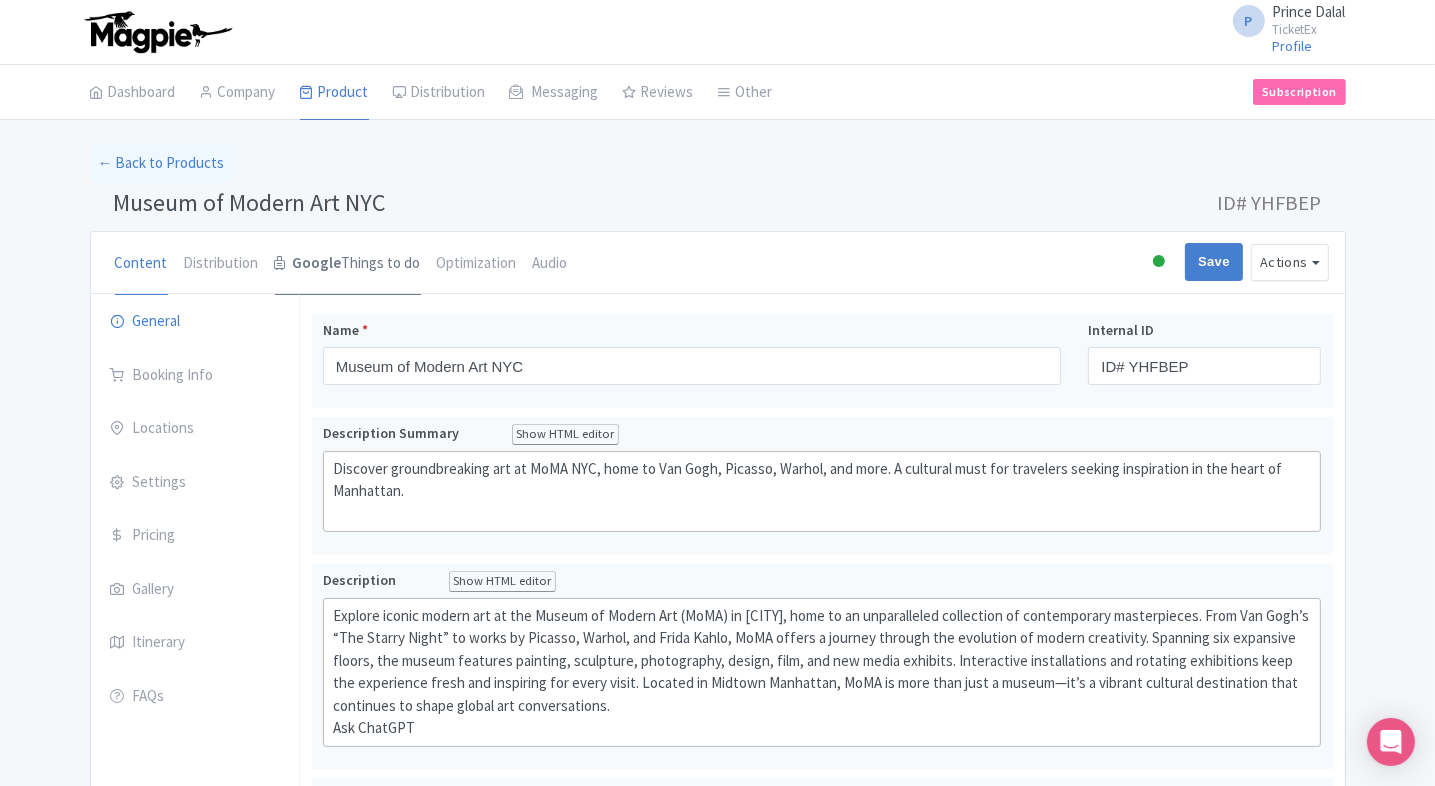 click on "Google" at bounding box center [317, 263] 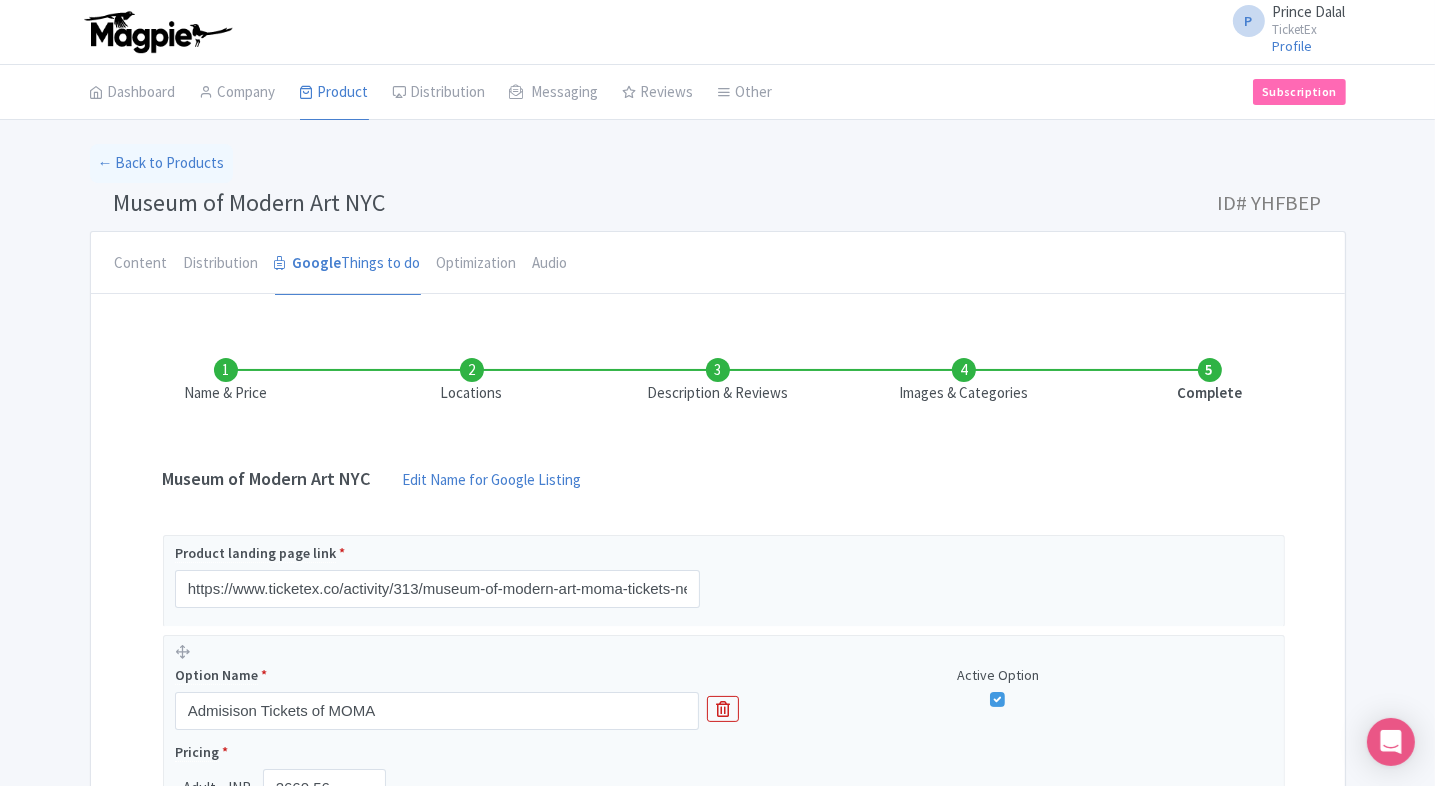 click on "Locations" at bounding box center [472, 381] 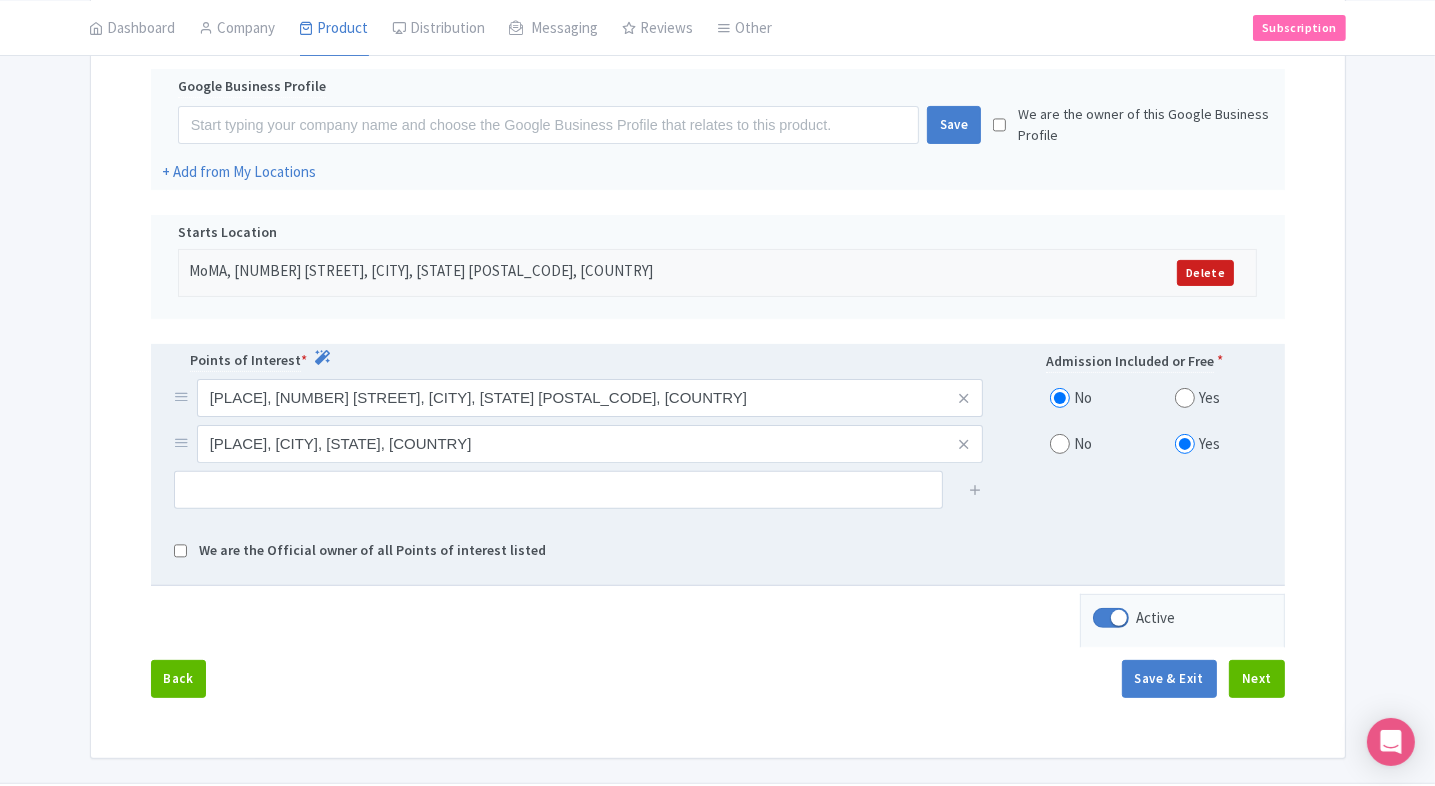 scroll, scrollTop: 436, scrollLeft: 0, axis: vertical 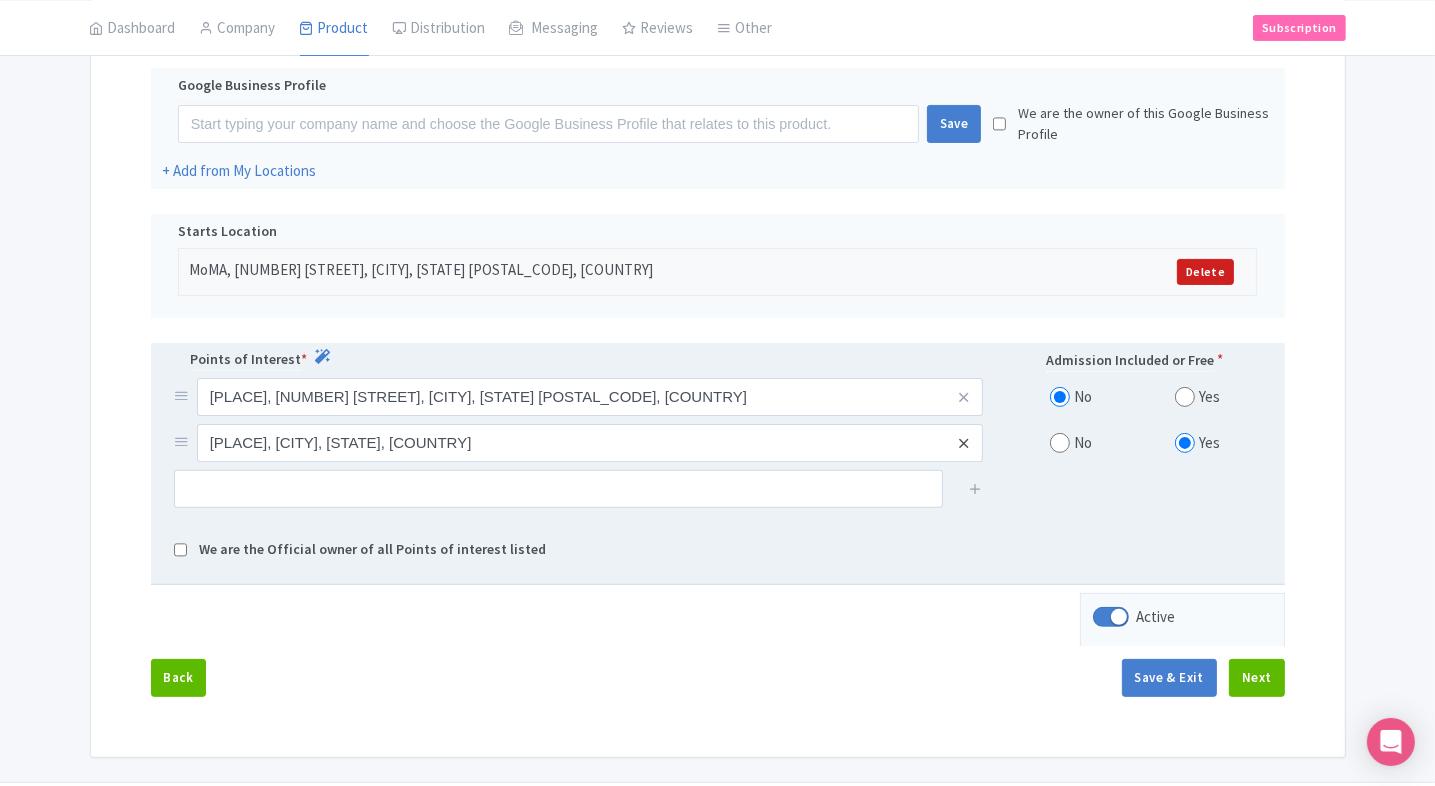 click at bounding box center (963, 443) 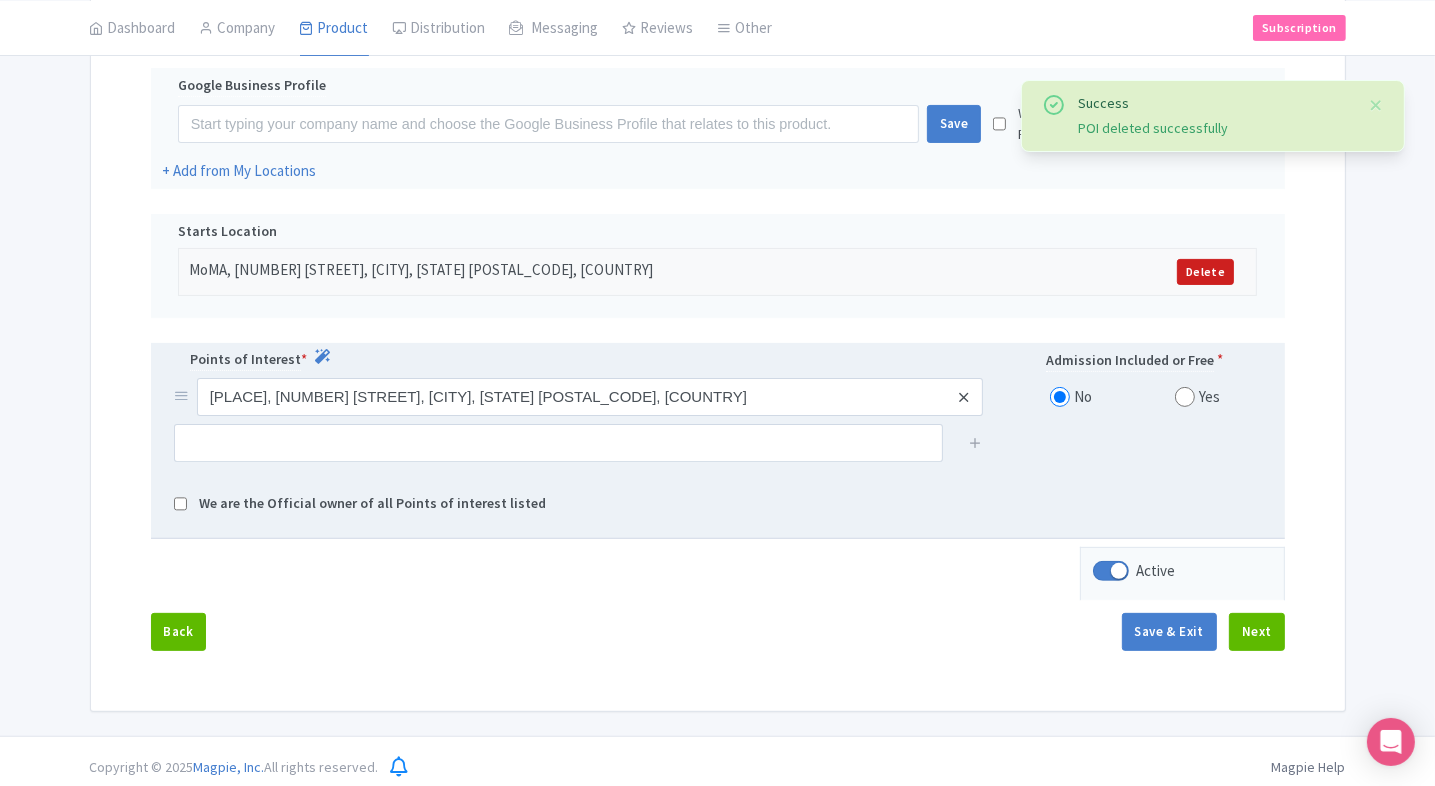 click at bounding box center [963, 397] 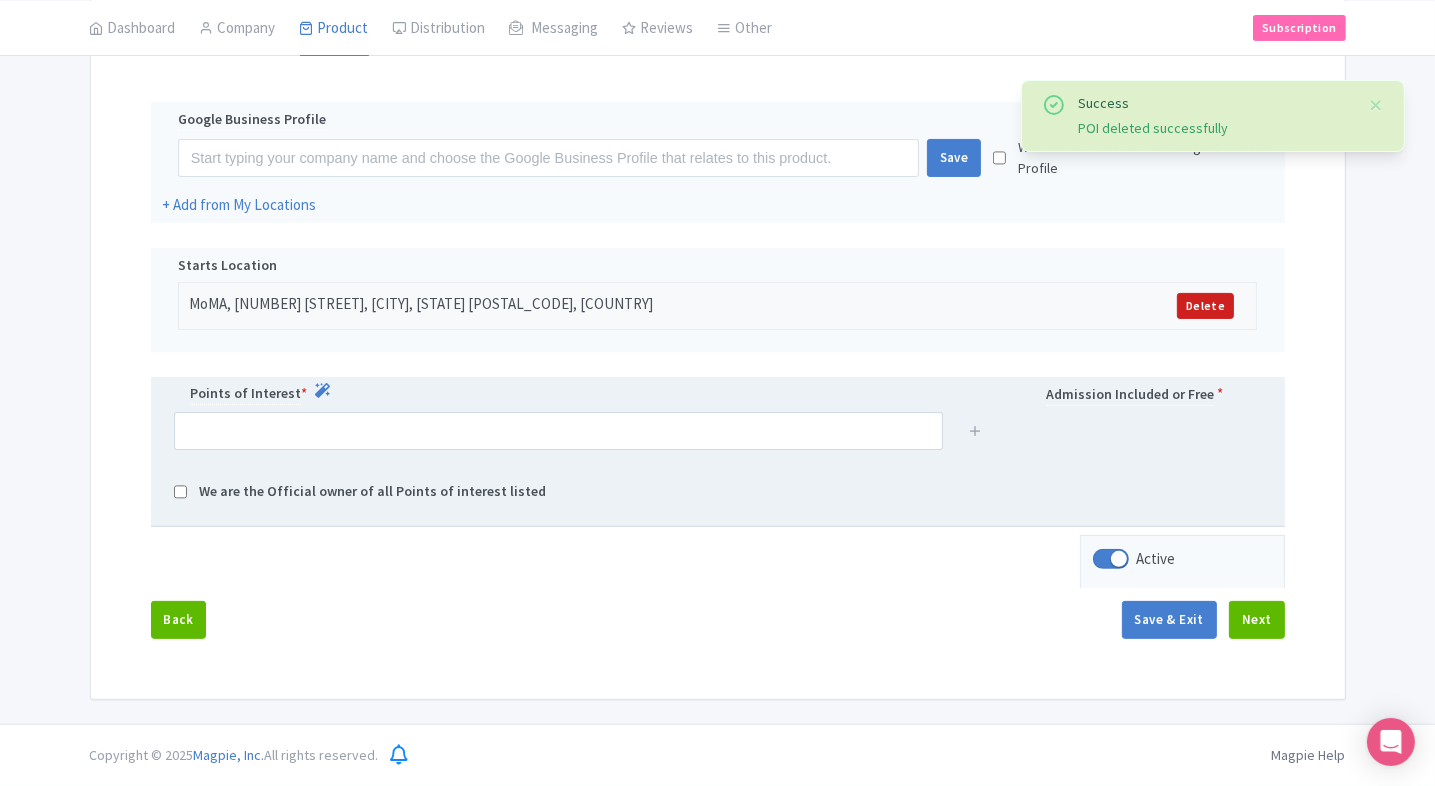 scroll, scrollTop: 396, scrollLeft: 0, axis: vertical 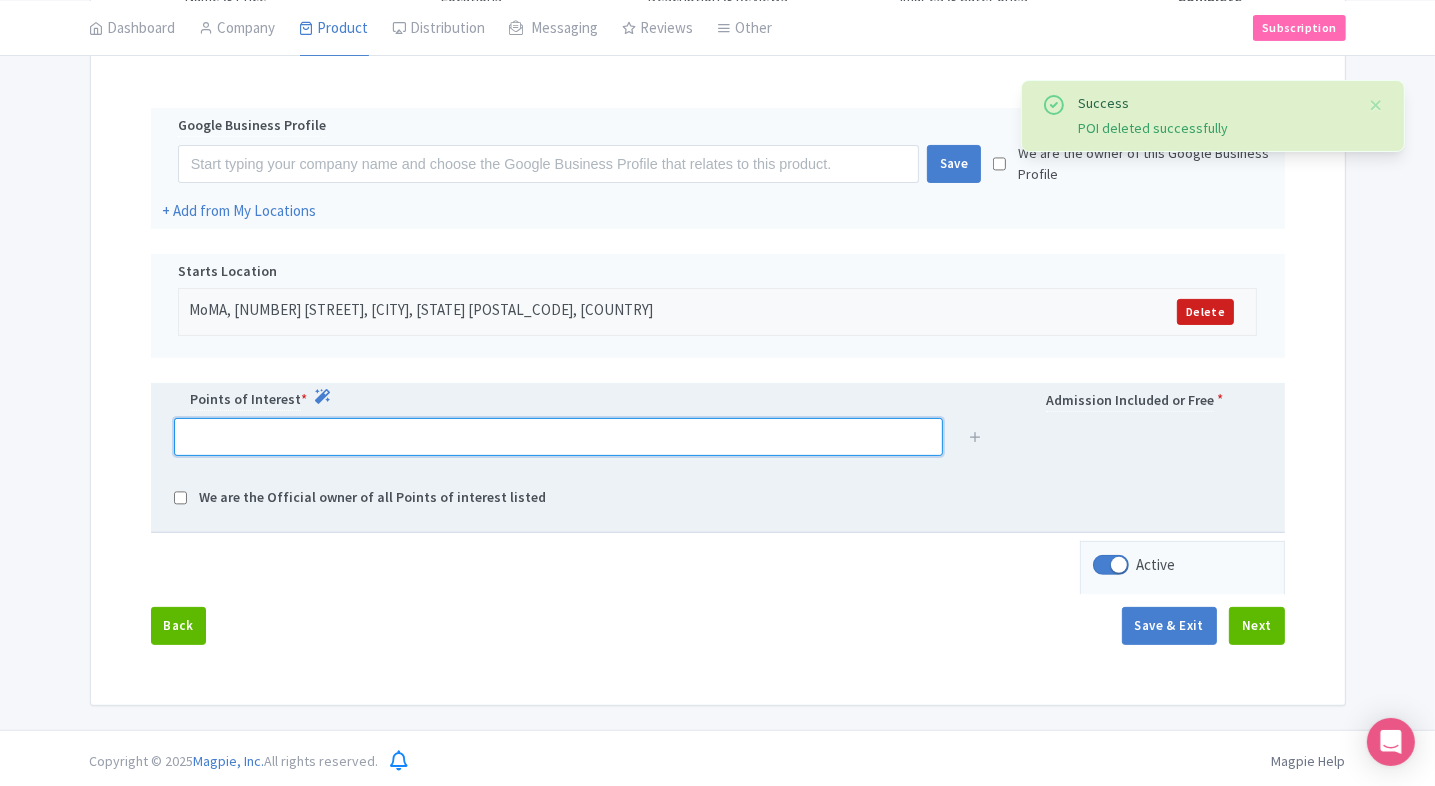 click at bounding box center (558, 437) 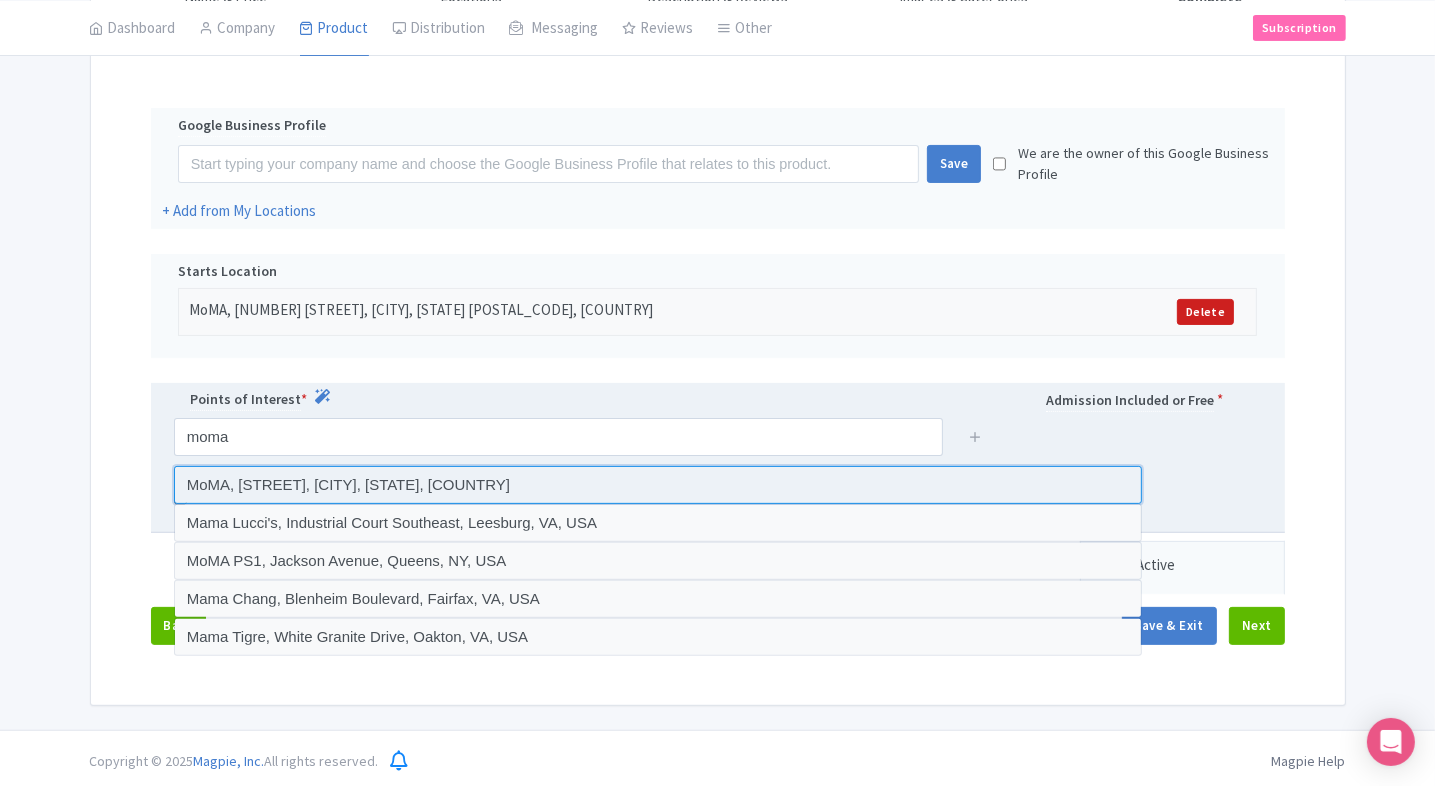 click at bounding box center (658, 485) 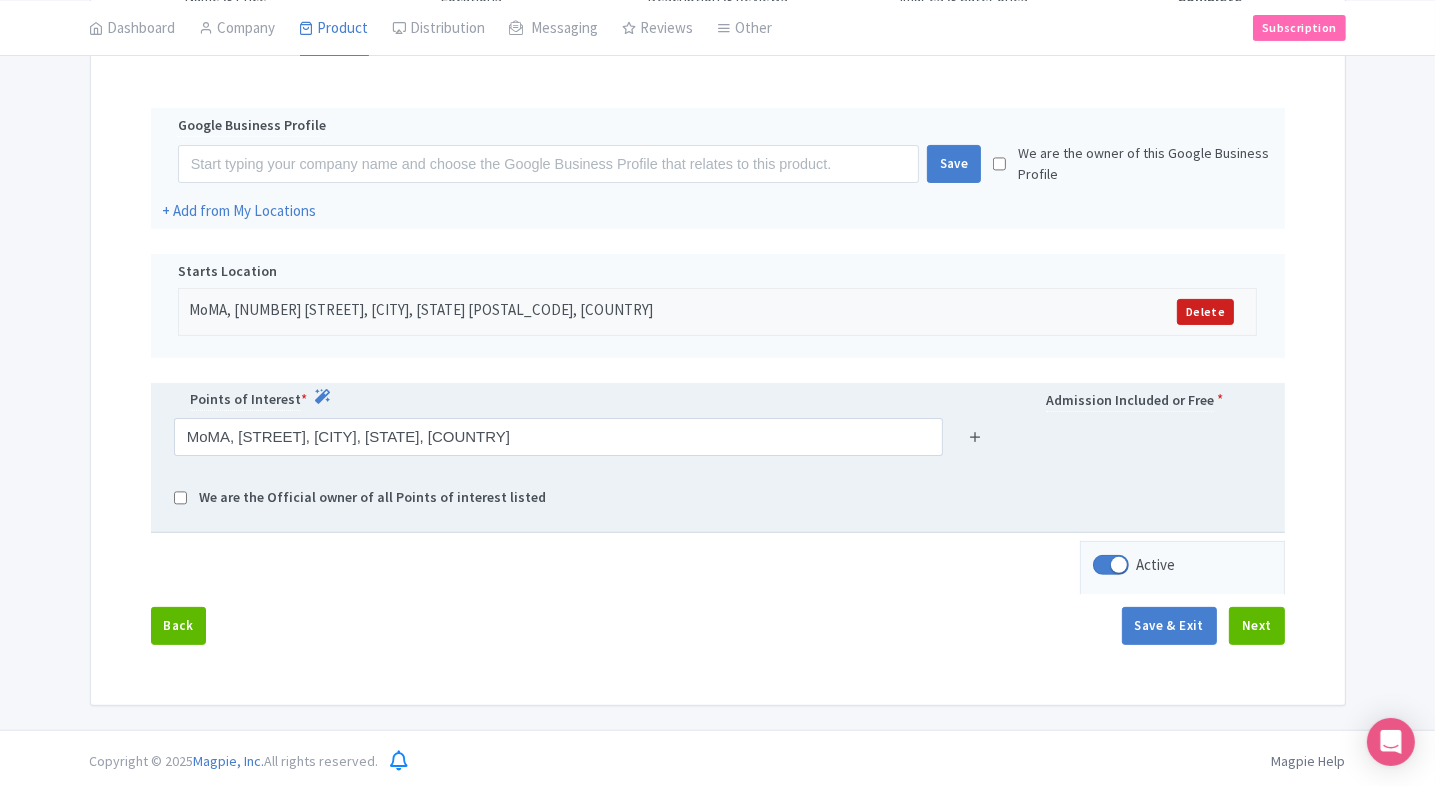 click at bounding box center [975, 436] 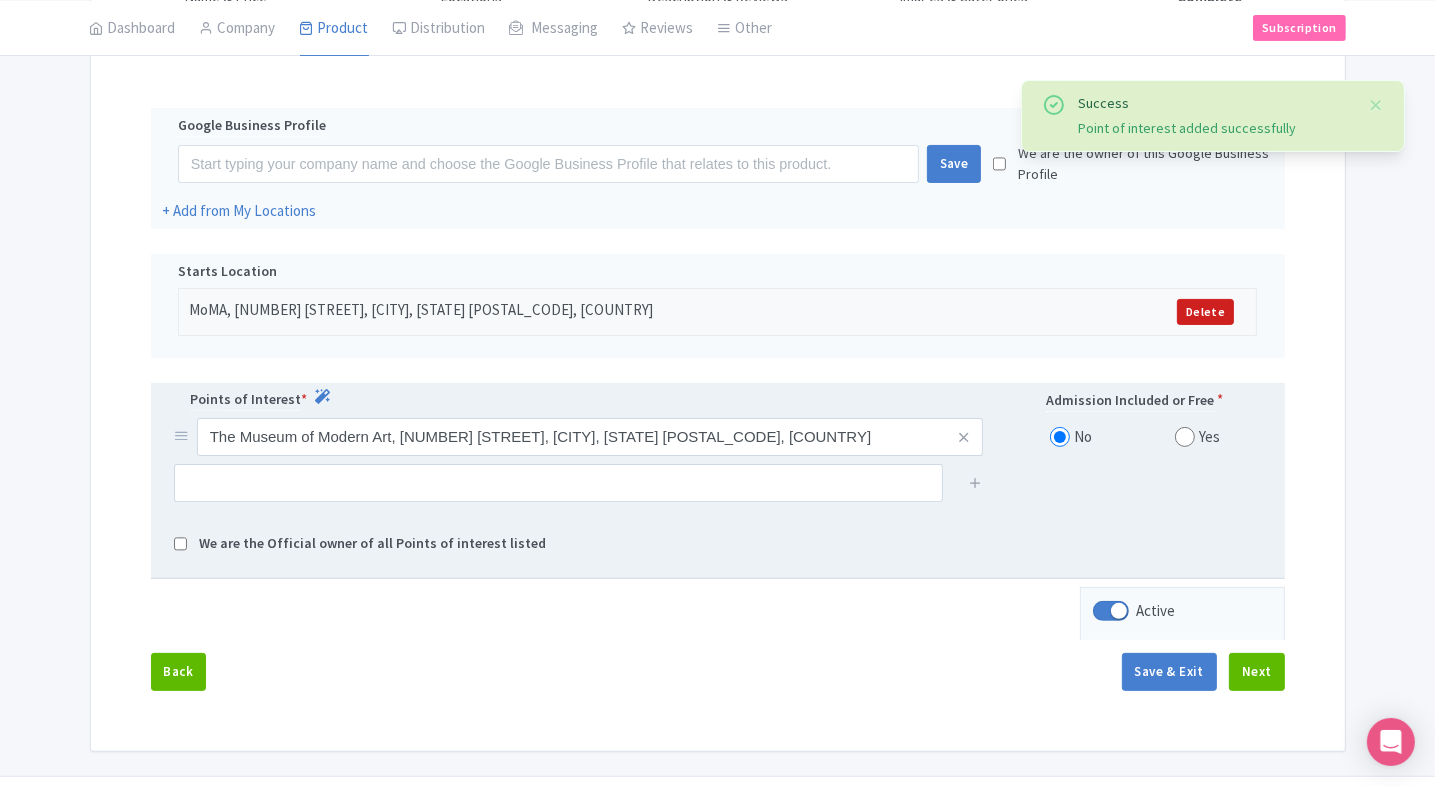 click at bounding box center [1185, 437] 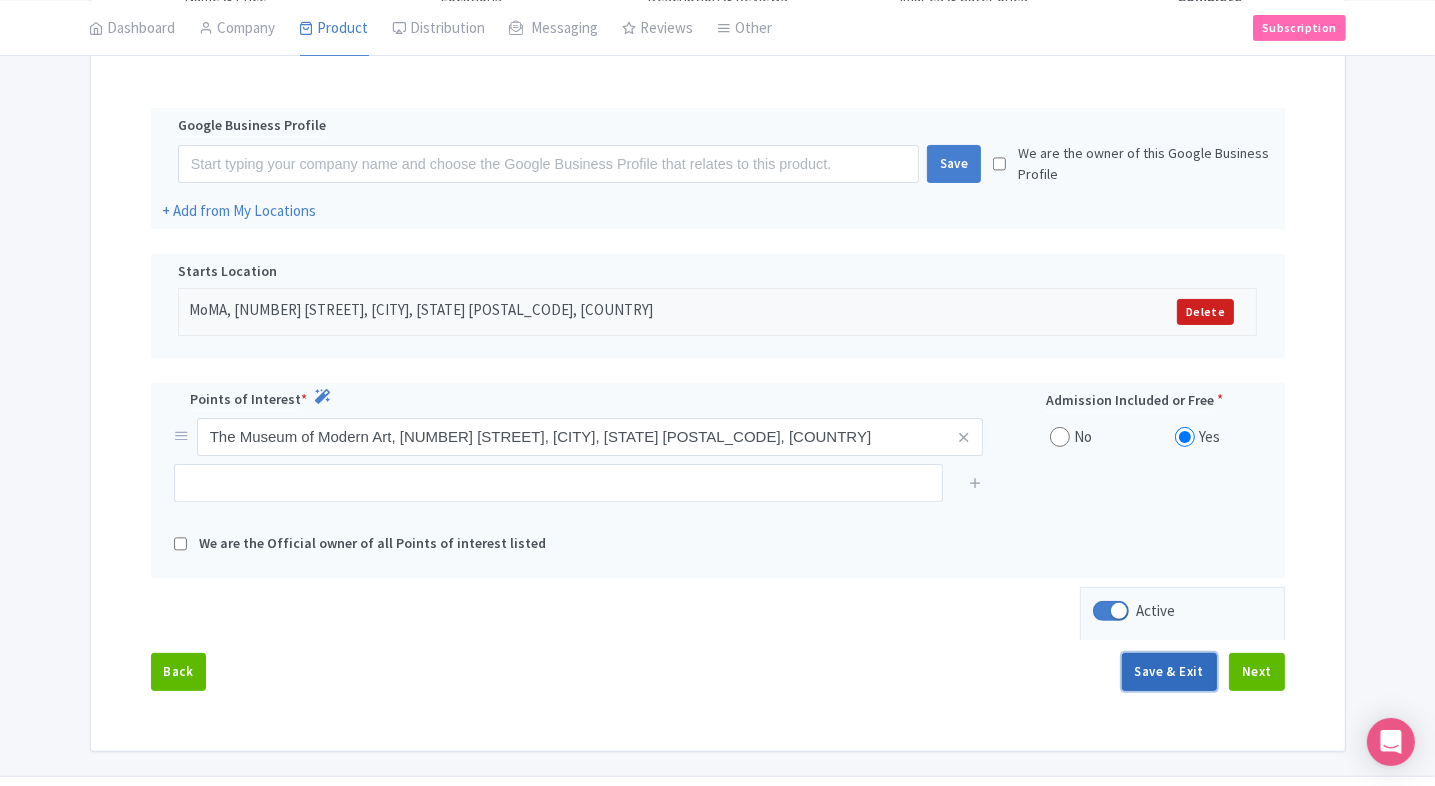 click on "Save & Exit" at bounding box center [1169, 672] 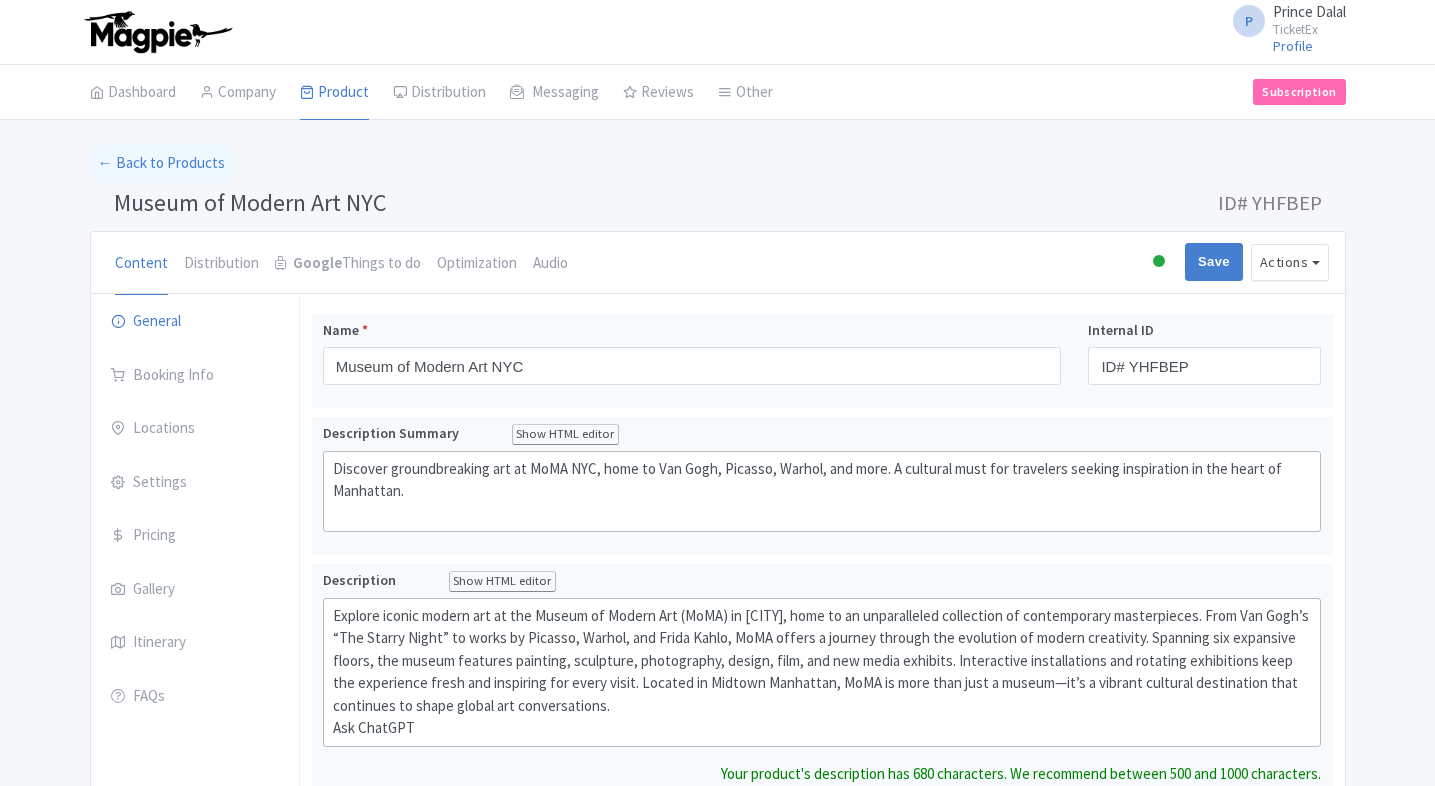 scroll, scrollTop: 0, scrollLeft: 0, axis: both 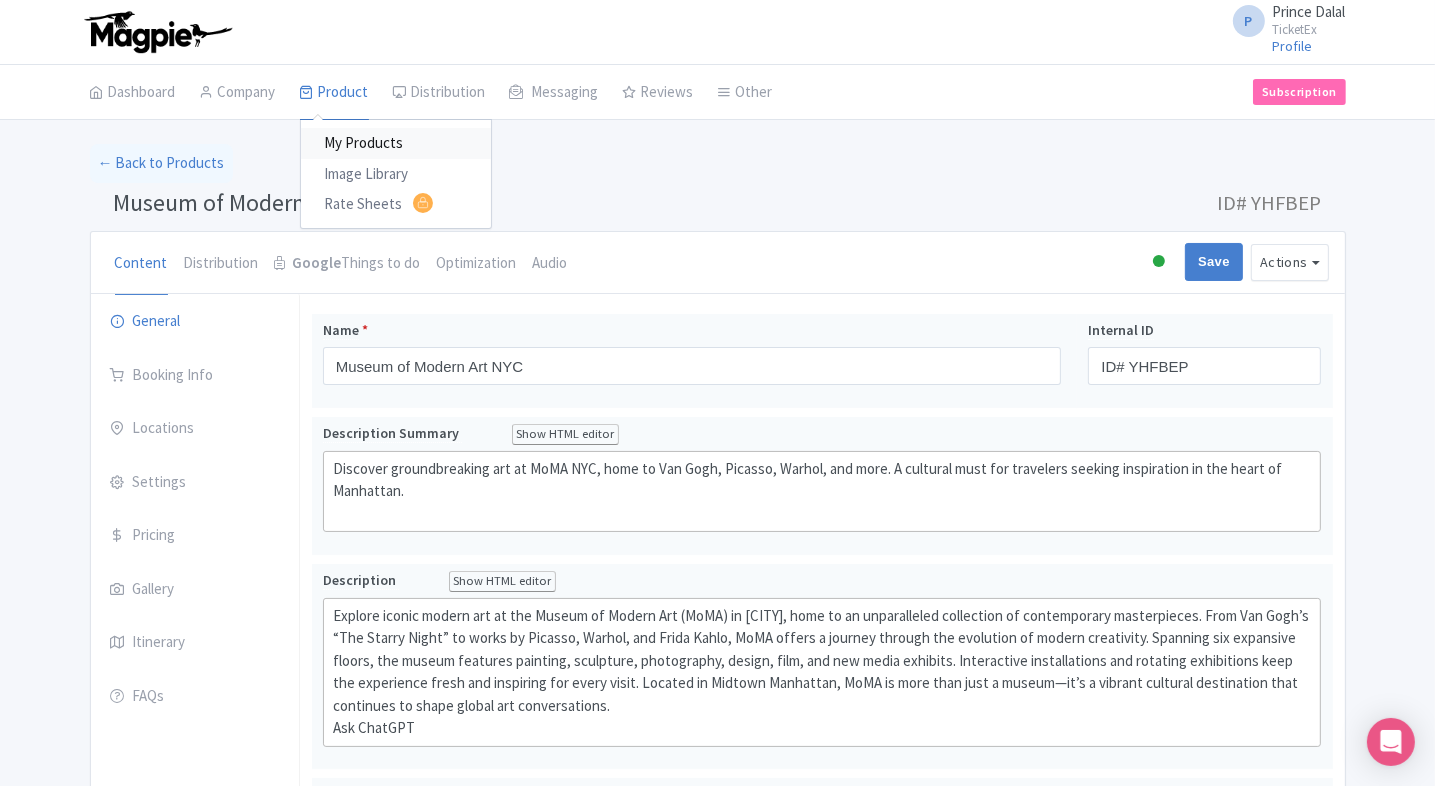 click on "My Products" at bounding box center (396, 143) 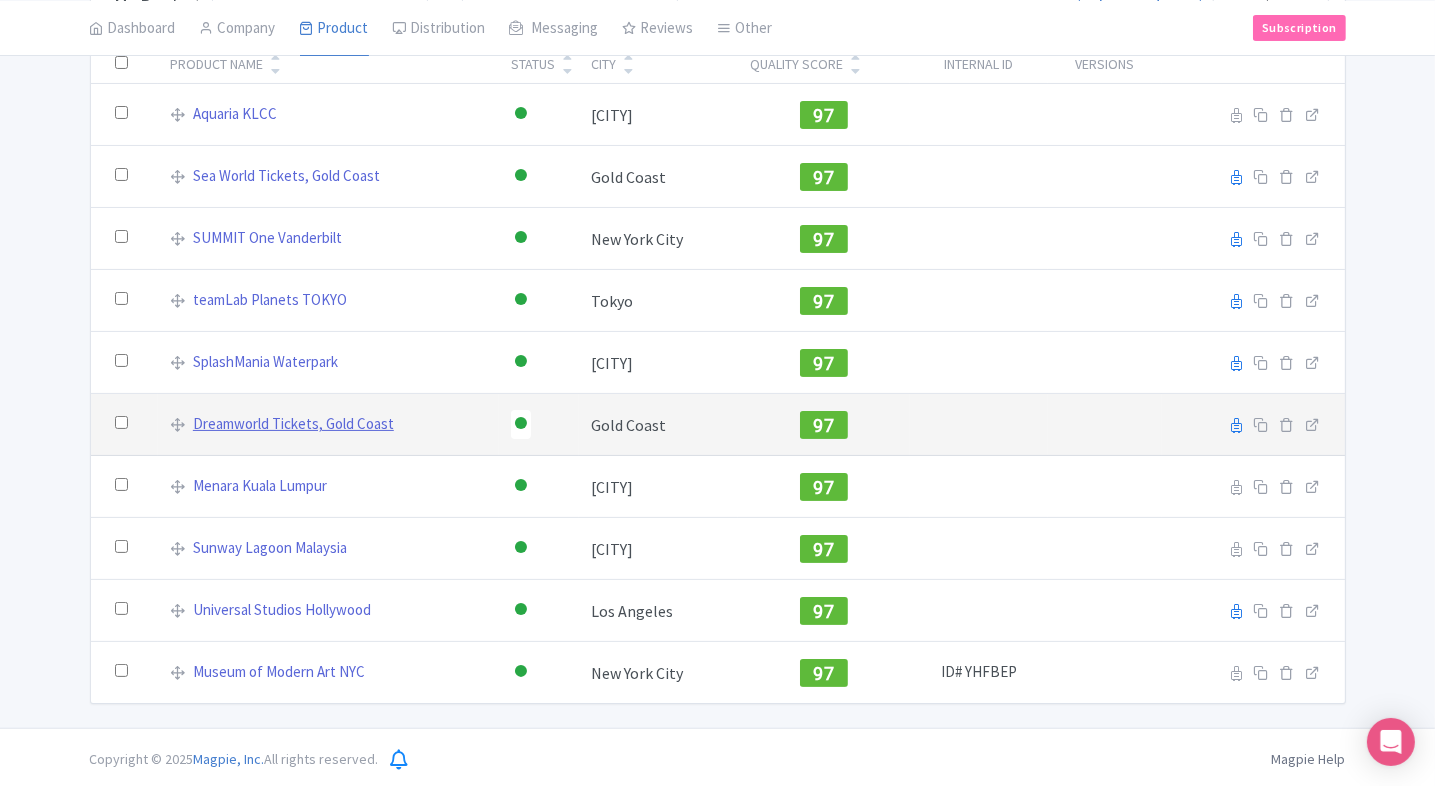 scroll, scrollTop: 99, scrollLeft: 0, axis: vertical 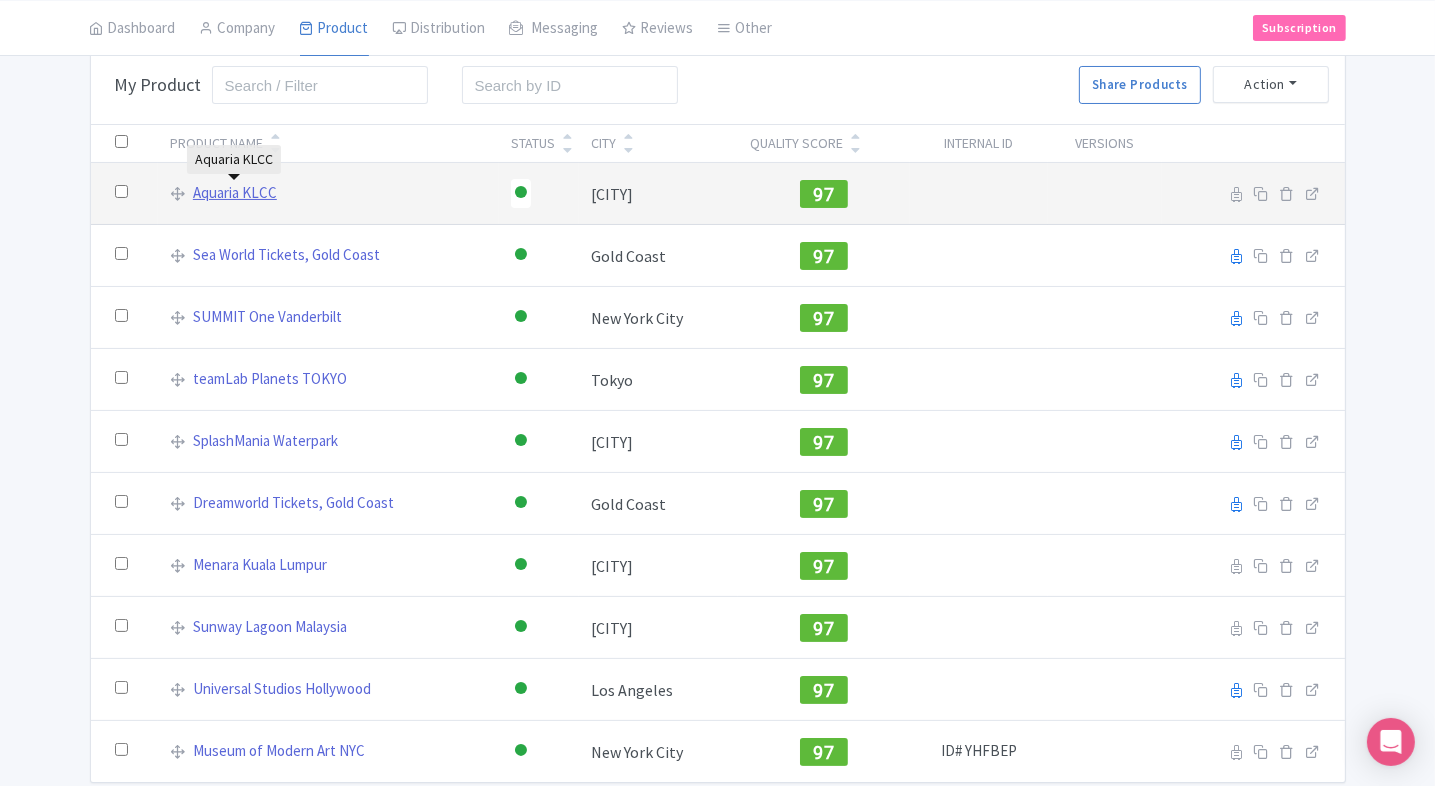 click on "Aquaria KLCC" at bounding box center (235, 193) 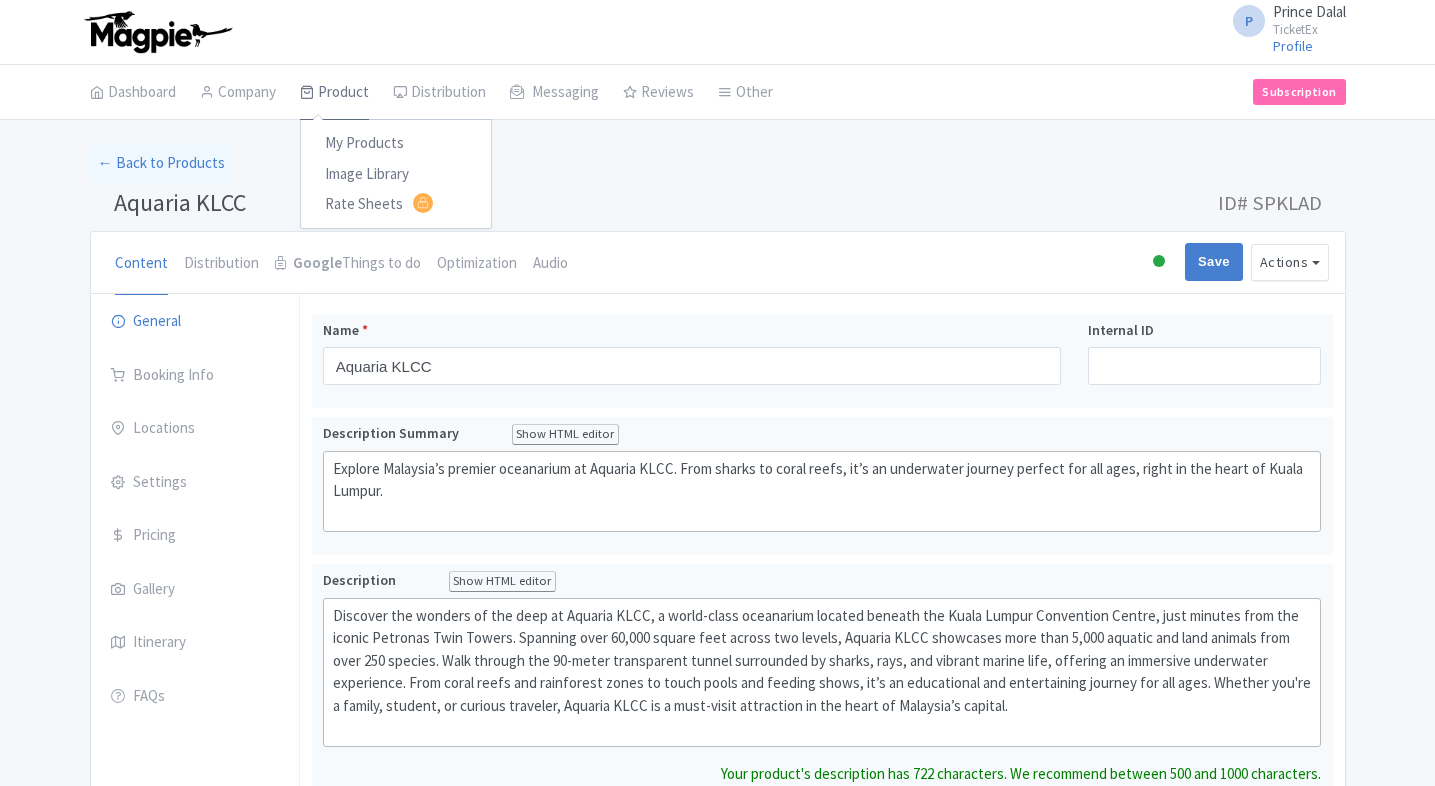 scroll, scrollTop: 0, scrollLeft: 0, axis: both 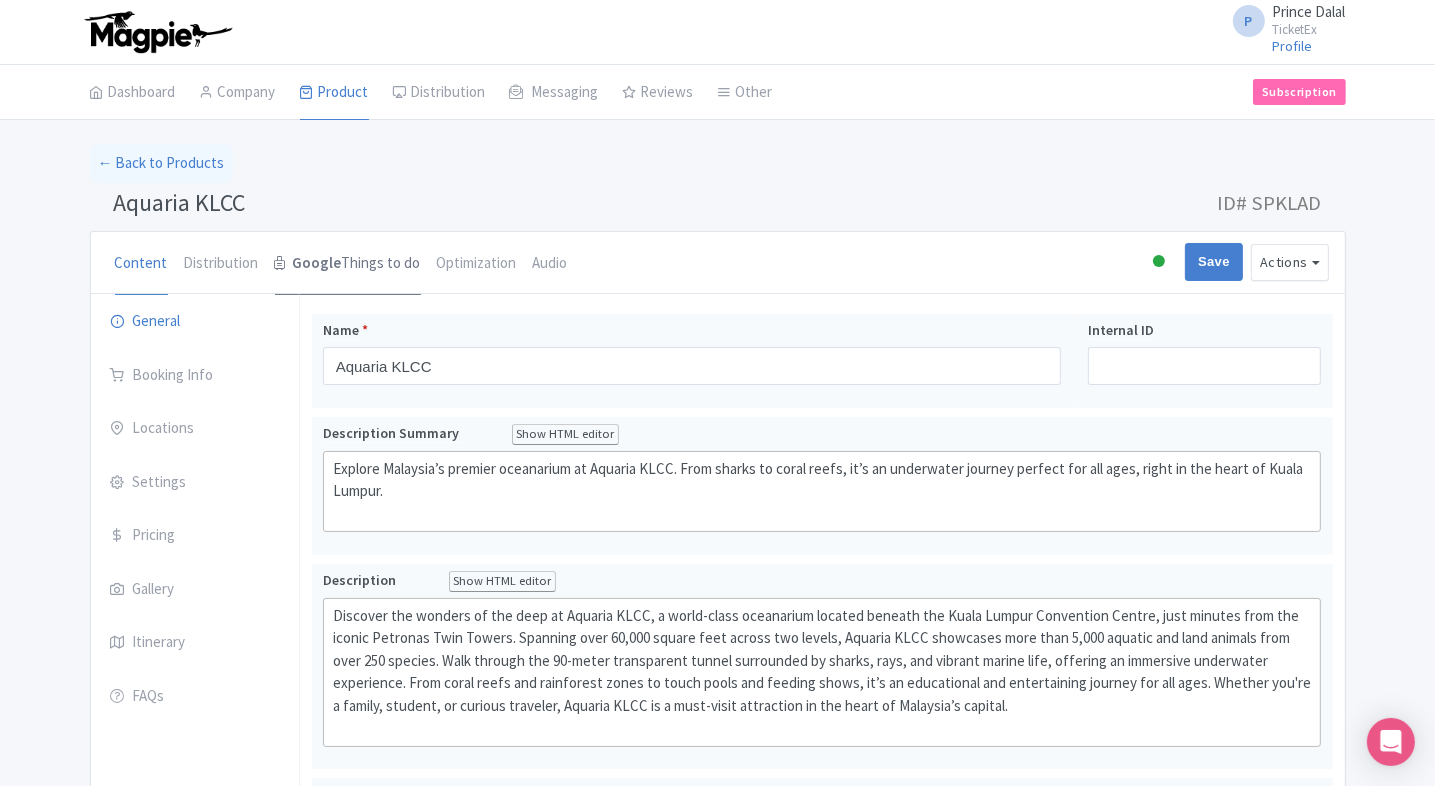 click on "Google  Things to do" at bounding box center (348, 264) 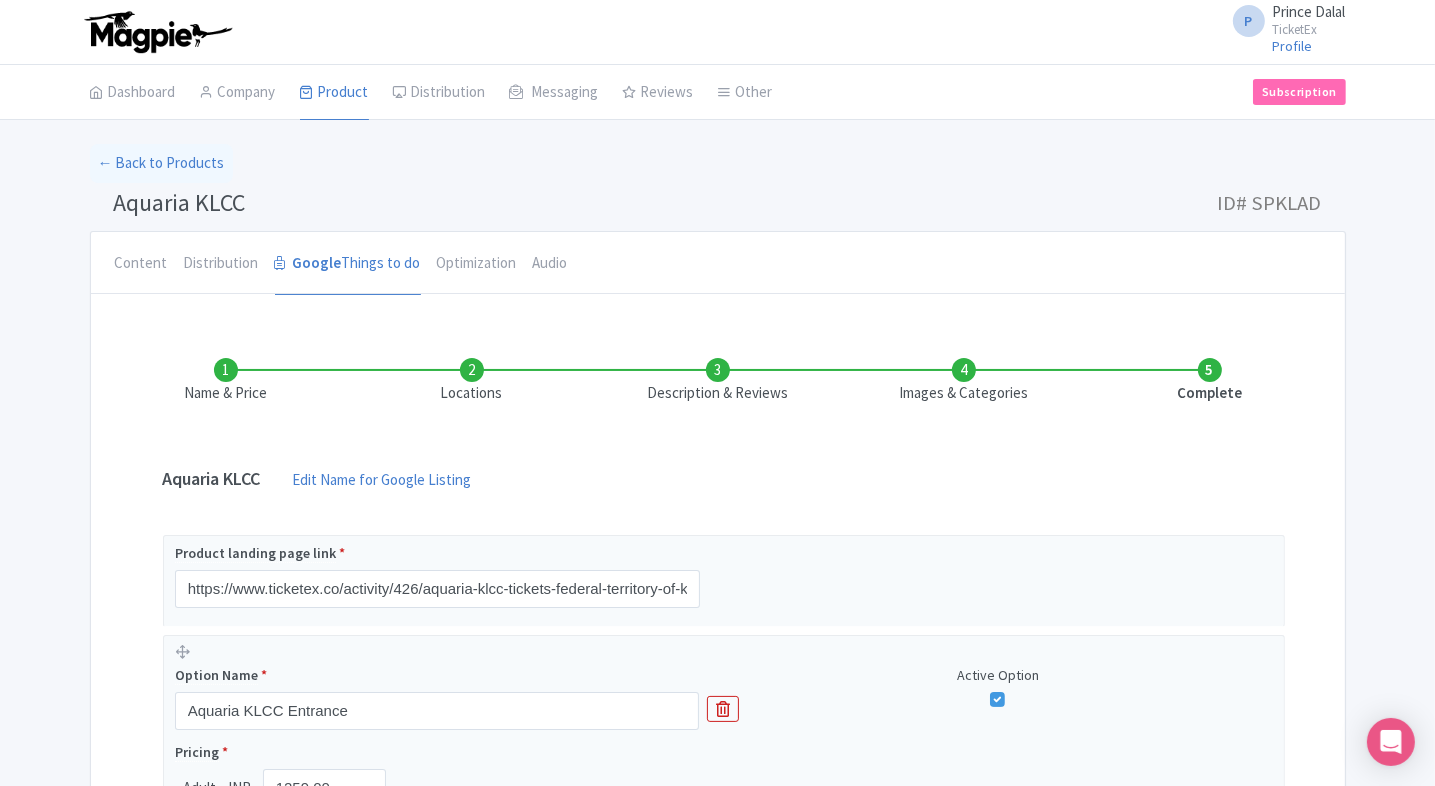 click on "Locations" at bounding box center [472, 381] 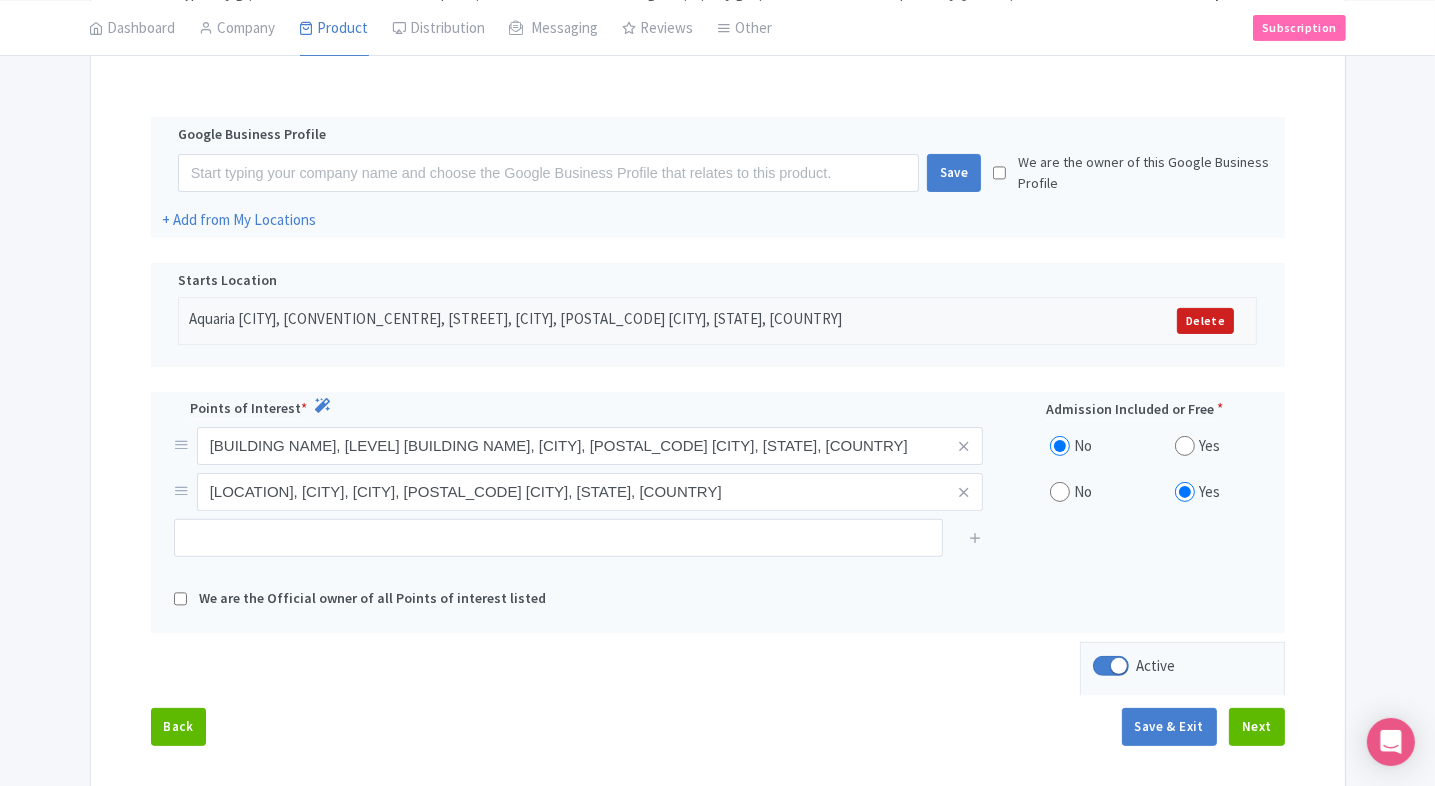scroll, scrollTop: 399, scrollLeft: 0, axis: vertical 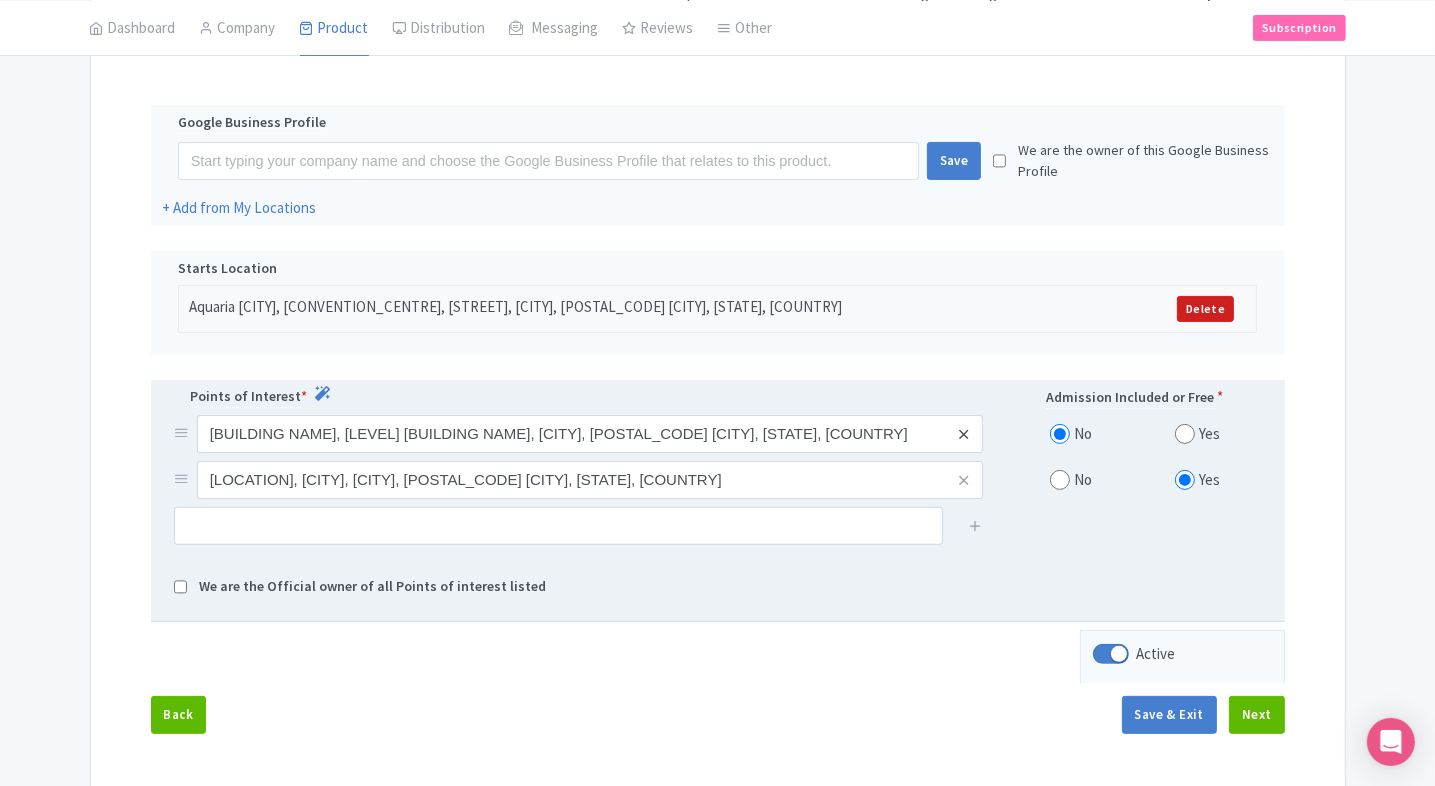 click at bounding box center (963, 434) 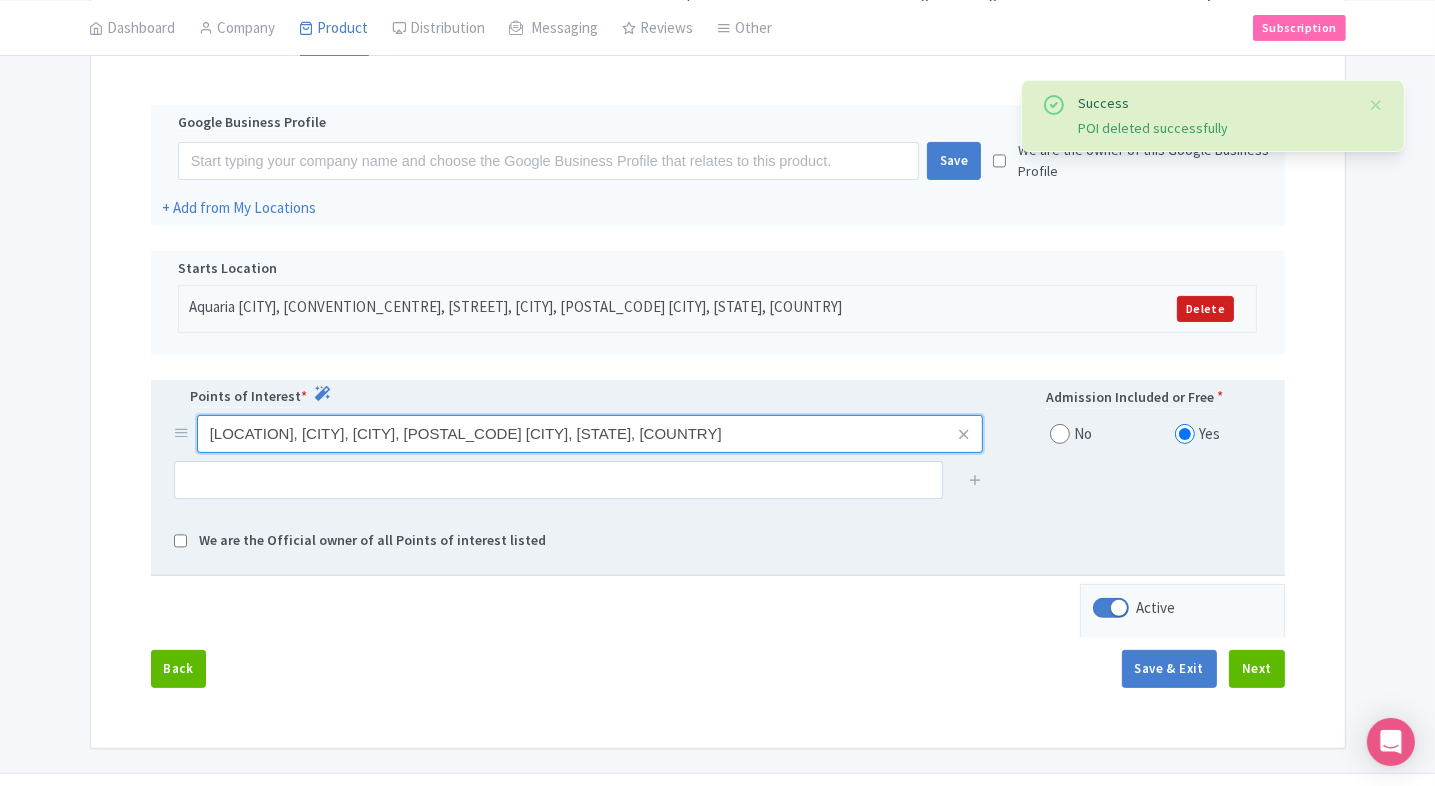 click on "KLCC Park, City Centre, Kuala Lumpur City Centre, 50450 Kuala Lumpur, Wilayah Persekutuan Kuala Lumpur, Malaysia" at bounding box center (590, 434) 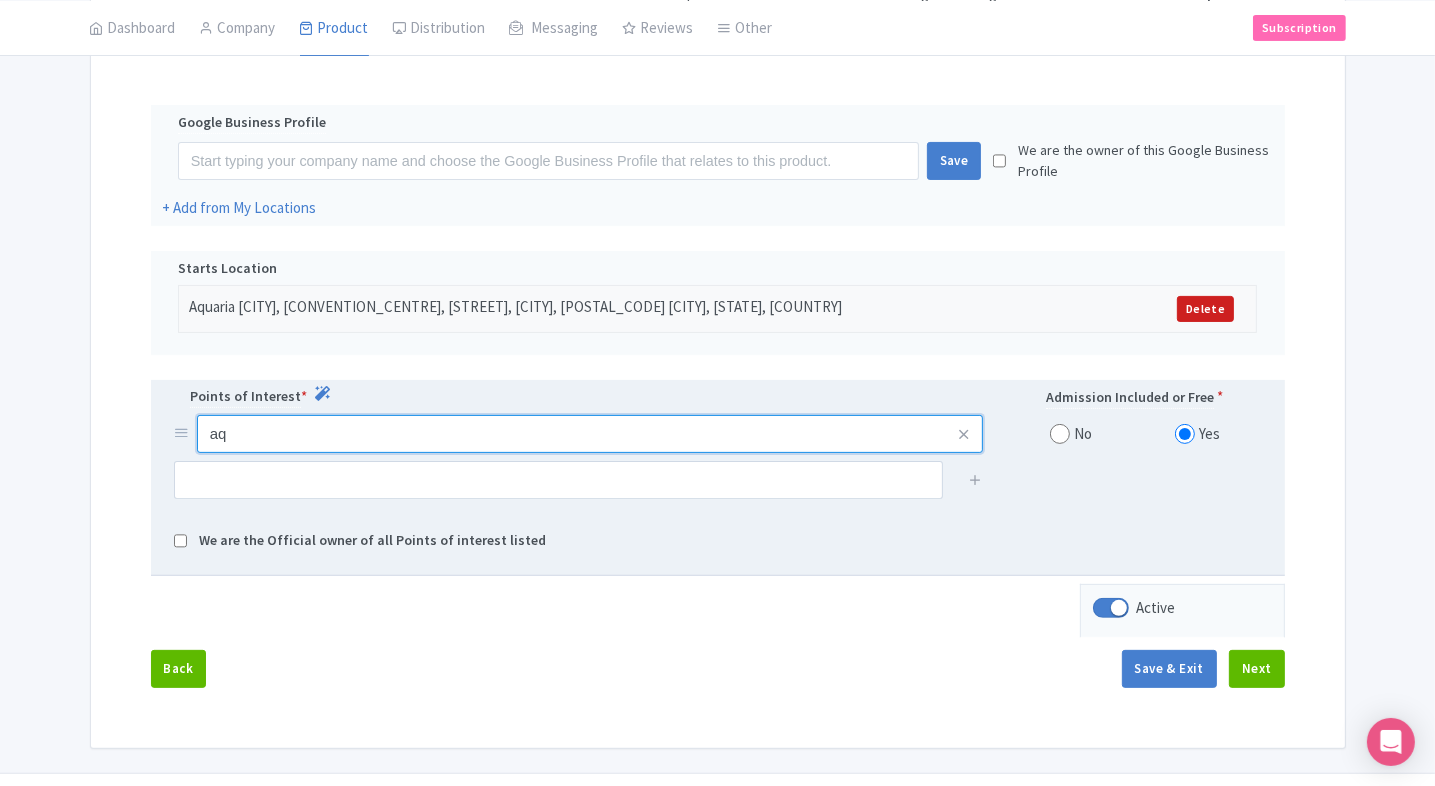 type on "a" 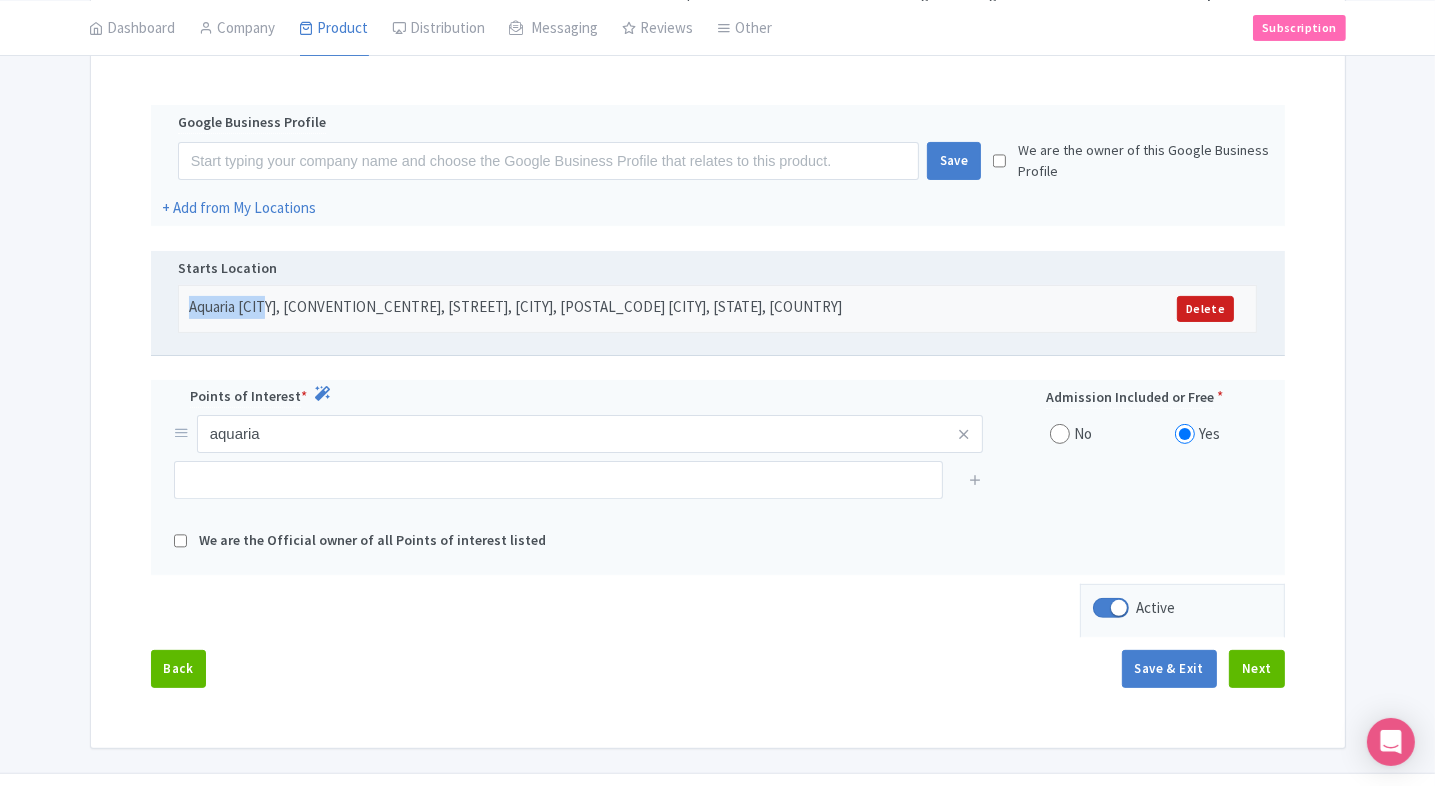 drag, startPoint x: 189, startPoint y: 310, endPoint x: 270, endPoint y: 302, distance: 81.394104 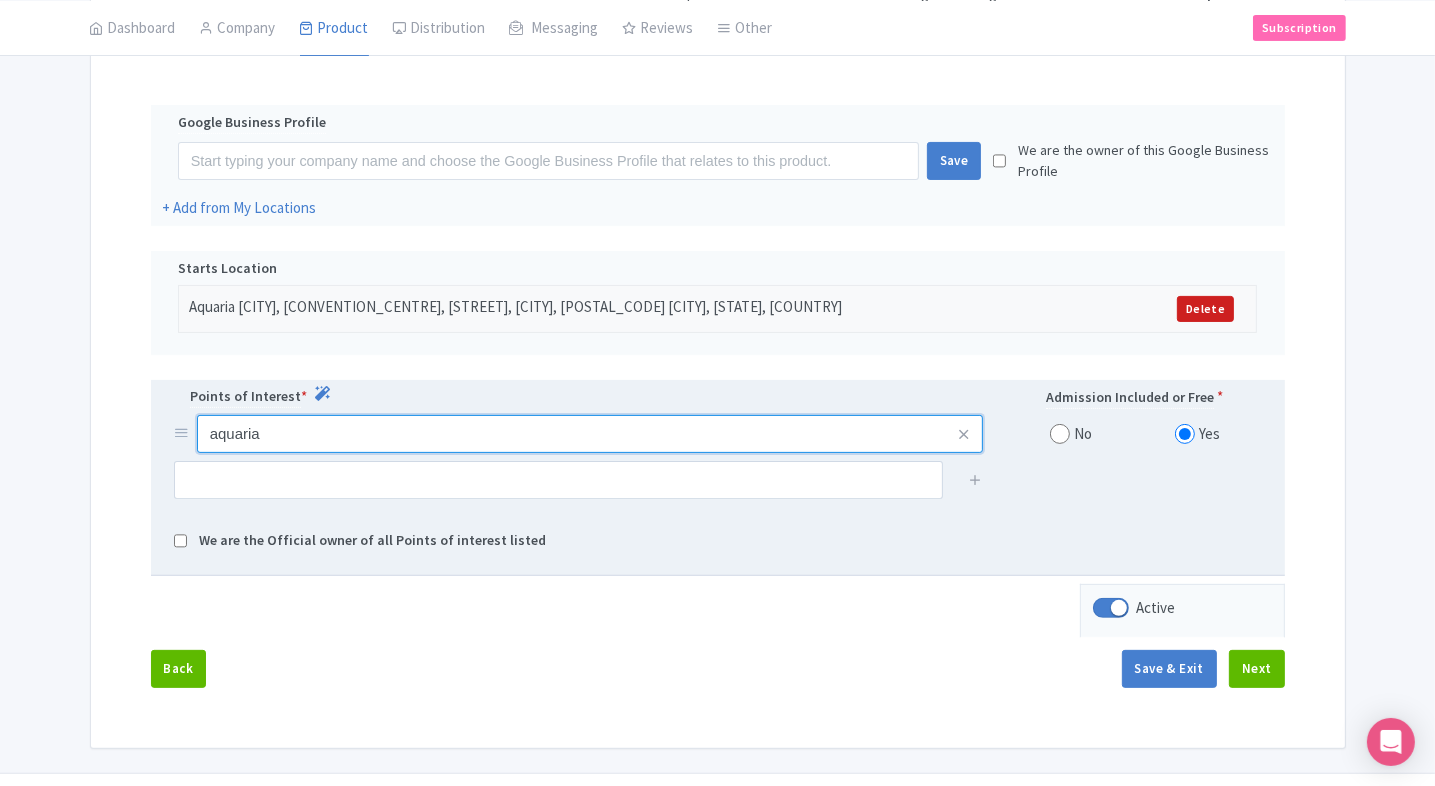 click on "aquaria" at bounding box center (590, 434) 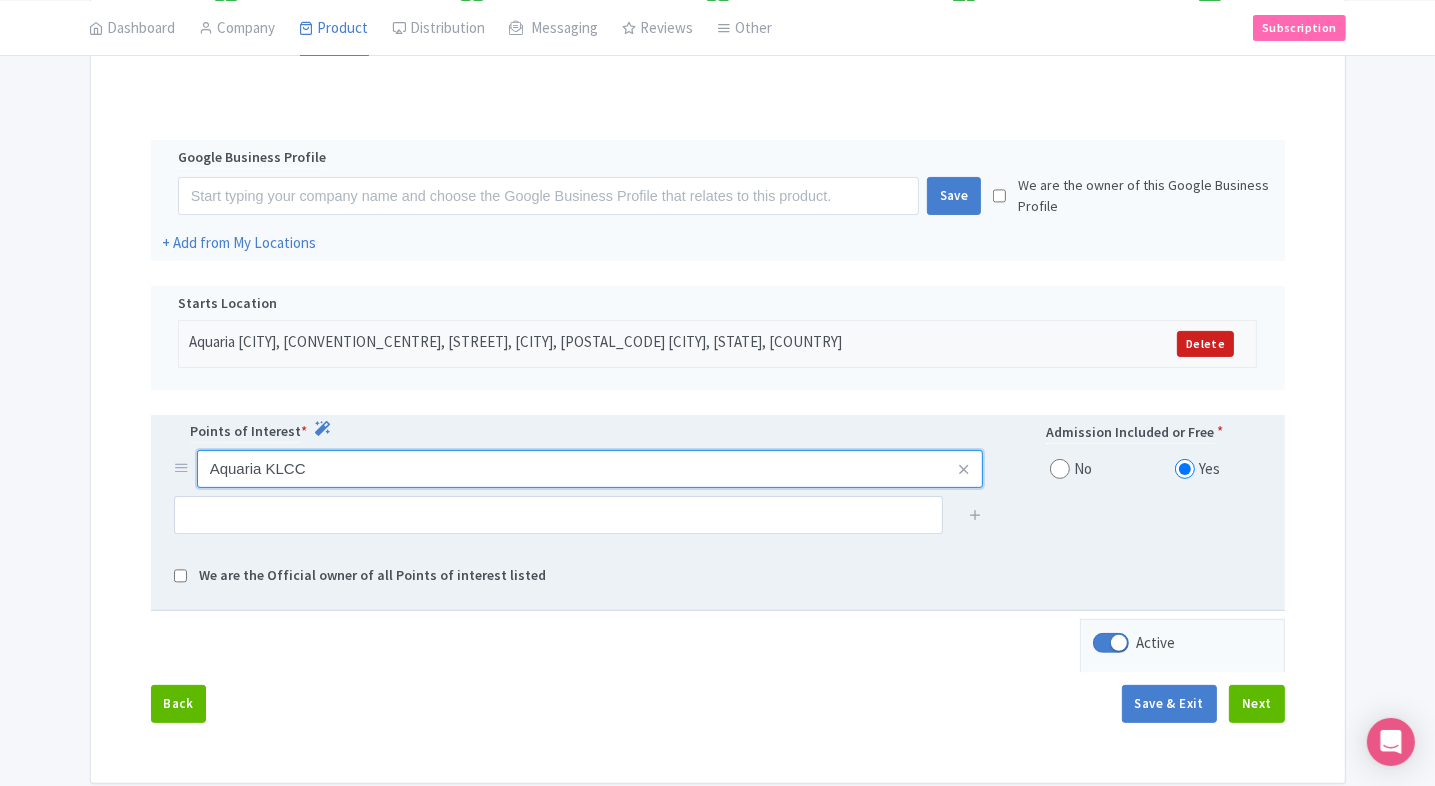 scroll, scrollTop: 380, scrollLeft: 0, axis: vertical 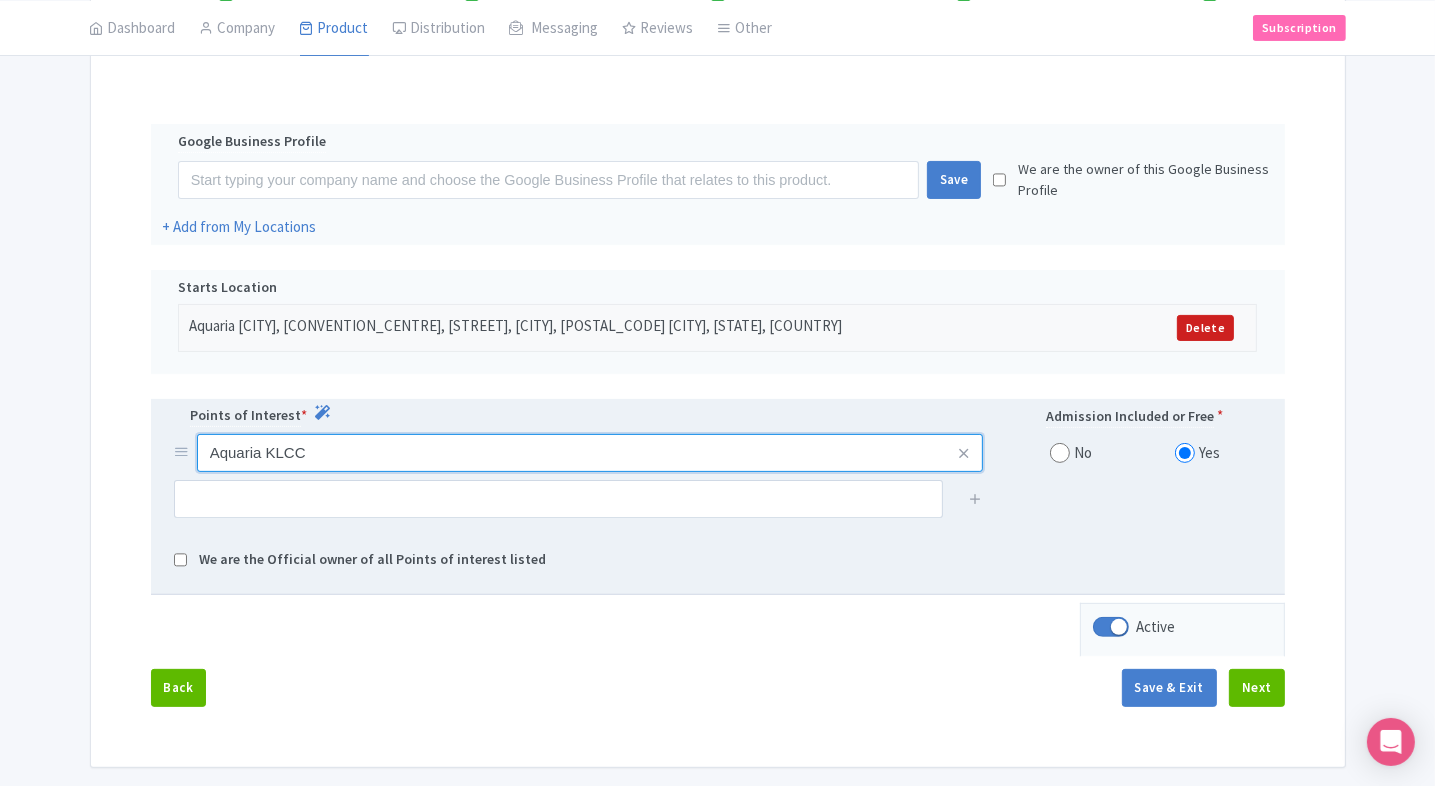 click on "Aquaria KLCC" at bounding box center (590, 453) 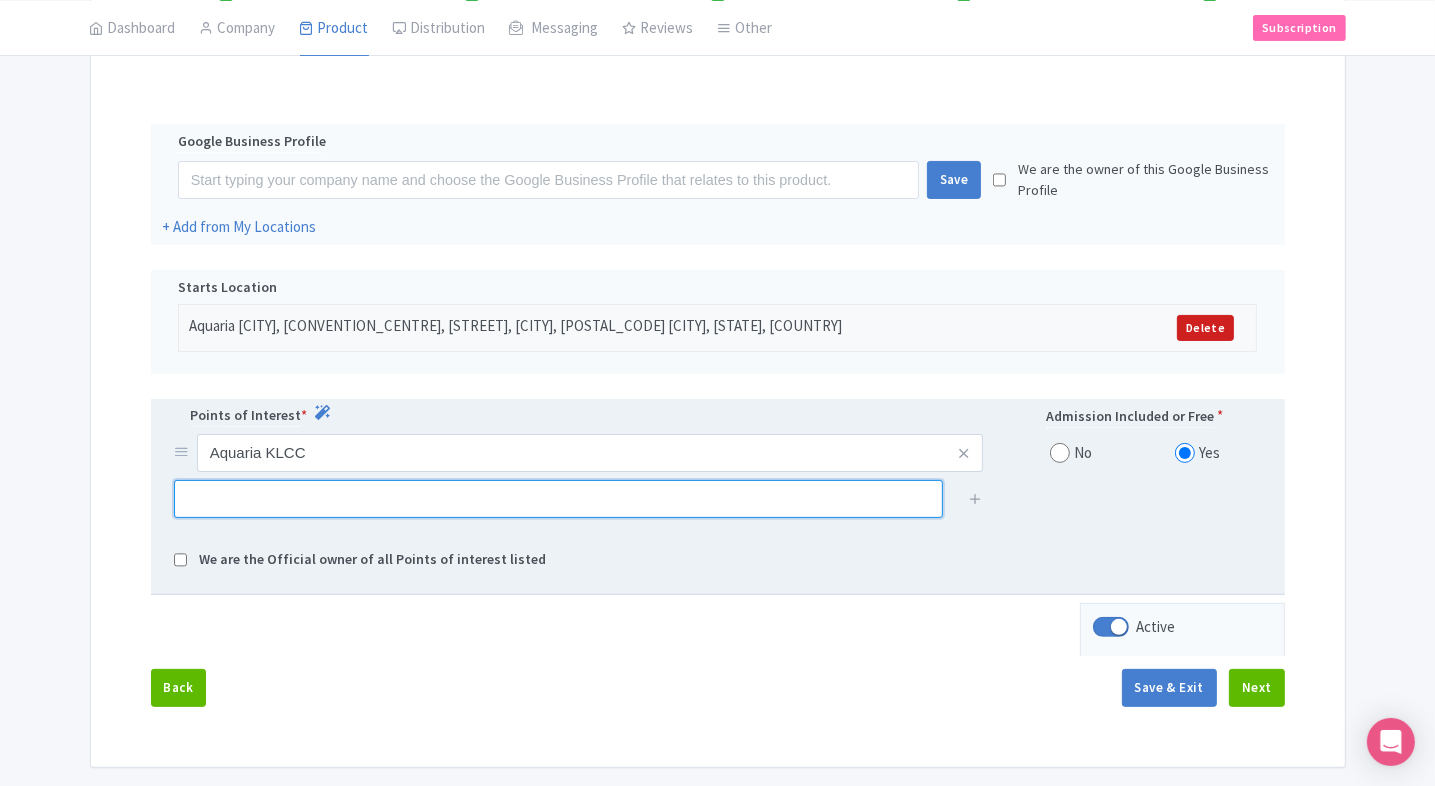 click at bounding box center [558, 499] 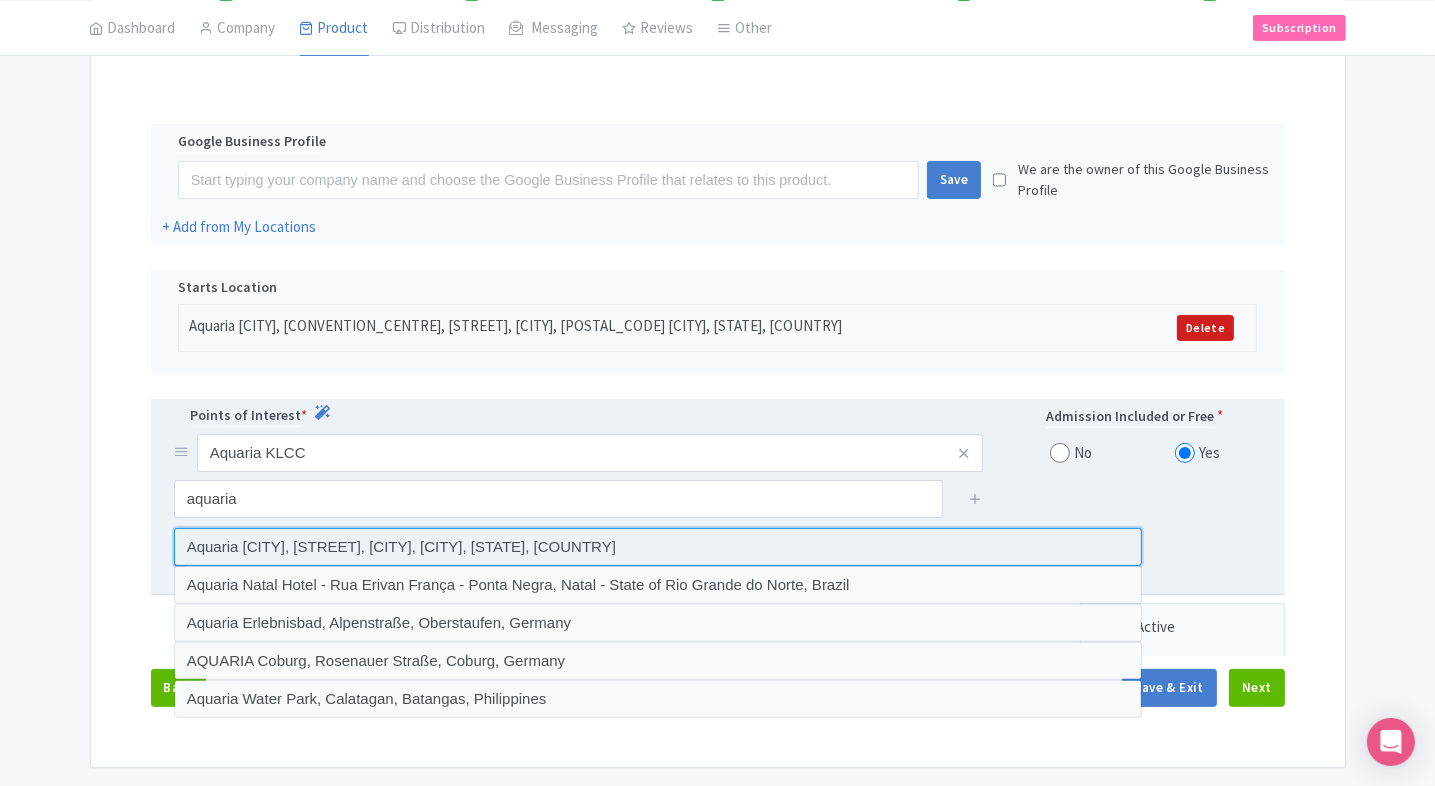 click at bounding box center (658, 547) 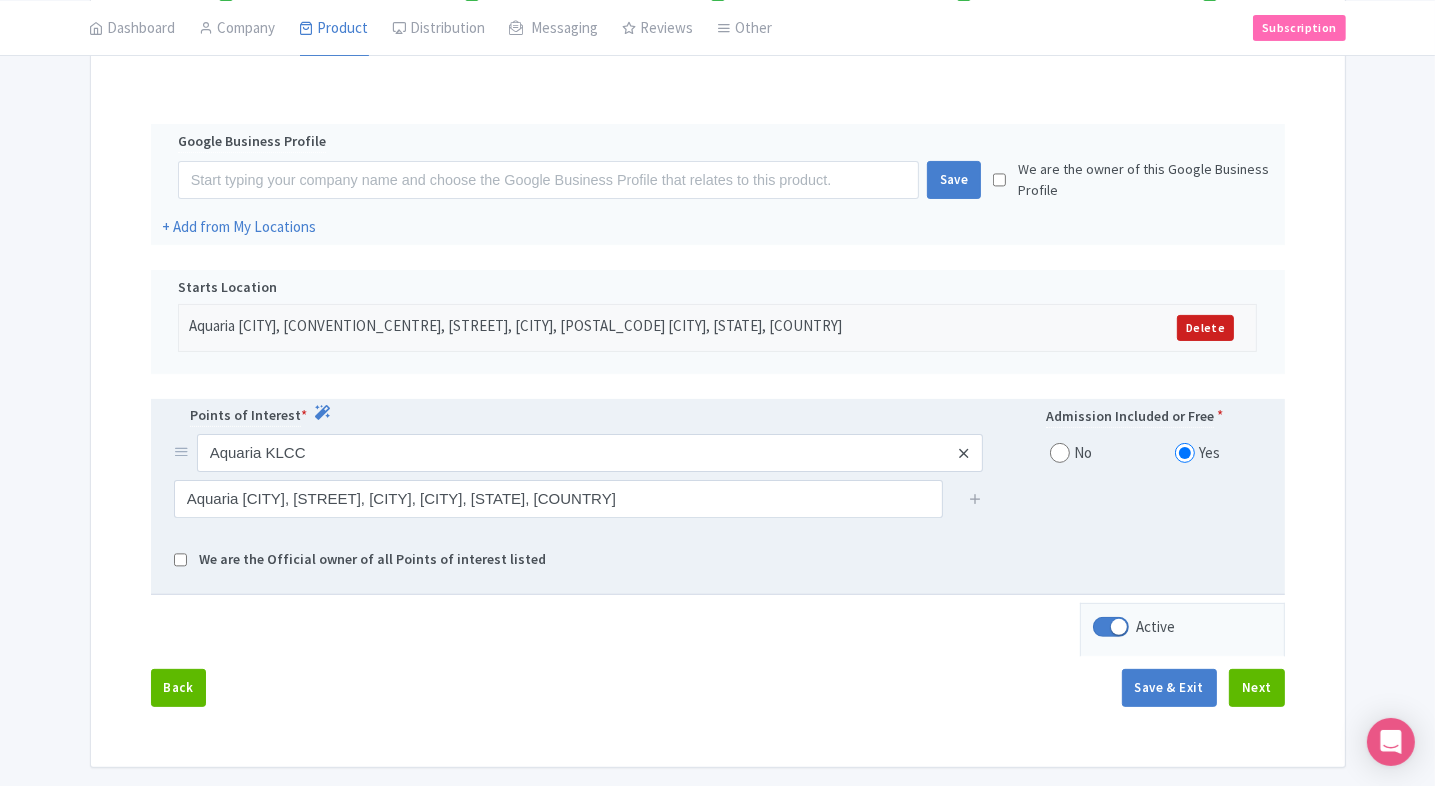 click at bounding box center (963, 453) 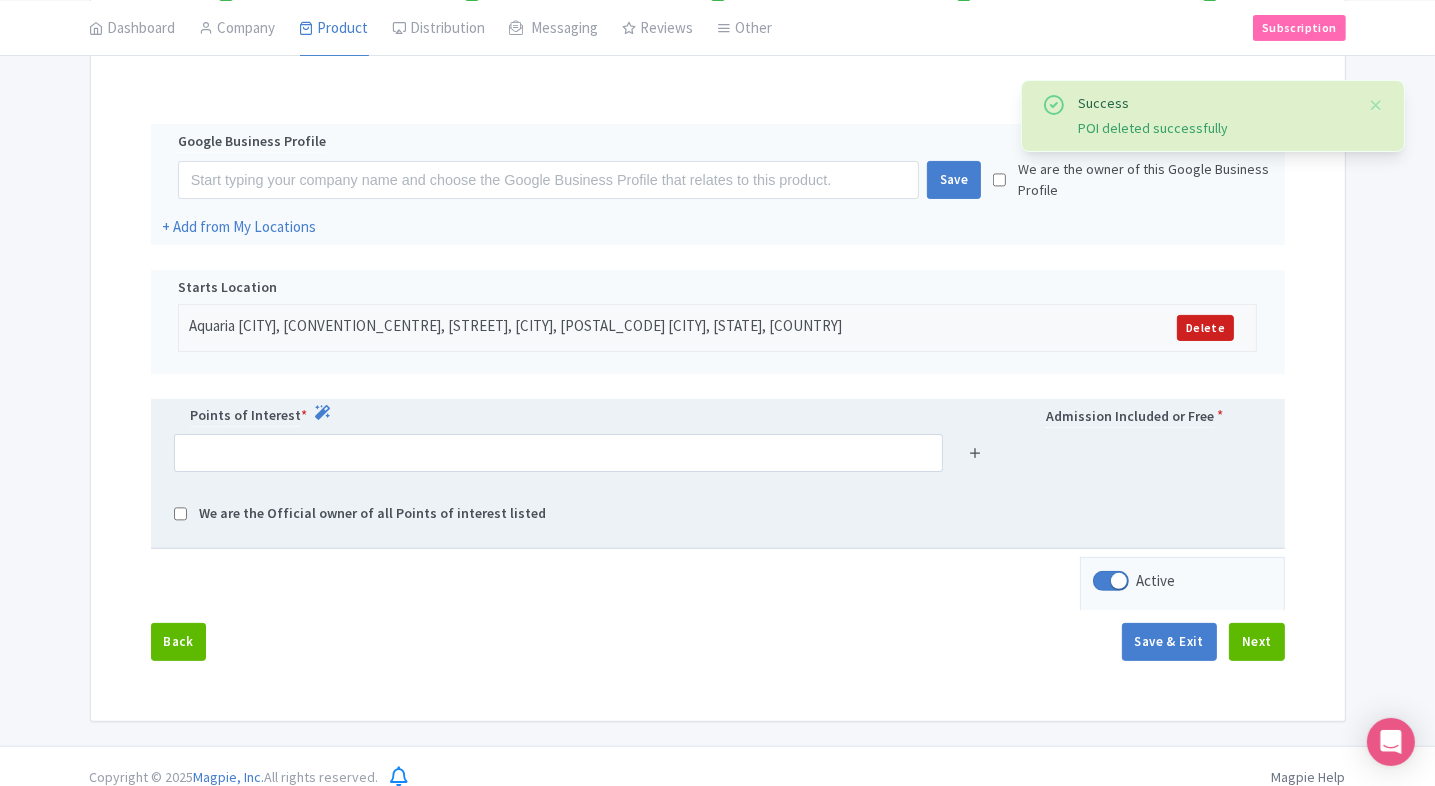 click at bounding box center [975, 453] 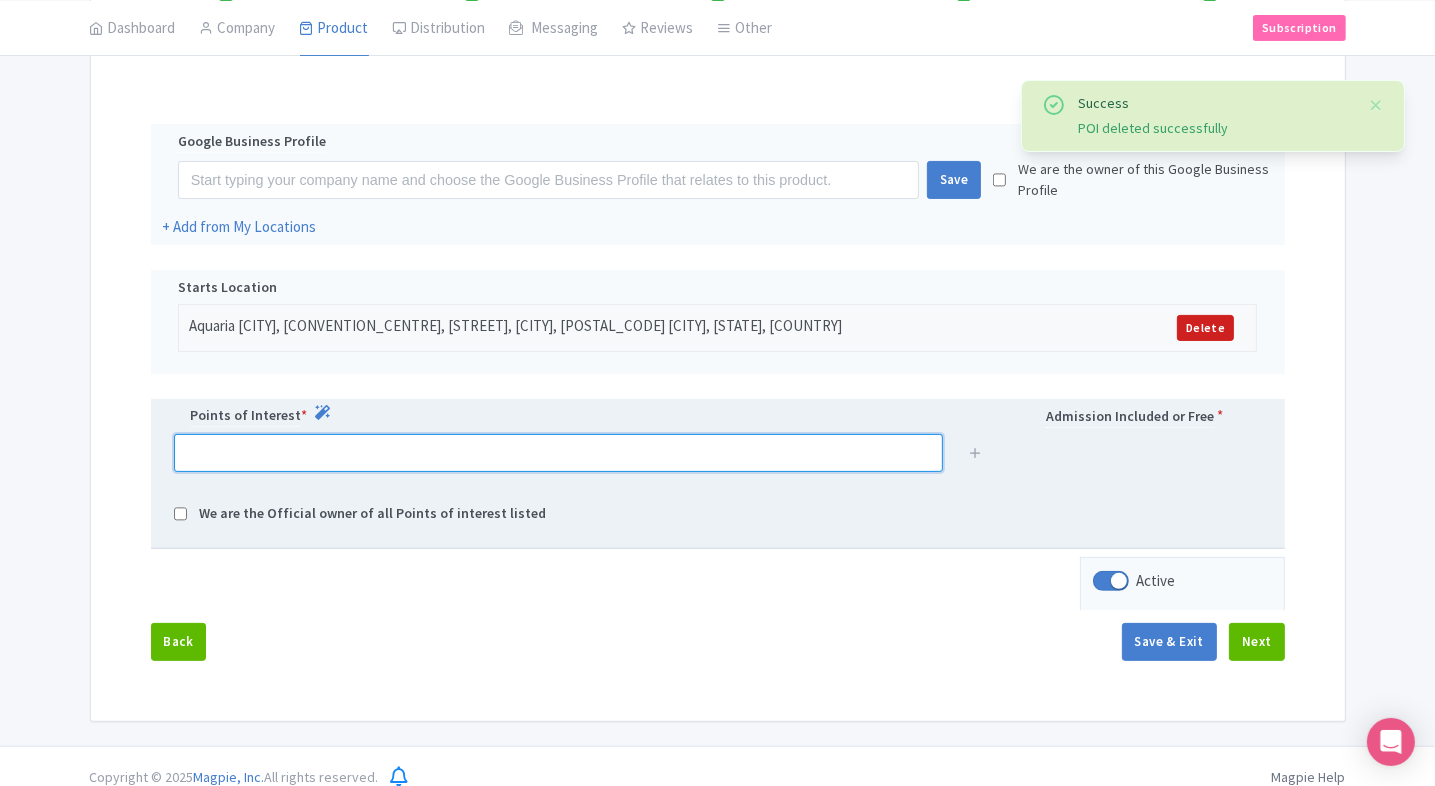 click at bounding box center (558, 453) 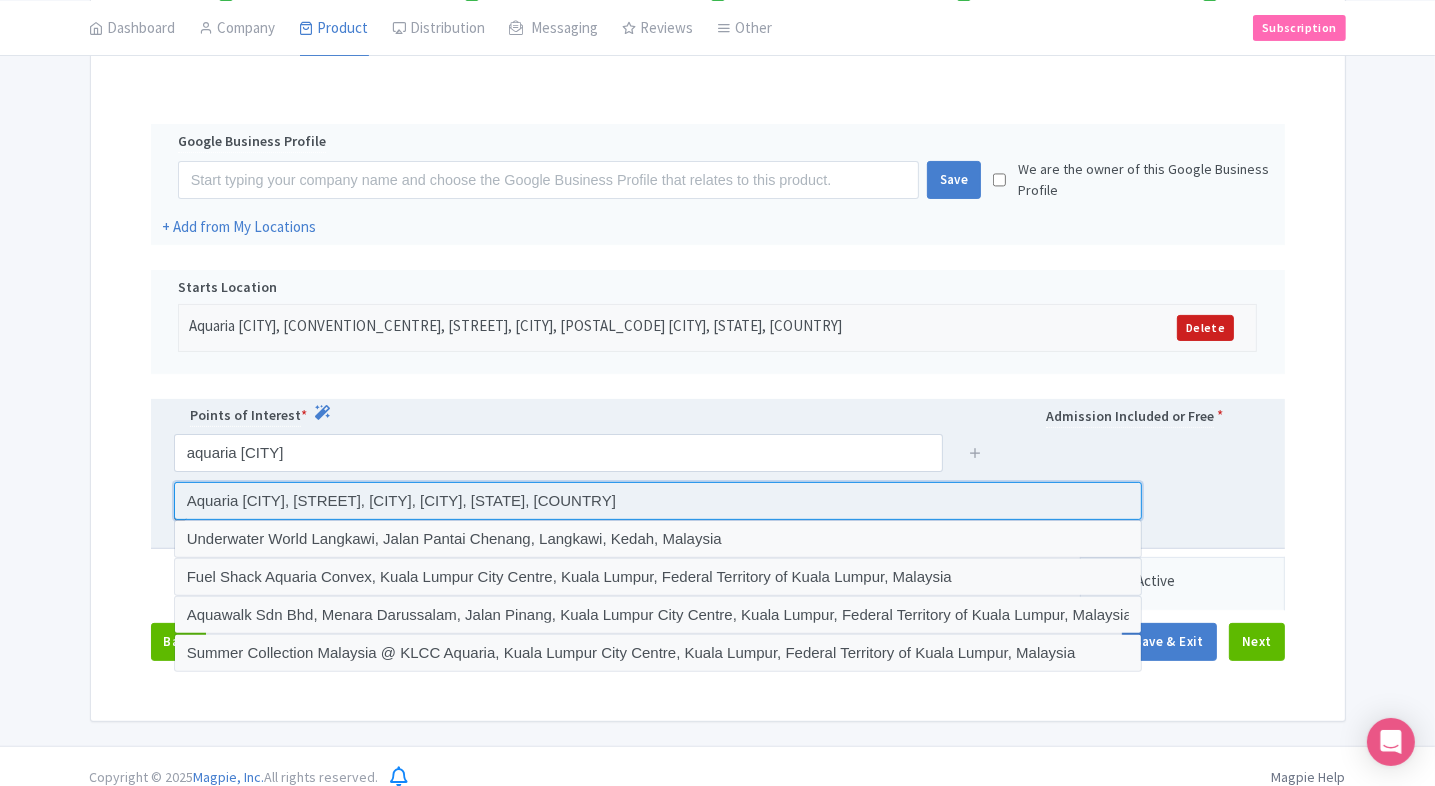 click at bounding box center [658, 501] 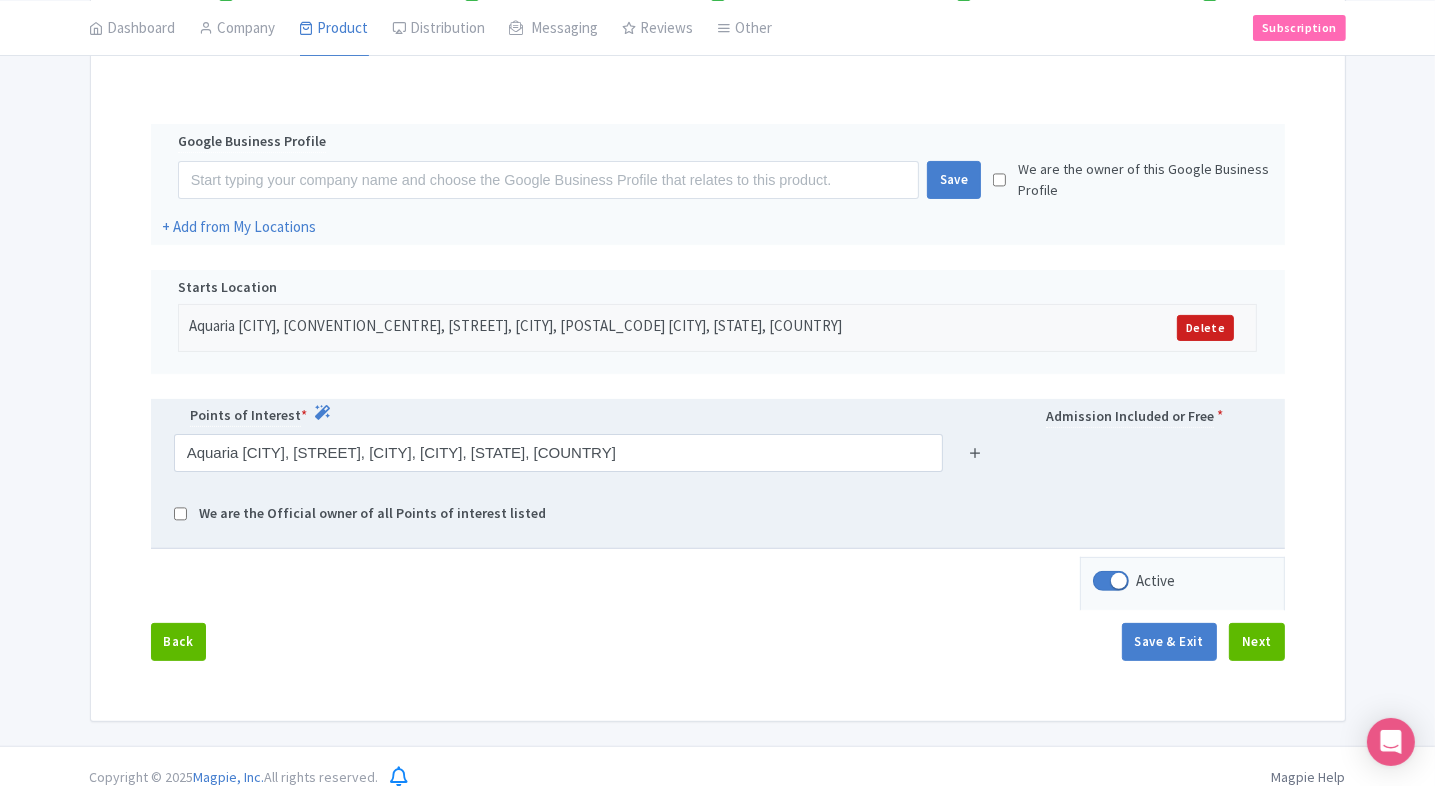 click at bounding box center (975, 452) 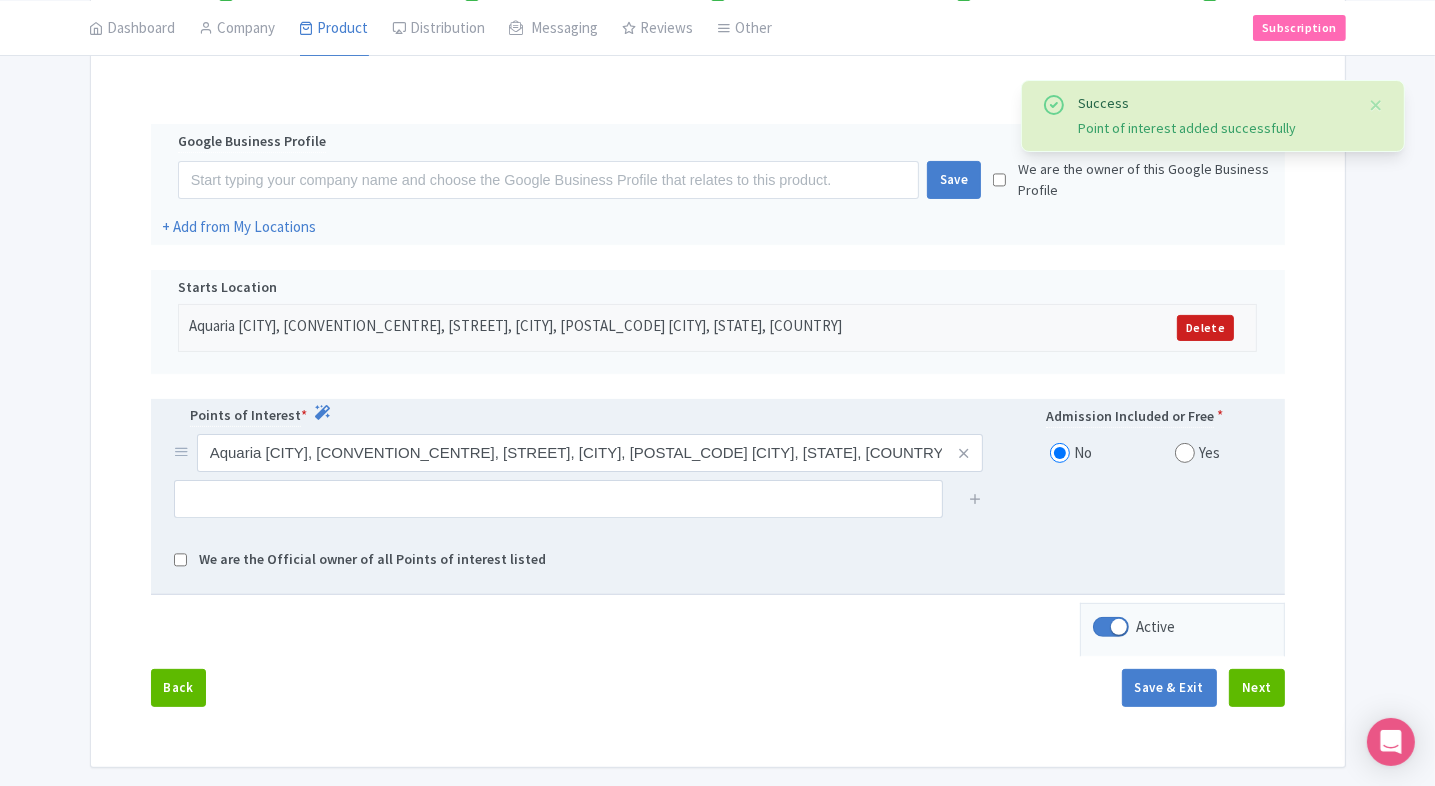 click on "Yes" at bounding box center (1197, 453) 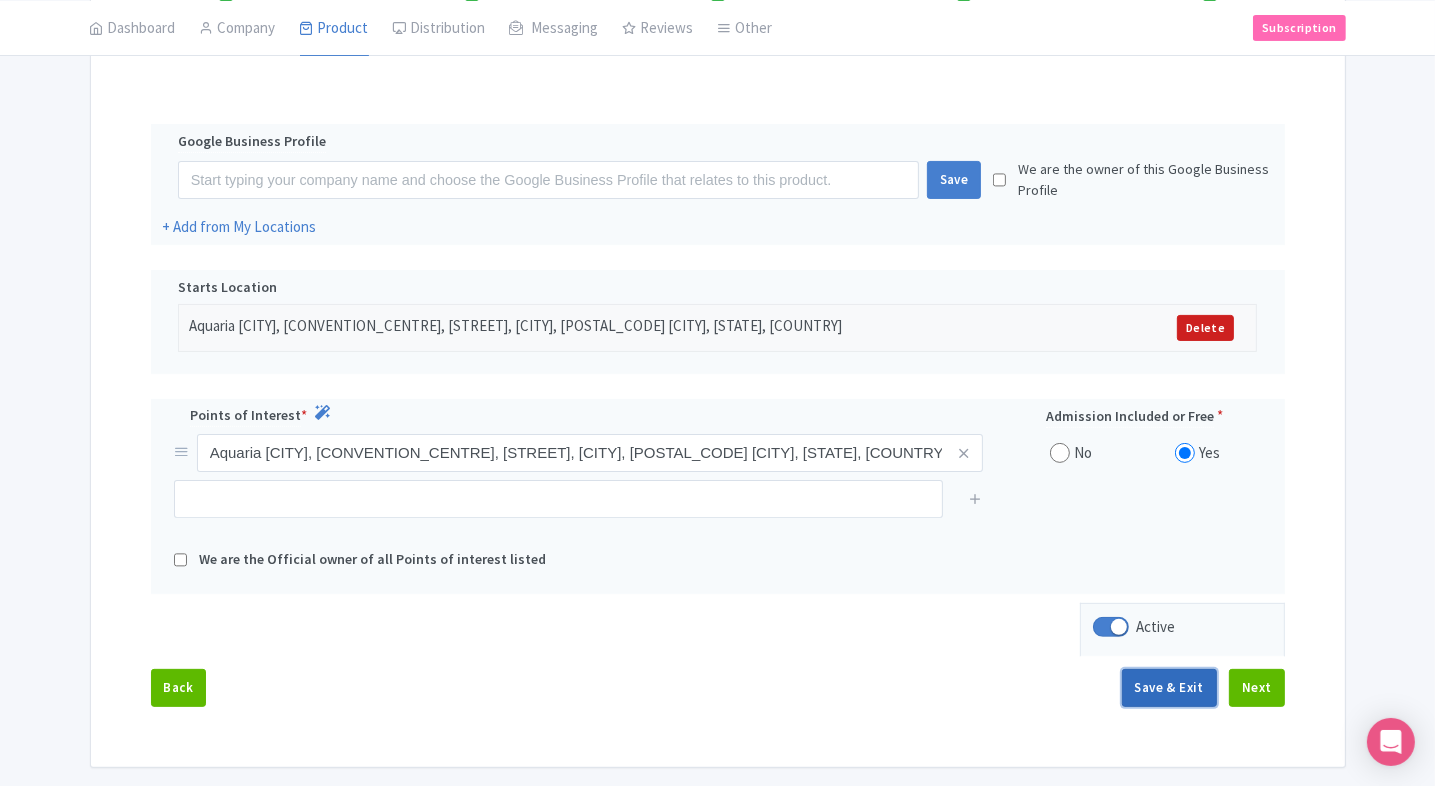 click on "Save & Exit" at bounding box center (1169, 688) 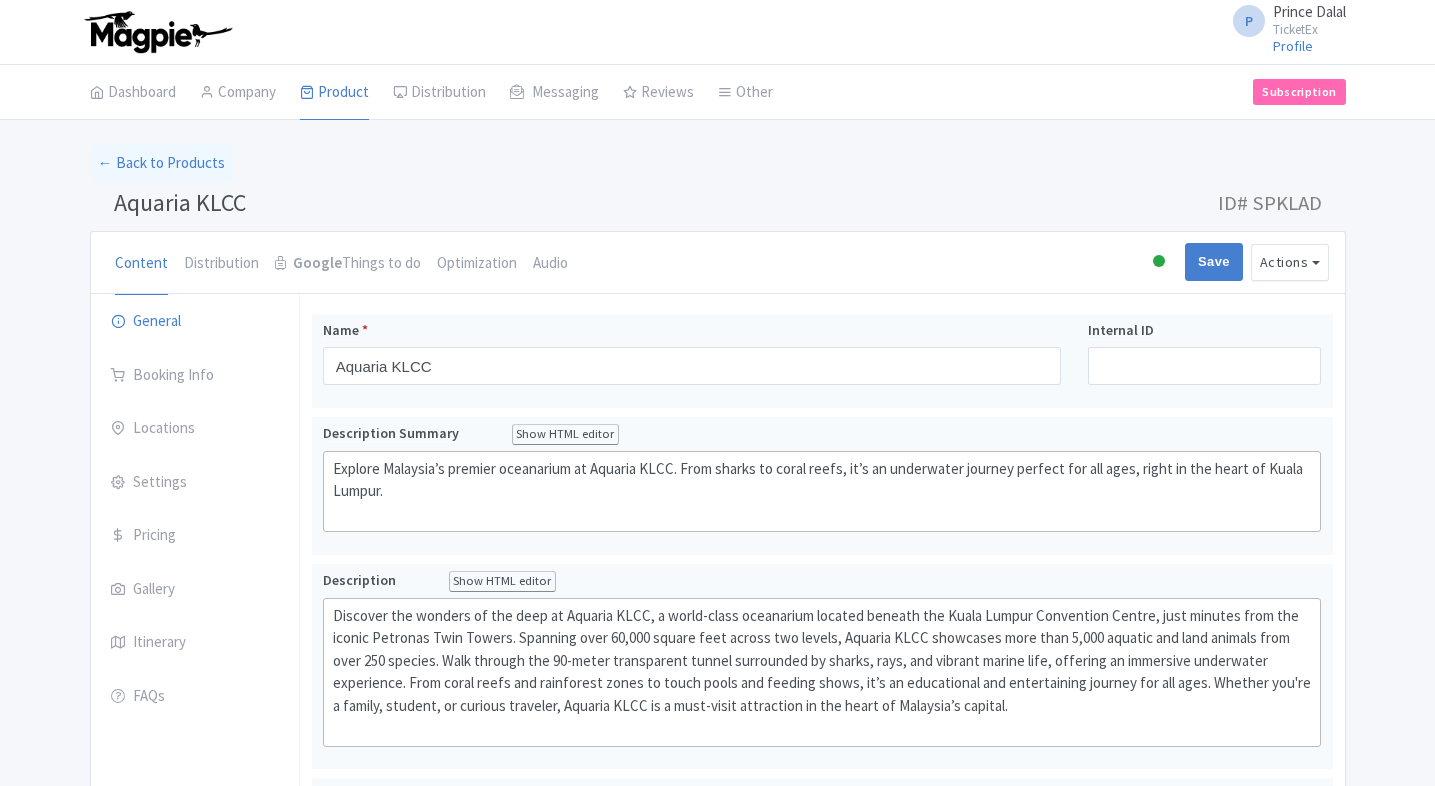 scroll, scrollTop: 0, scrollLeft: 0, axis: both 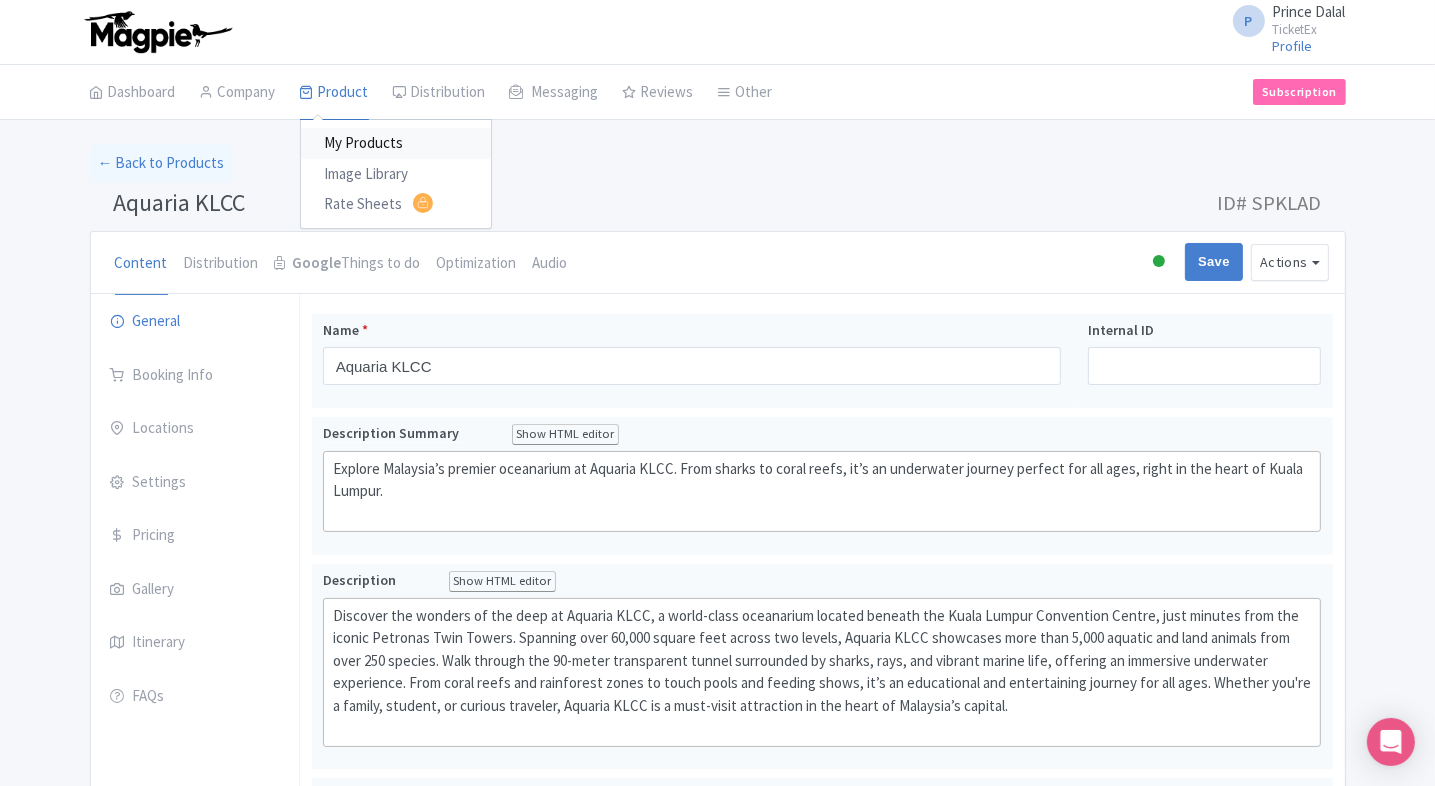 click on "My Products" at bounding box center (396, 143) 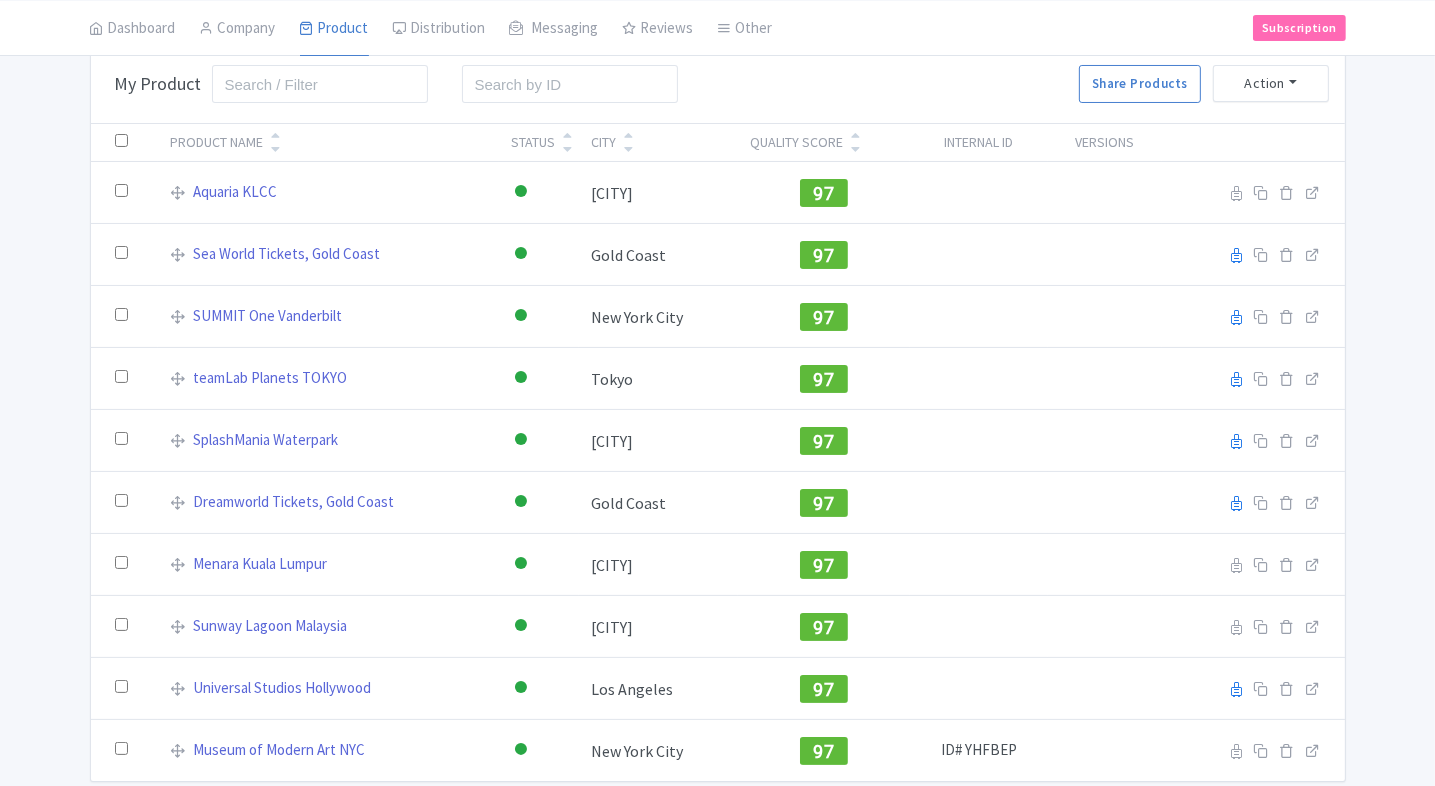 scroll, scrollTop: 120, scrollLeft: 0, axis: vertical 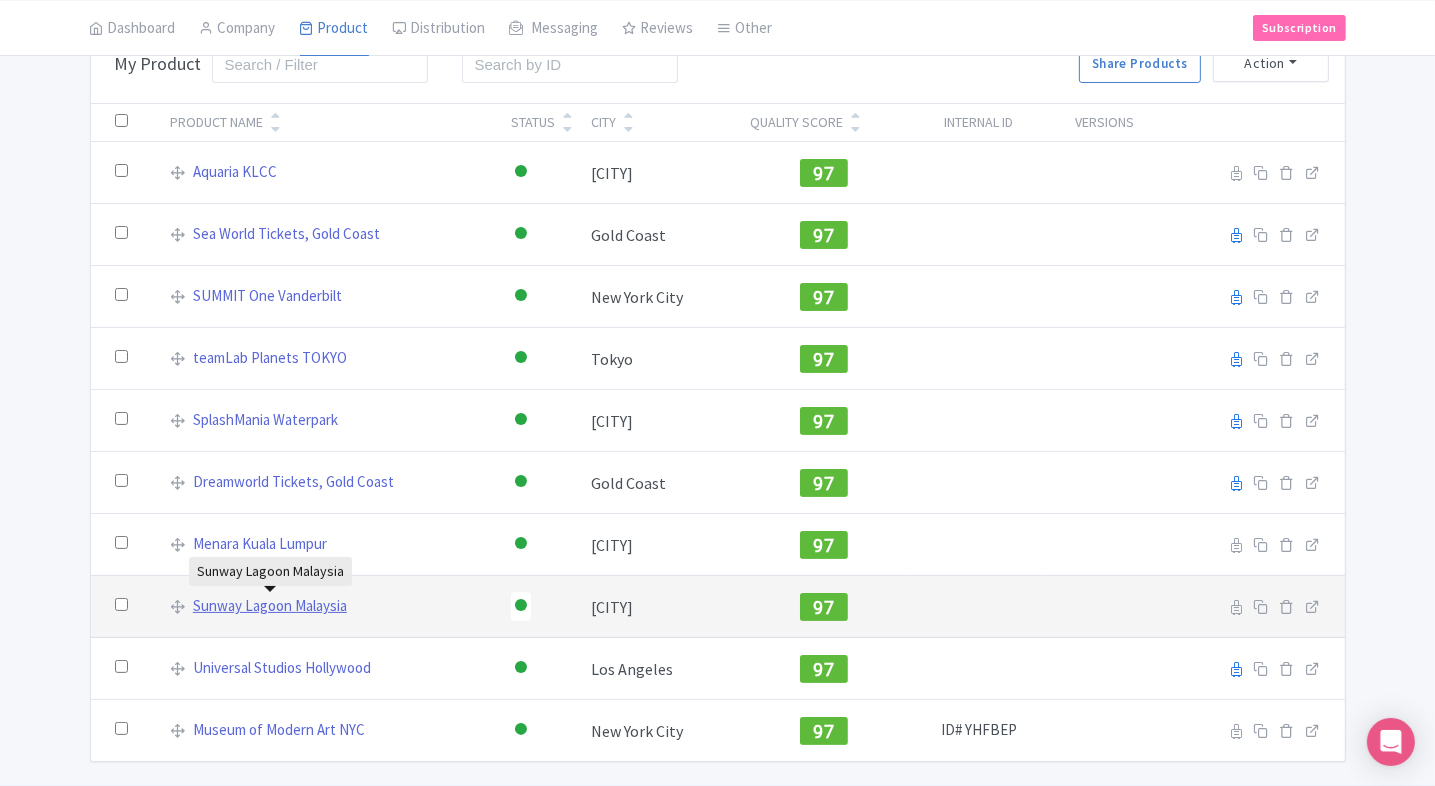 click on "Sunway Lagoon Malaysia" at bounding box center (270, 606) 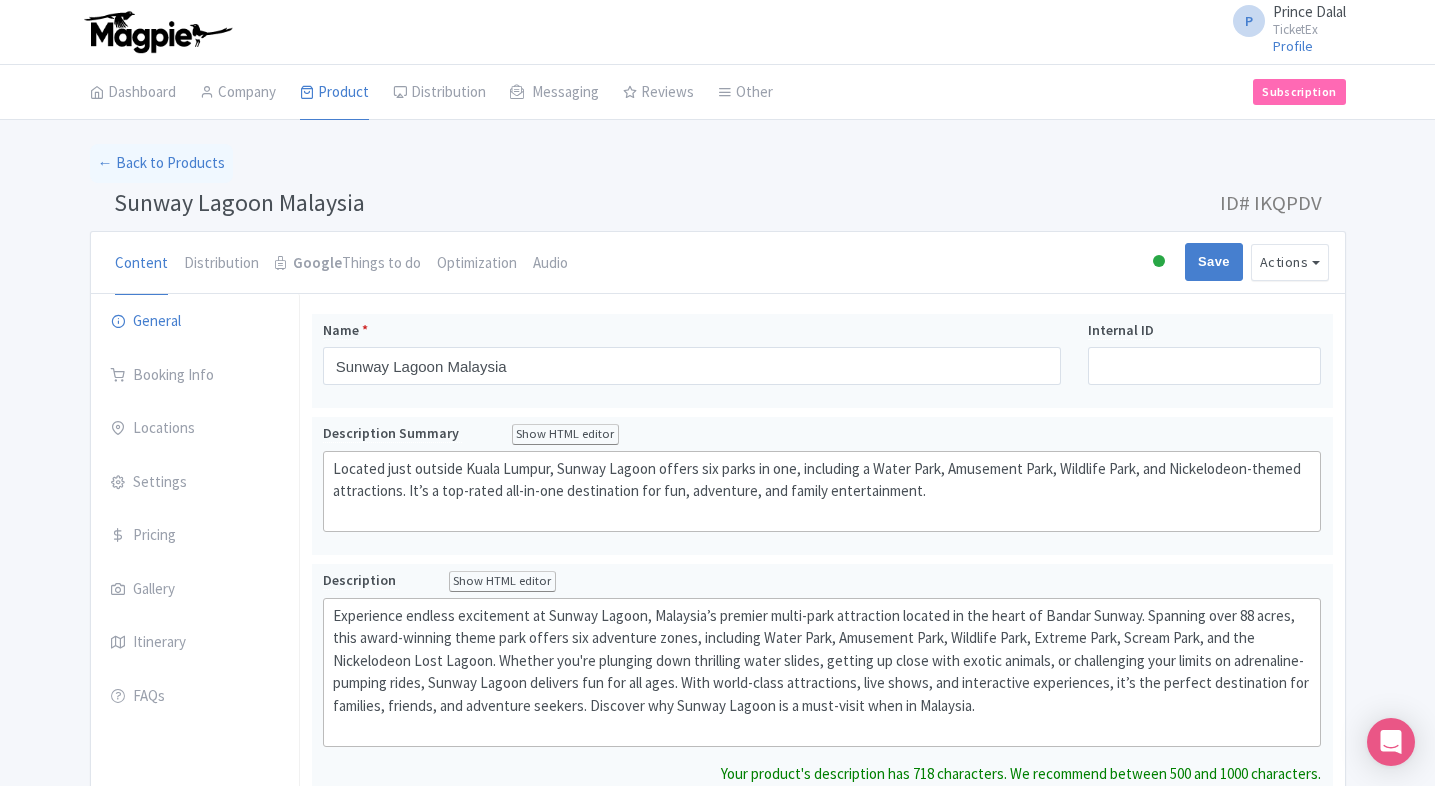 scroll, scrollTop: 0, scrollLeft: 0, axis: both 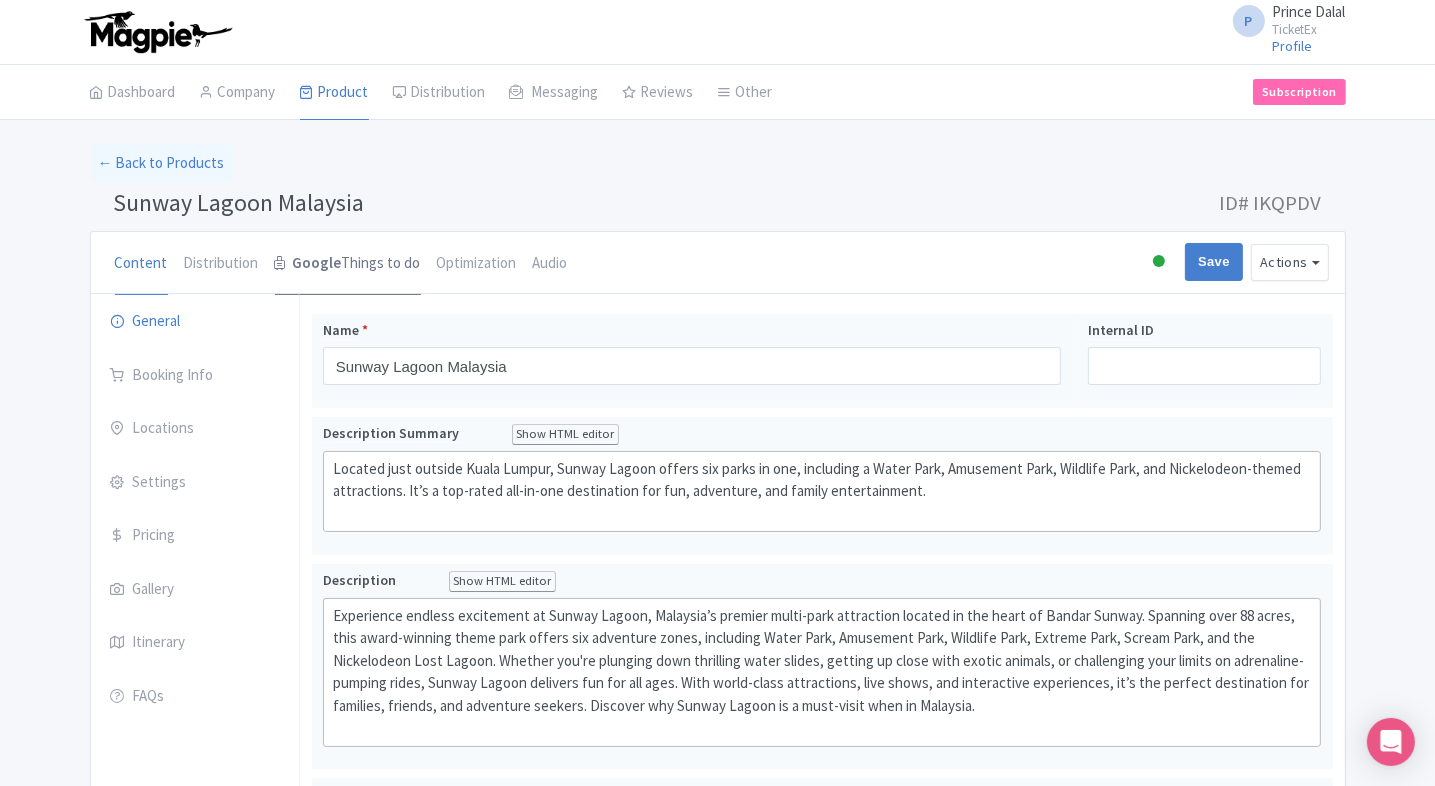 click on "Google  Things to do" at bounding box center (348, 264) 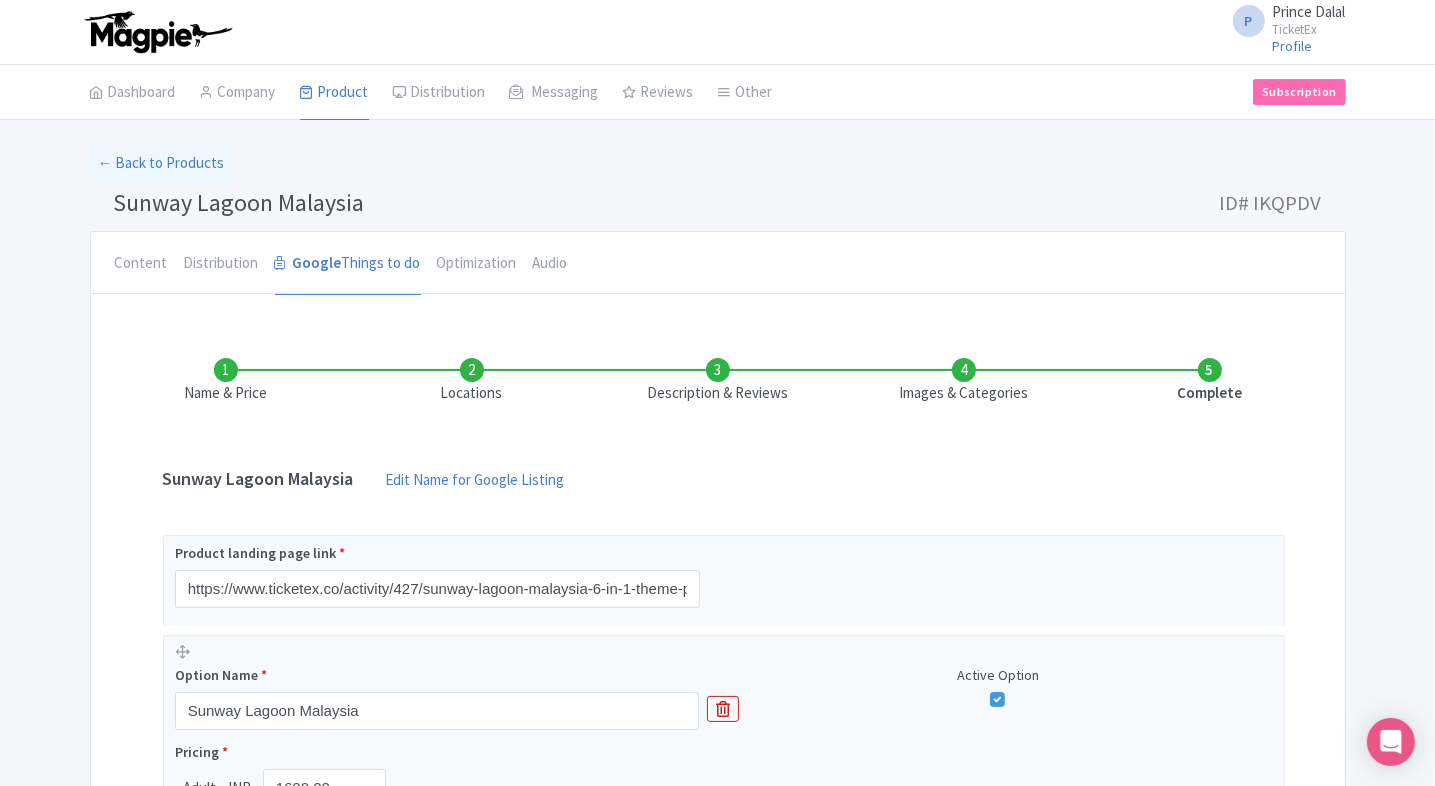 click on "Locations" at bounding box center [472, 381] 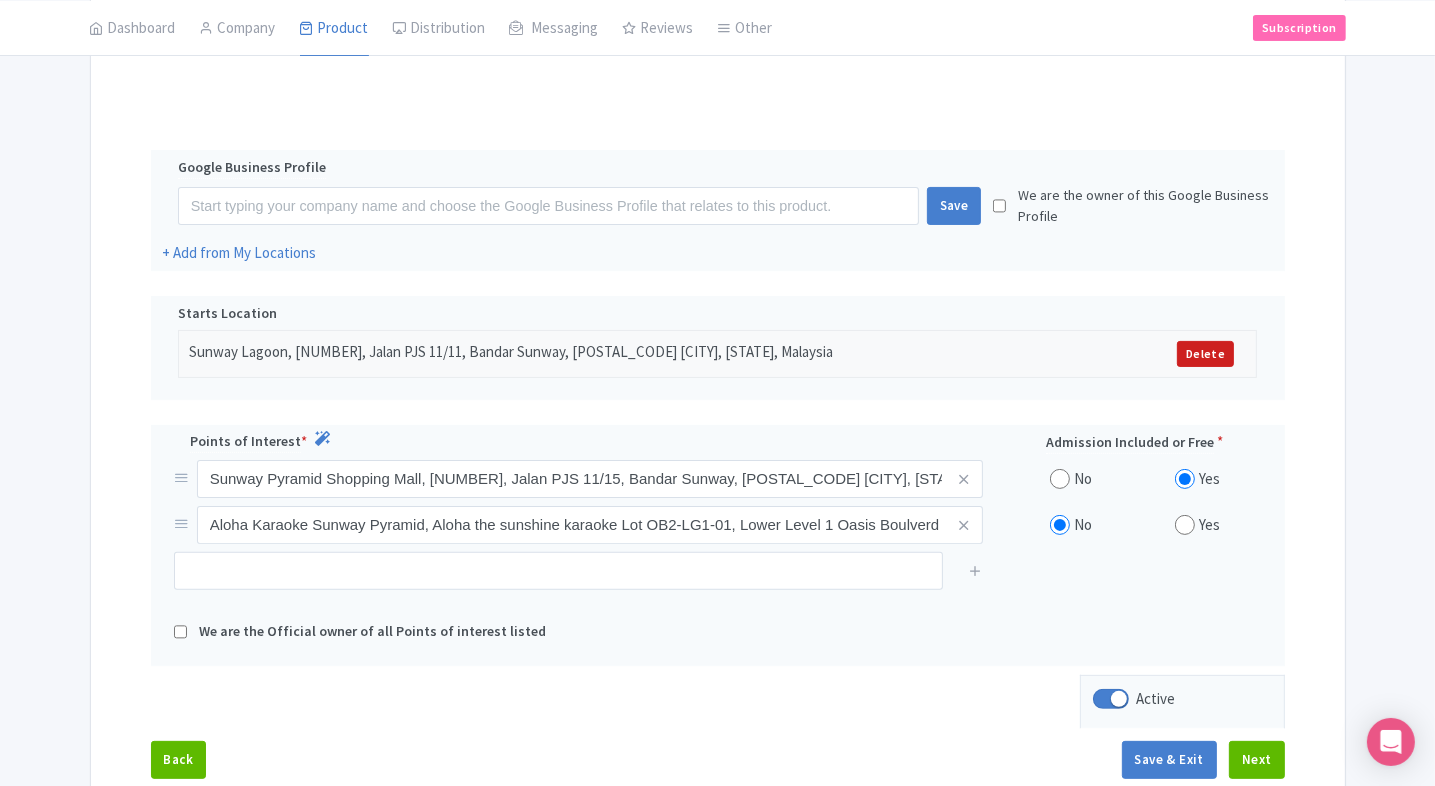 scroll, scrollTop: 368, scrollLeft: 0, axis: vertical 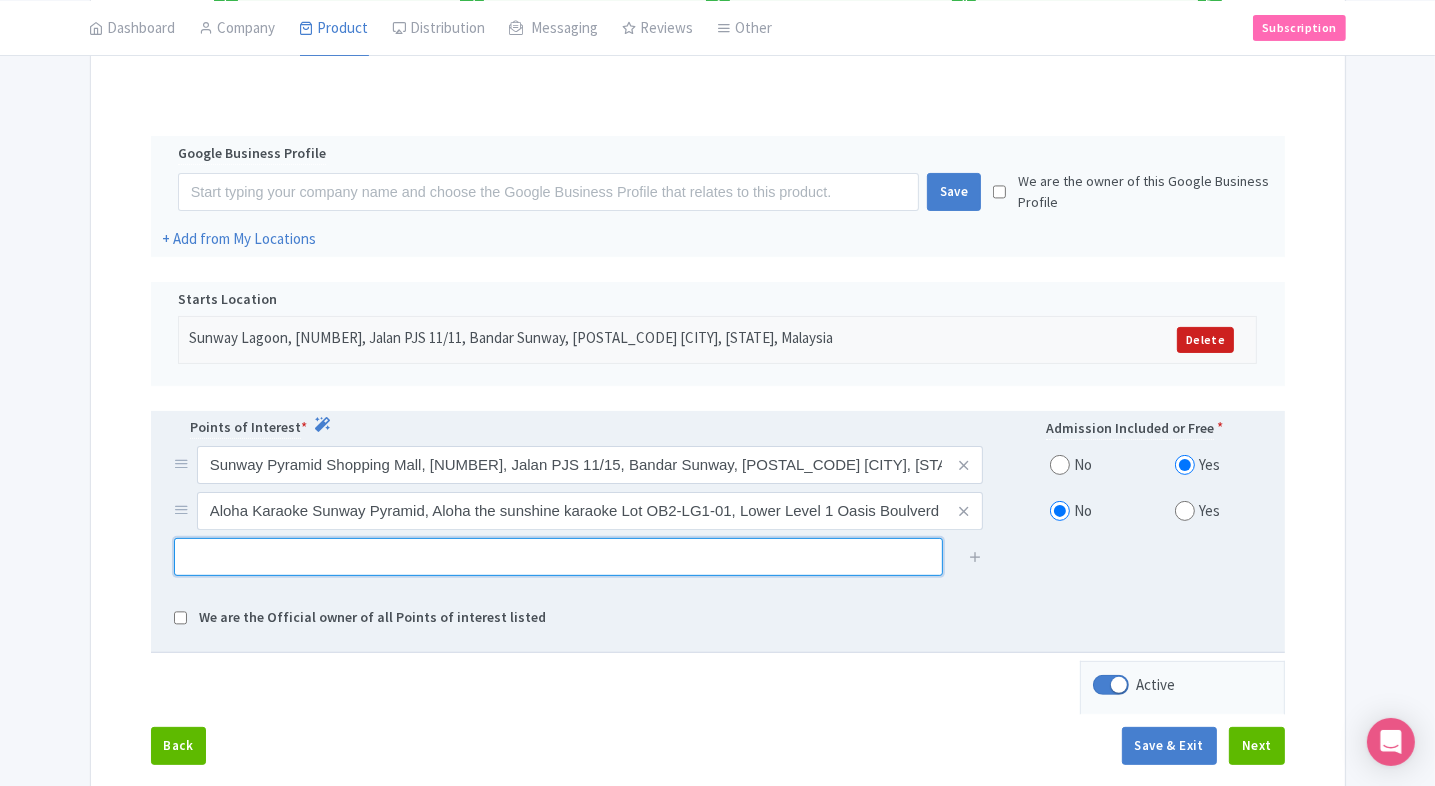 click at bounding box center (558, 557) 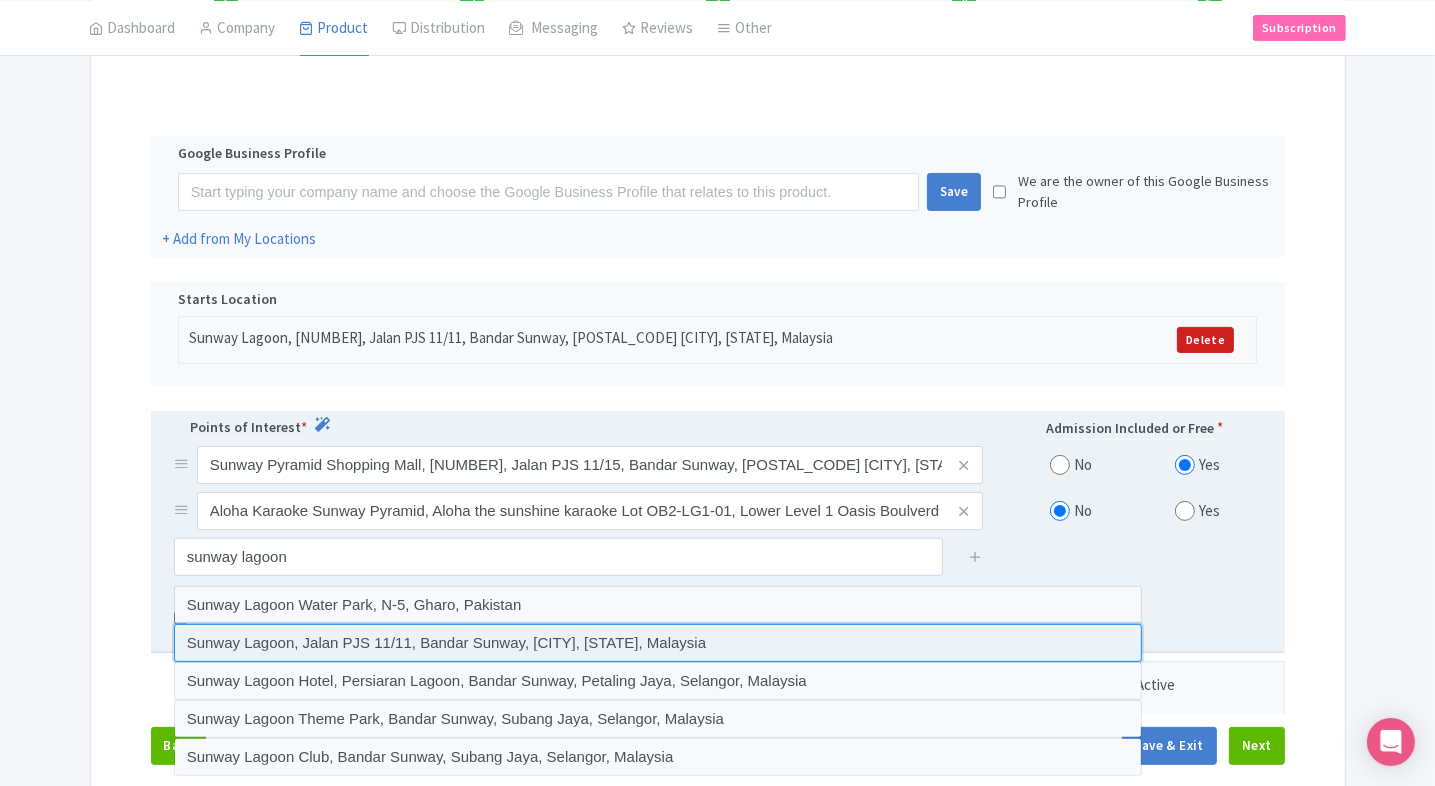 click at bounding box center (658, 643) 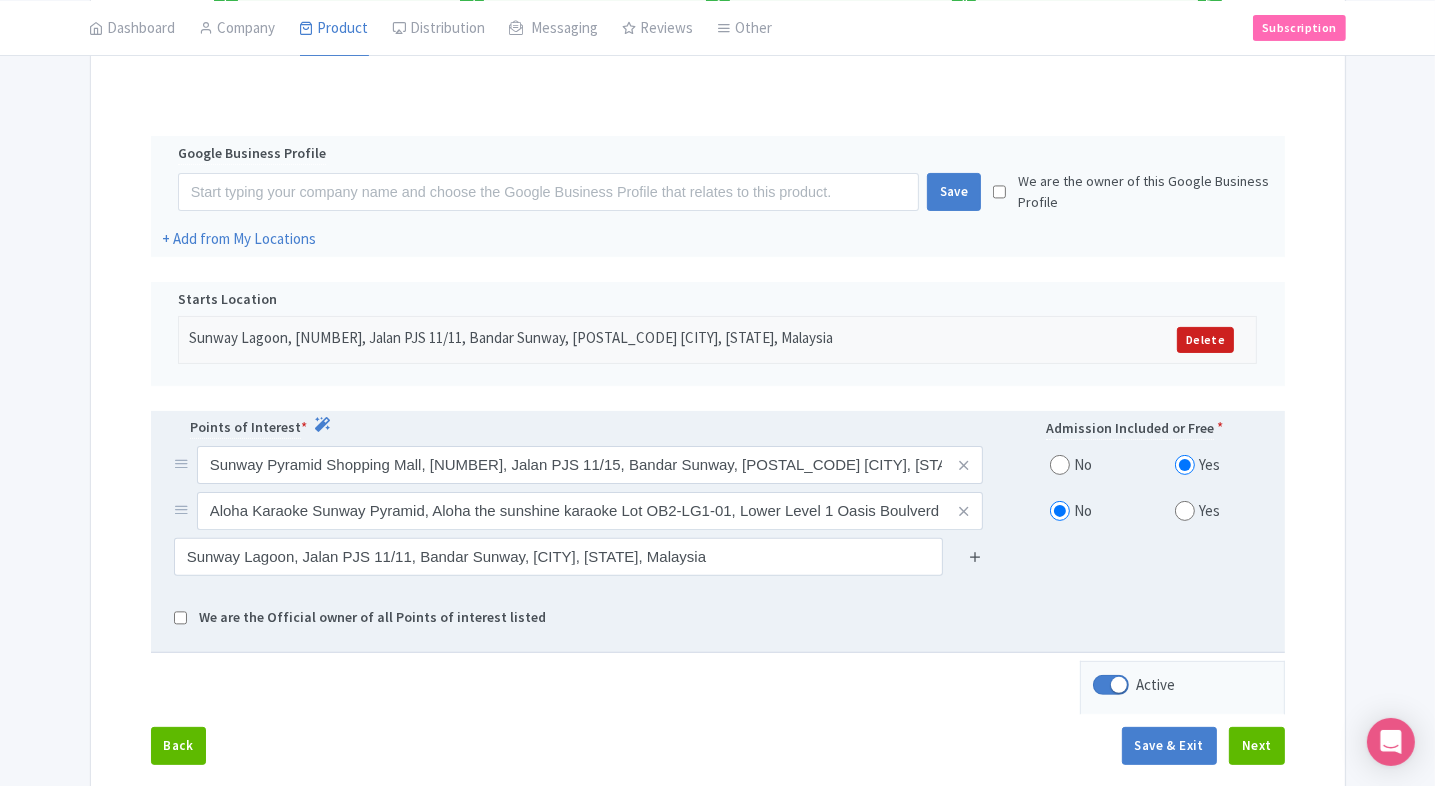 click at bounding box center (975, 556) 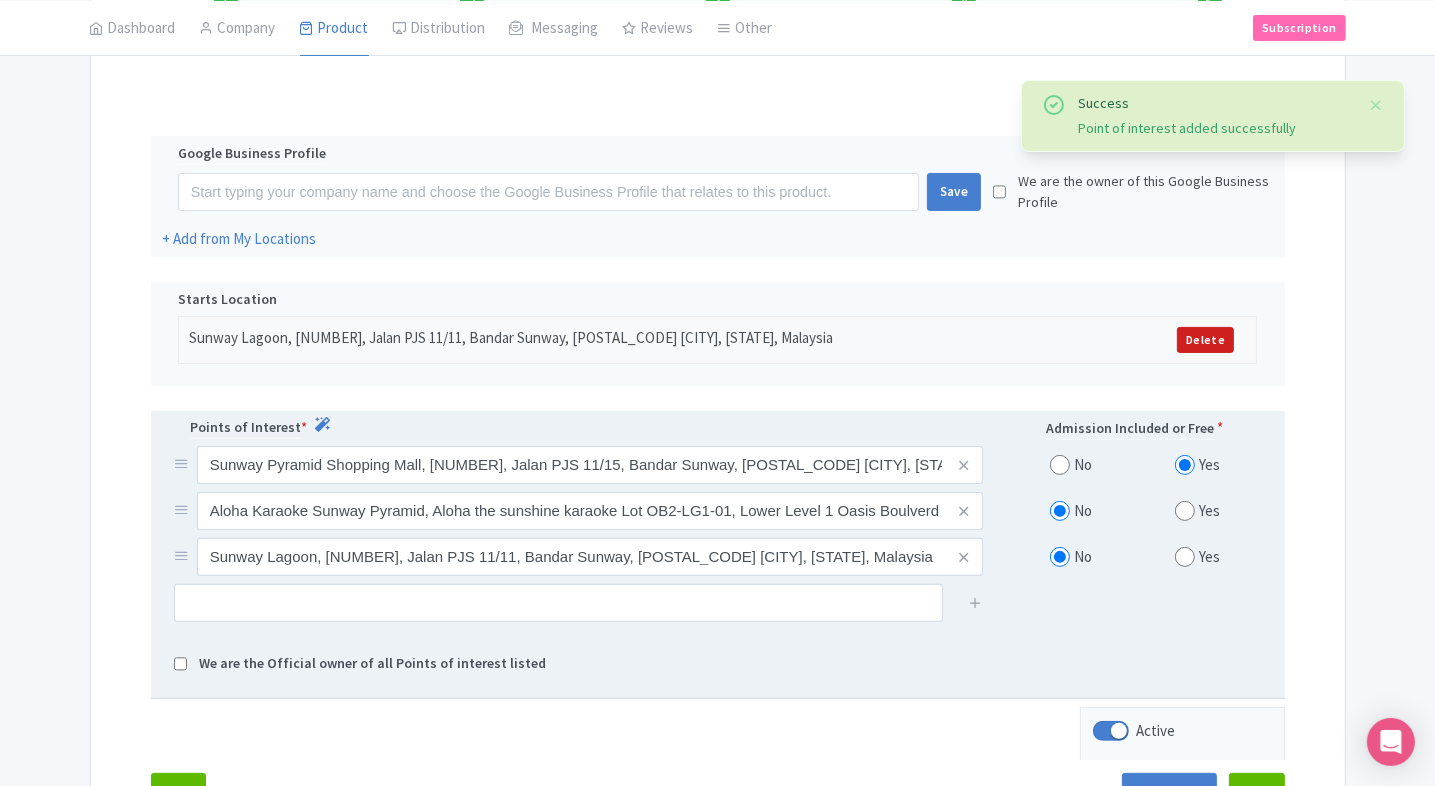 click at bounding box center (1185, 557) 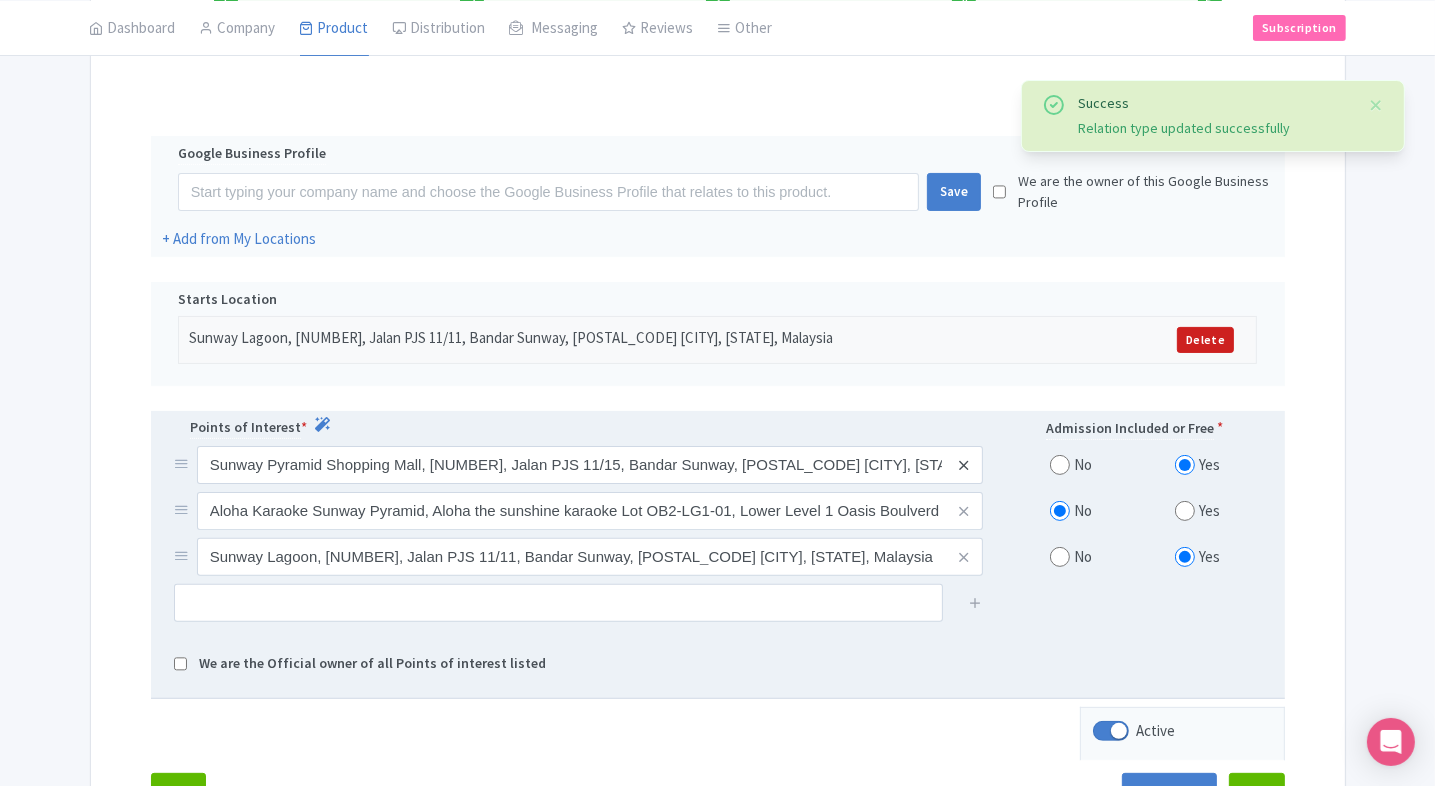 click at bounding box center [963, 465] 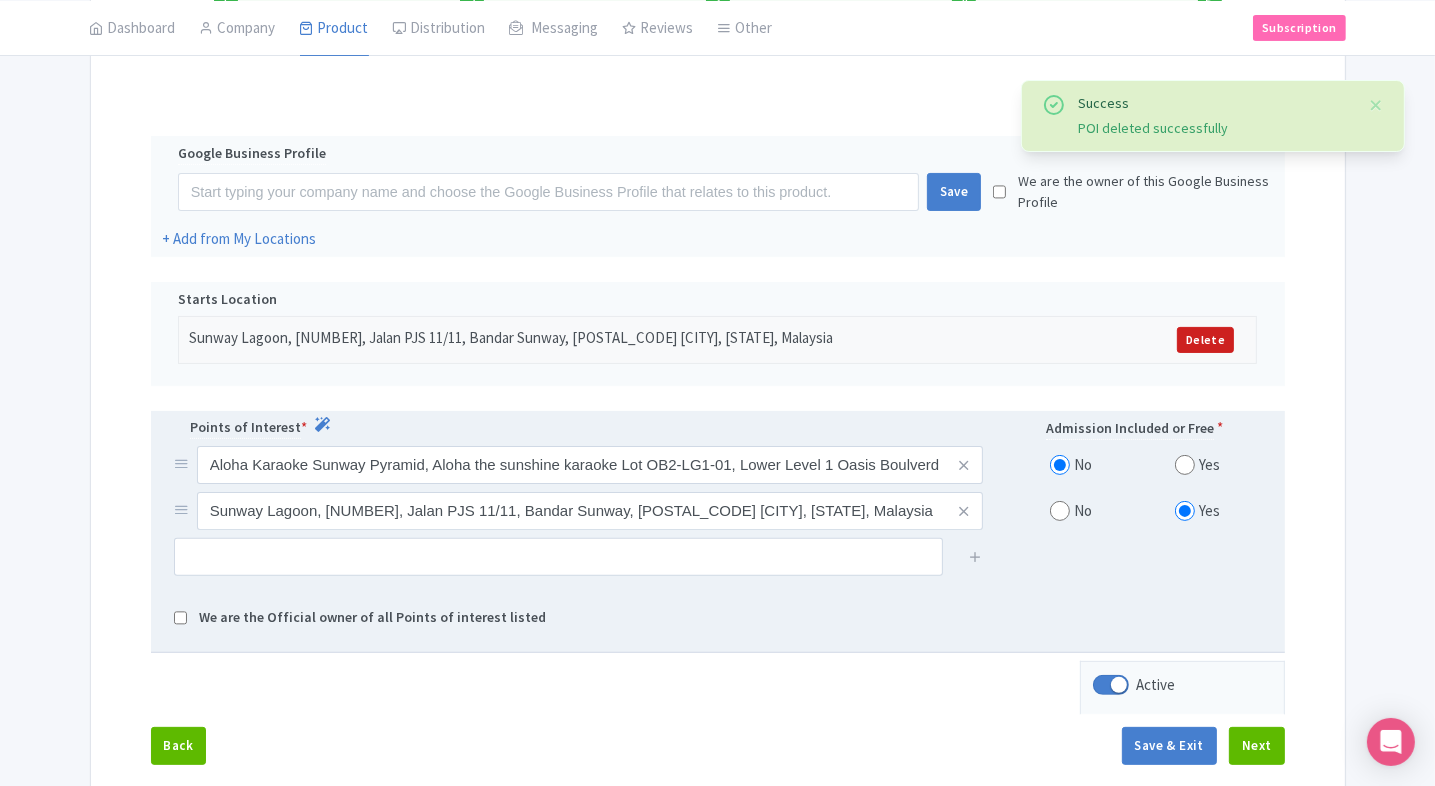 click at bounding box center [963, 465] 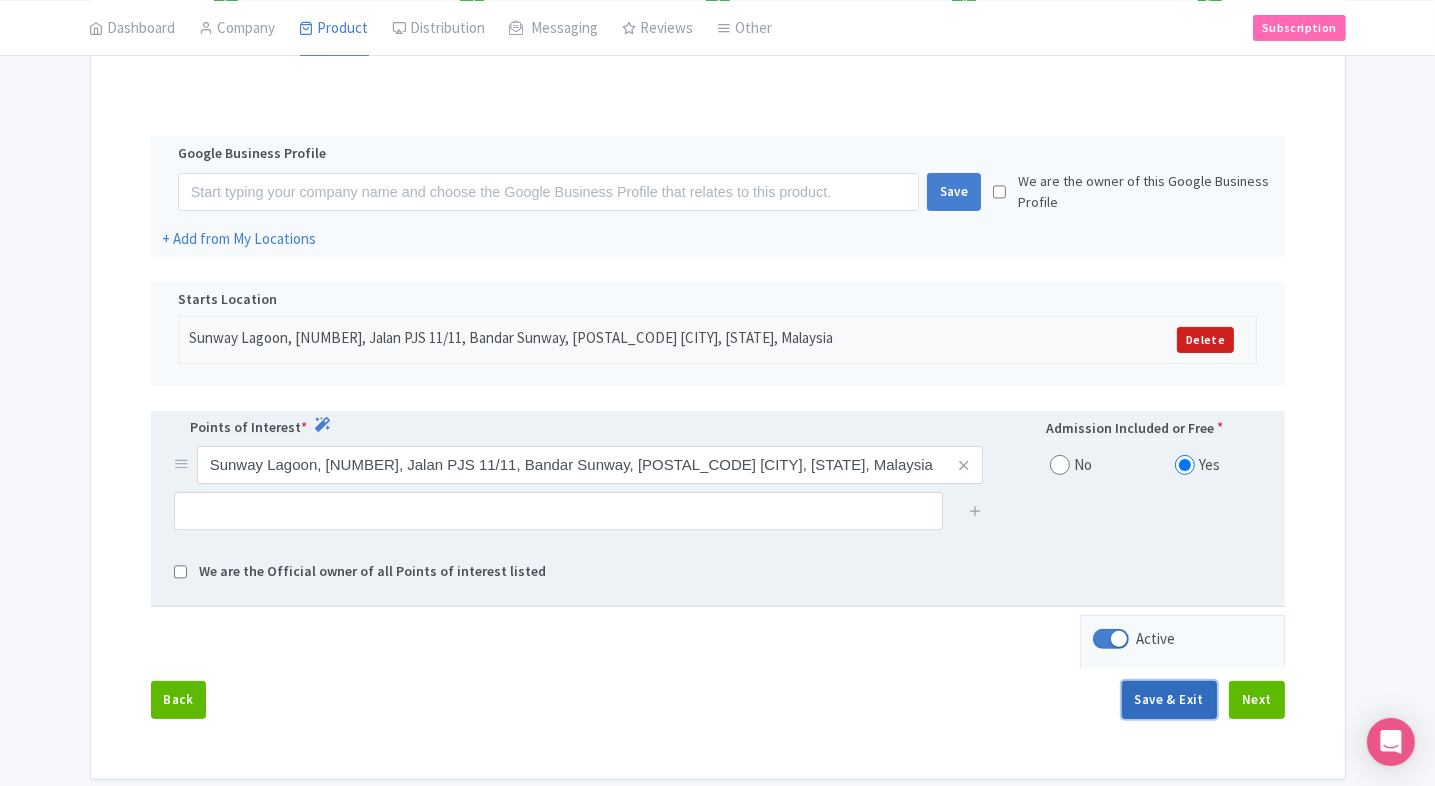 click on "Save & Exit" at bounding box center [1169, 700] 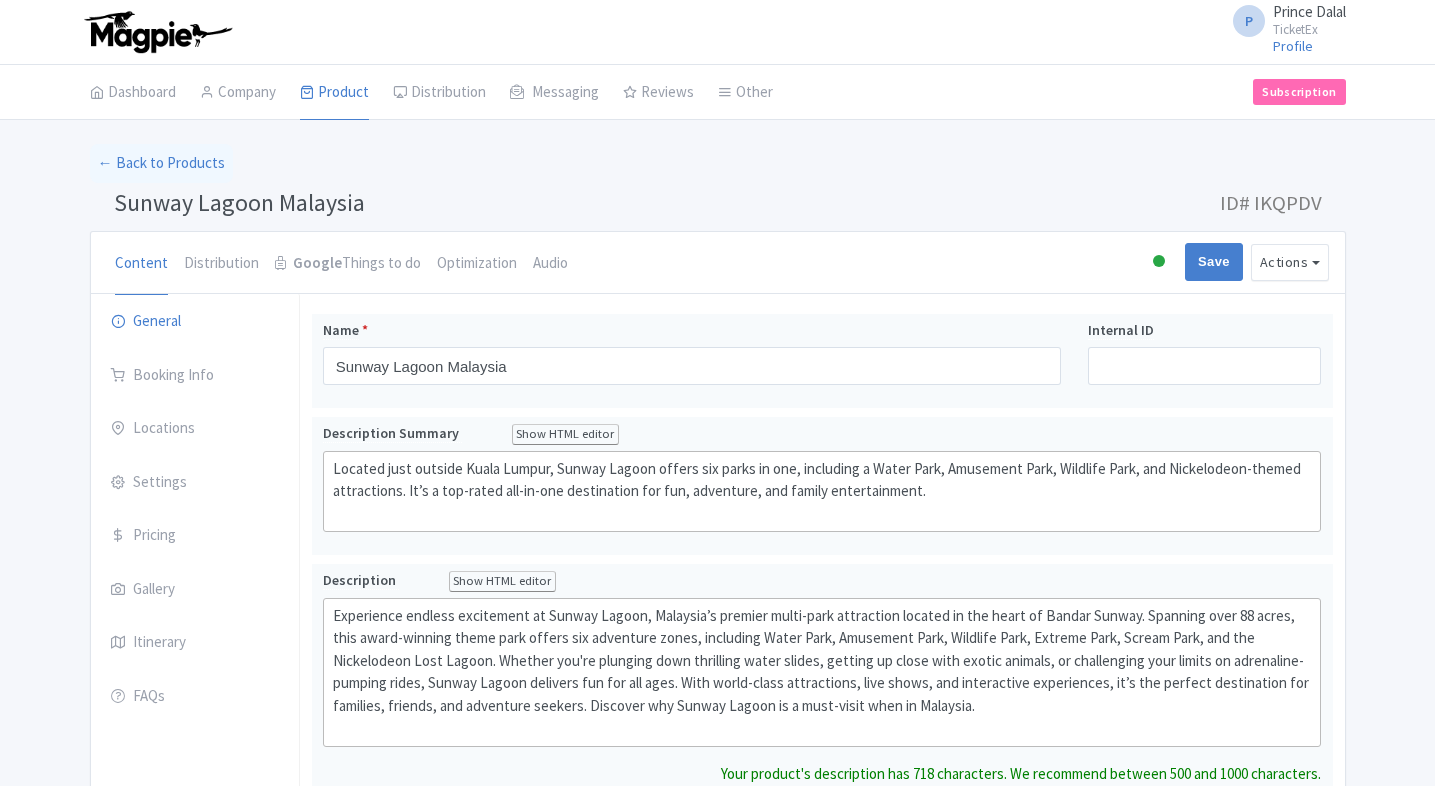 scroll, scrollTop: 0, scrollLeft: 0, axis: both 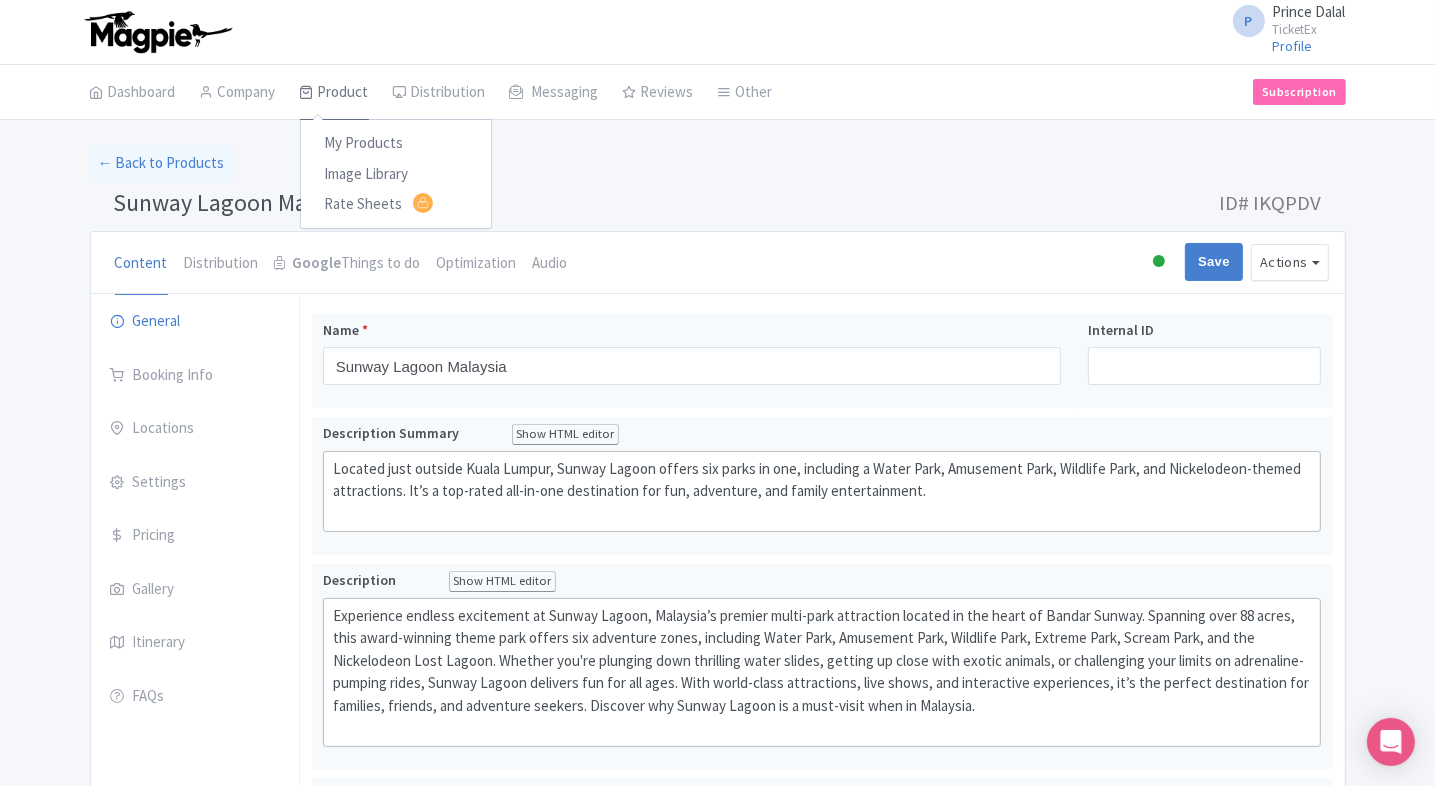 click on "Product" at bounding box center (334, 93) 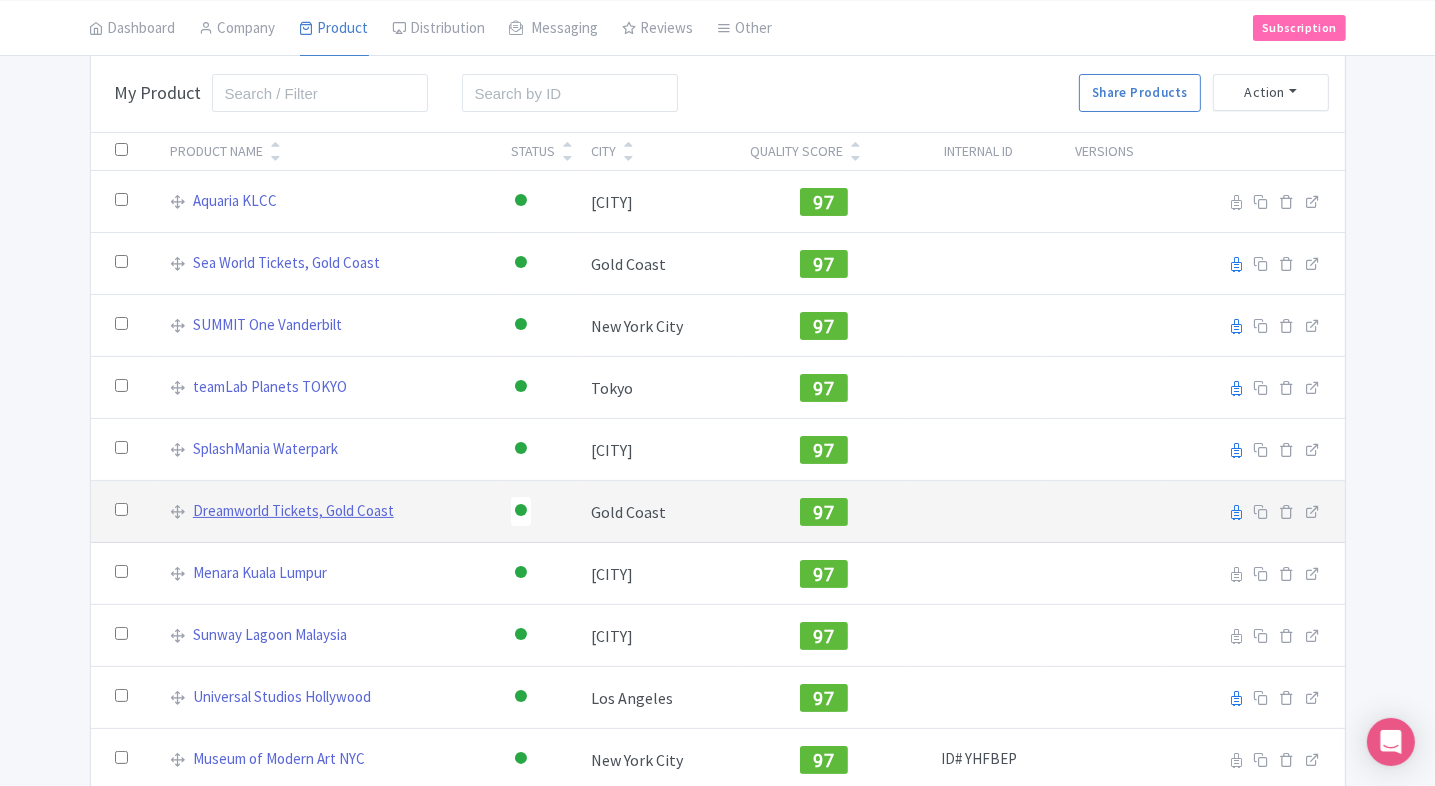 scroll, scrollTop: 92, scrollLeft: 0, axis: vertical 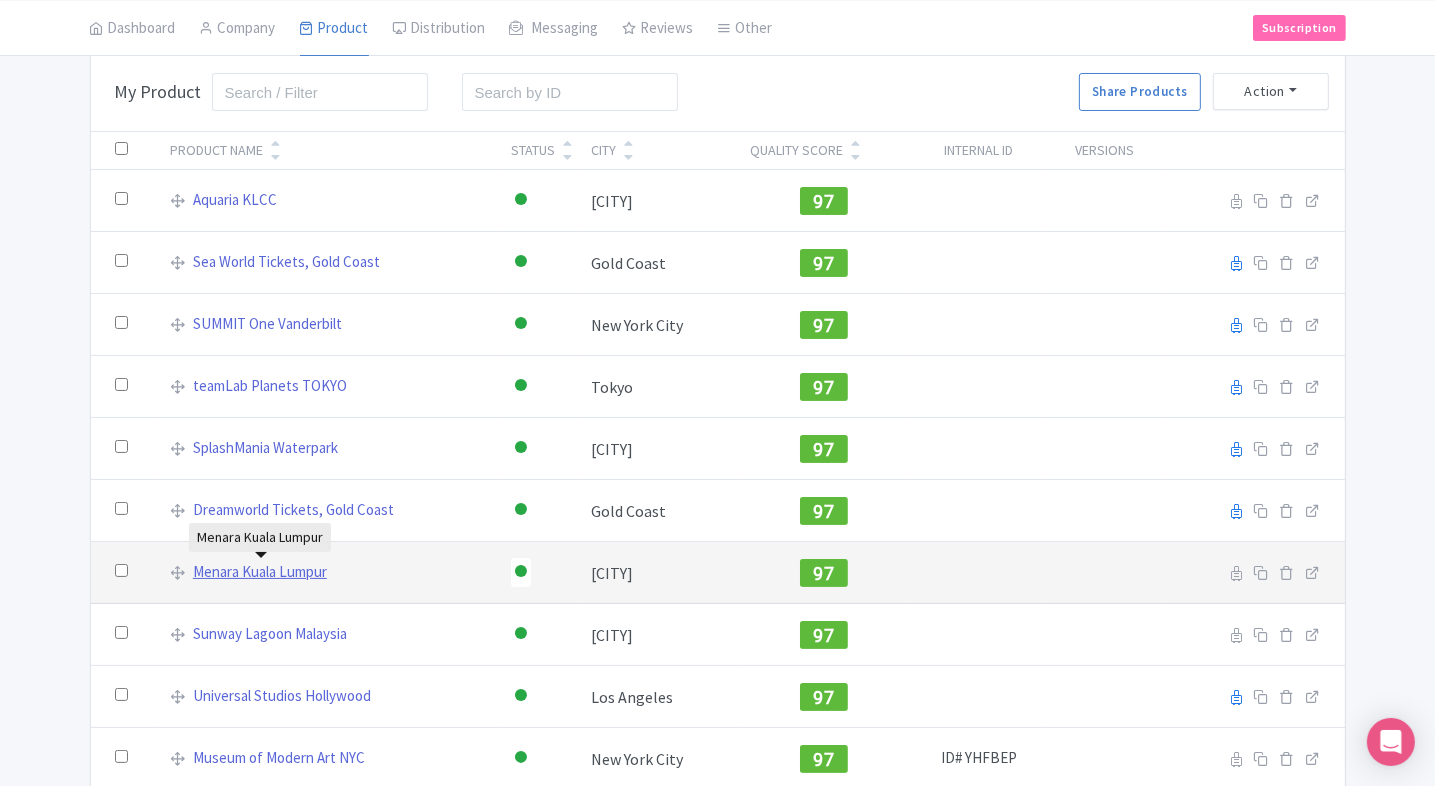click on "Menara Kuala Lumpur" at bounding box center [260, 572] 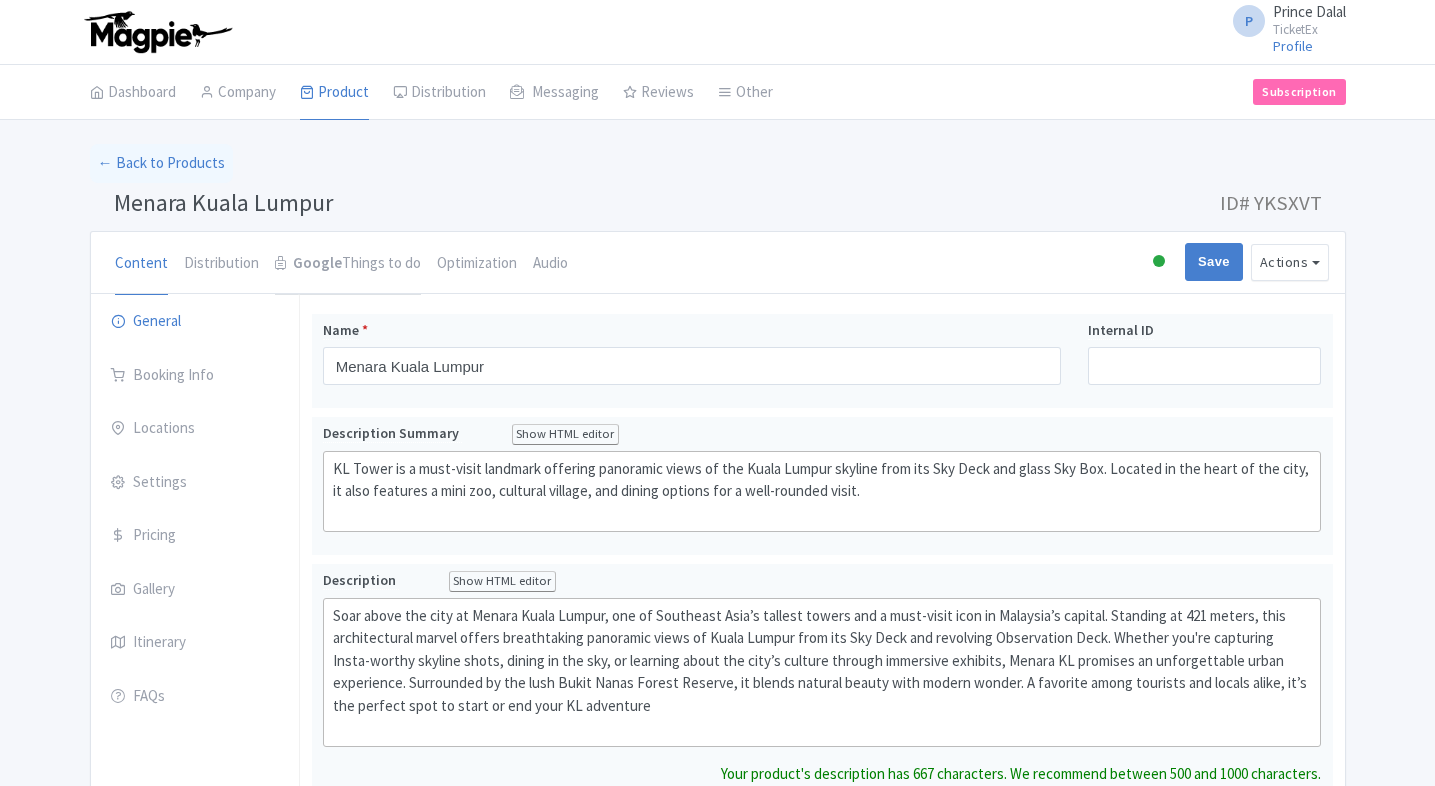 scroll, scrollTop: 0, scrollLeft: 0, axis: both 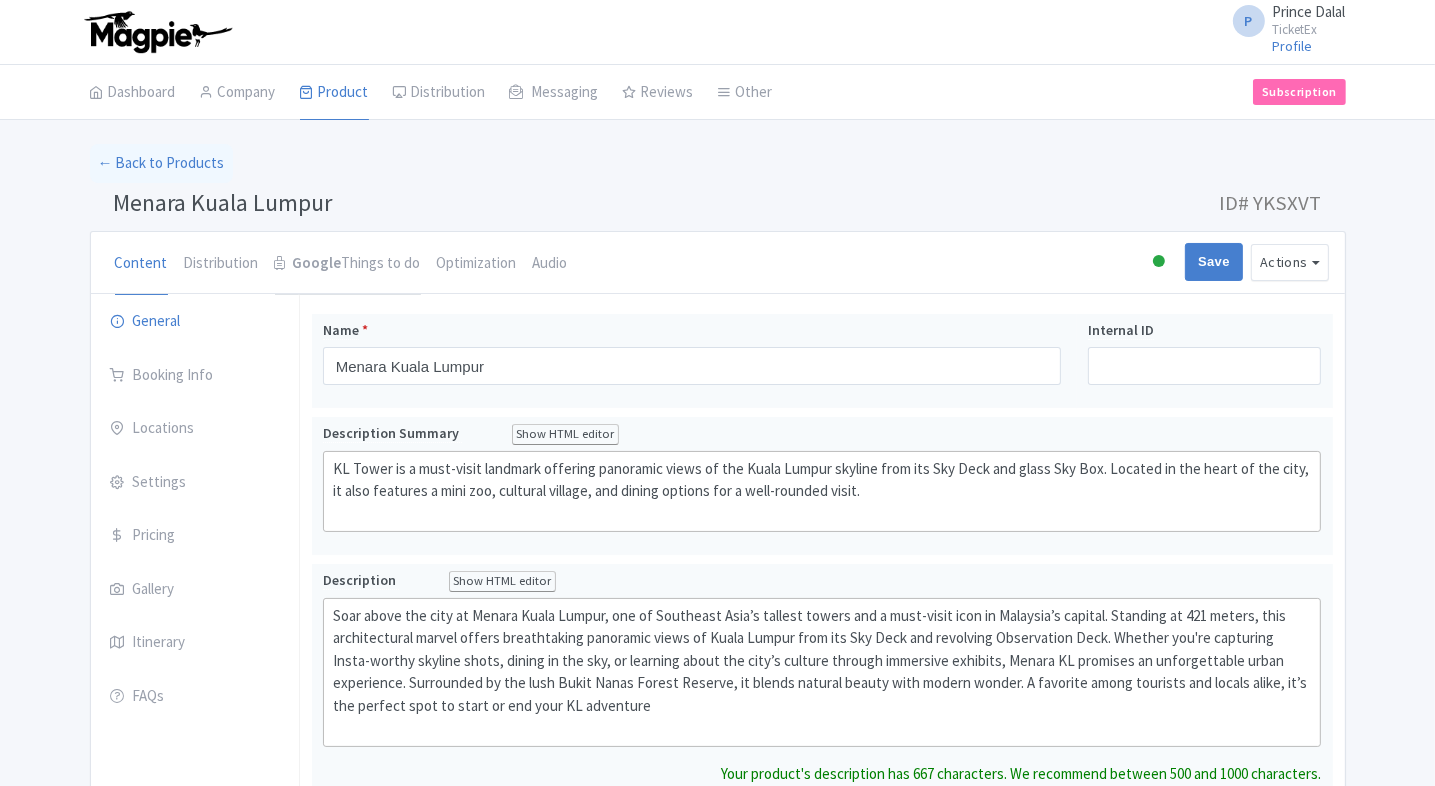 click on "Google" at bounding box center (317, 263) 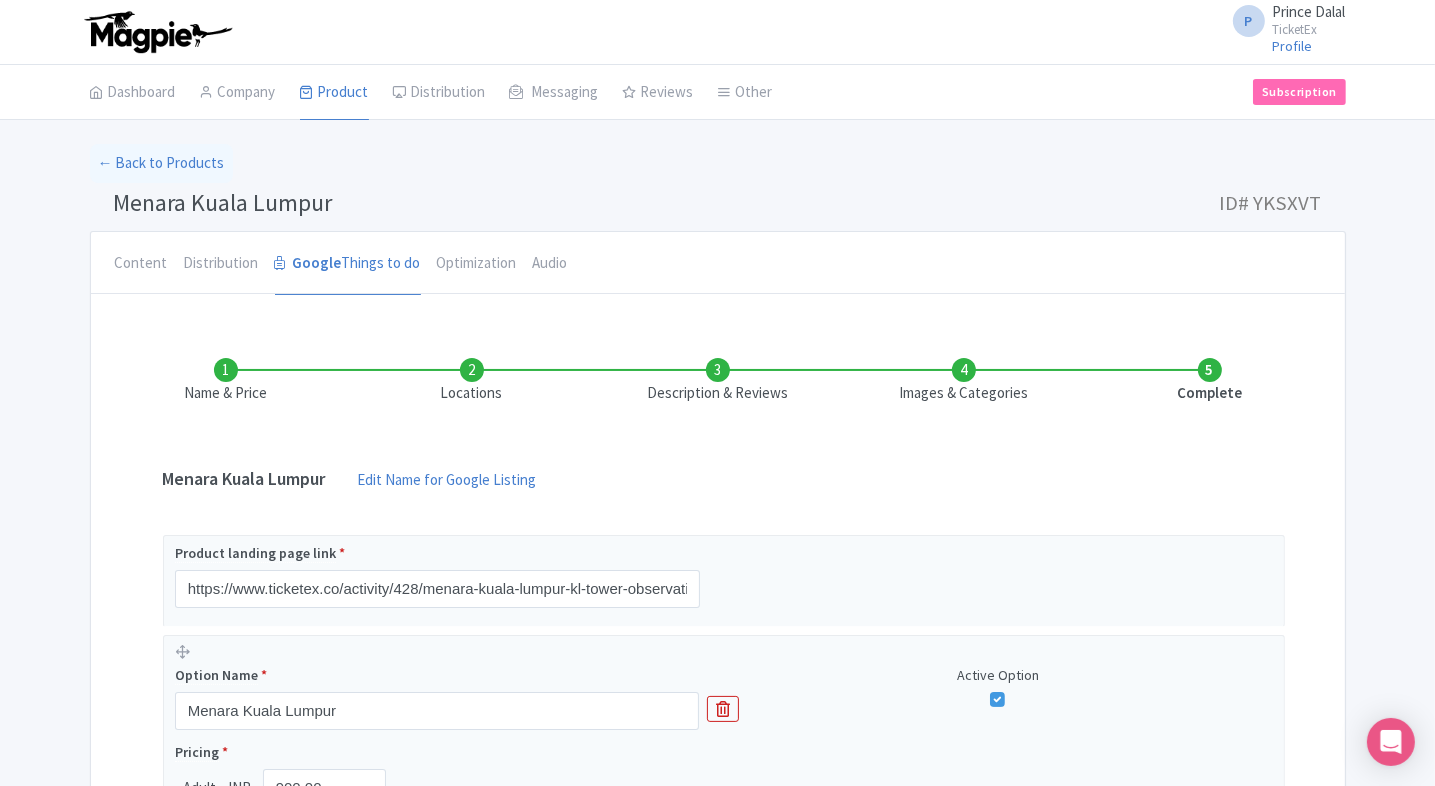 click on "Locations" at bounding box center [472, 381] 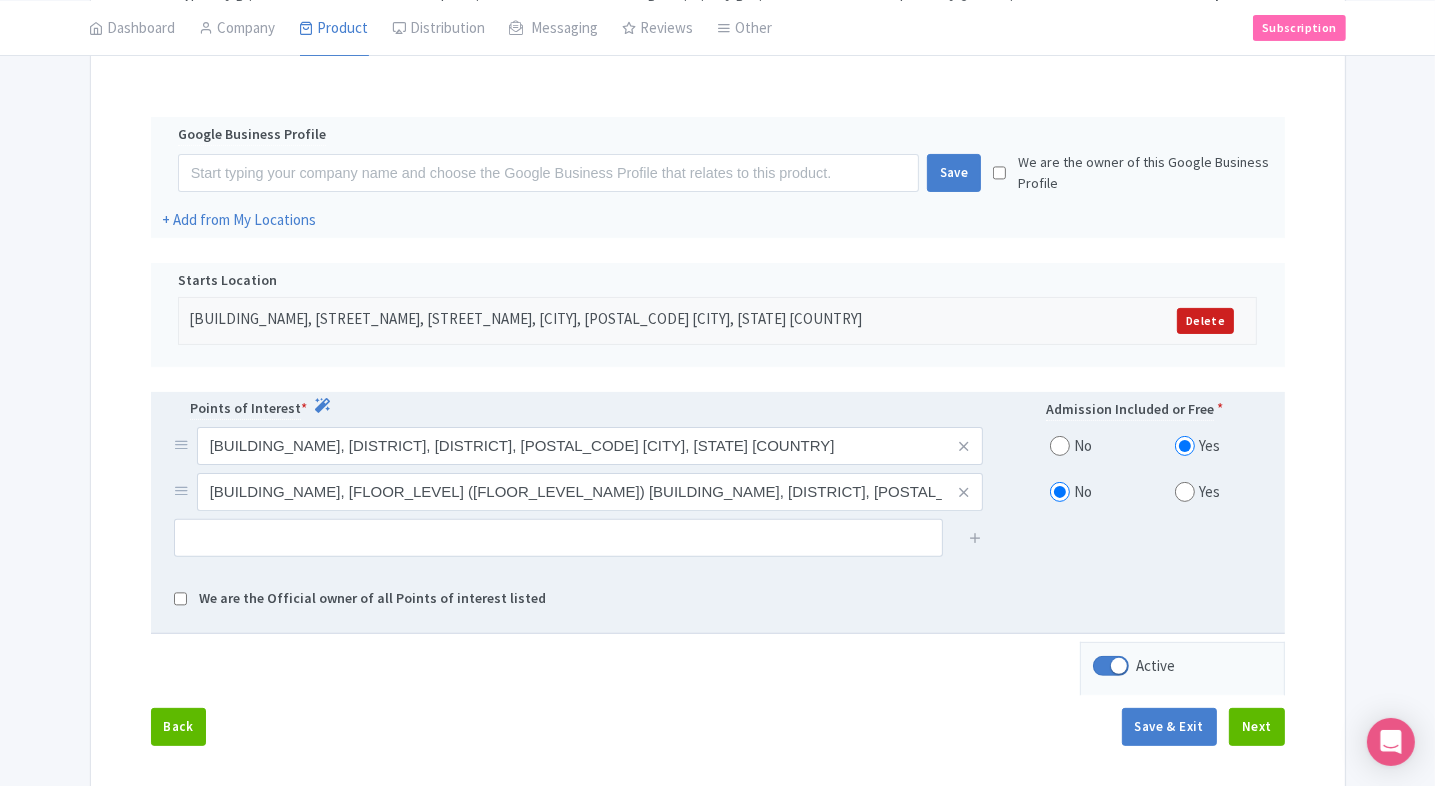 scroll, scrollTop: 396, scrollLeft: 0, axis: vertical 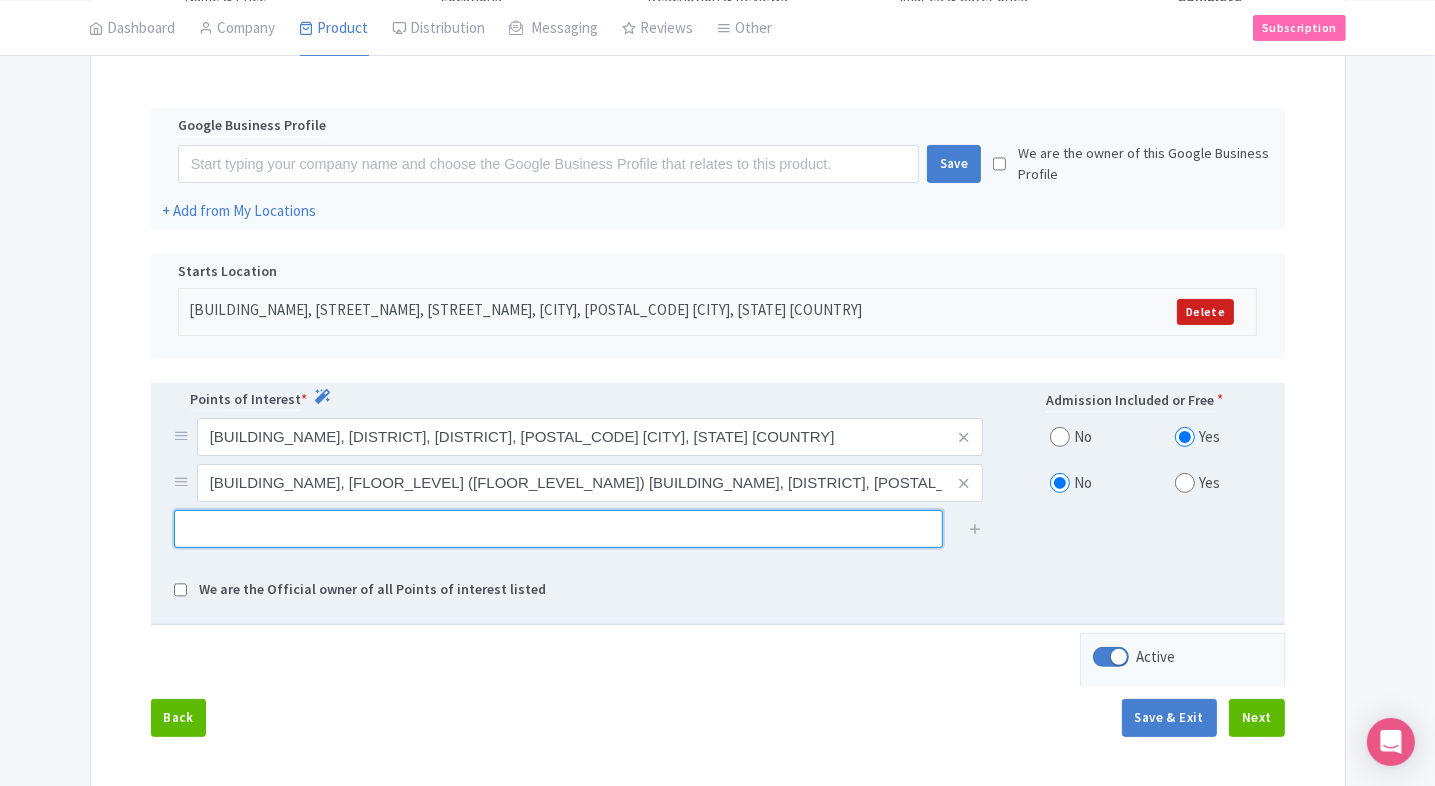 click at bounding box center (558, 529) 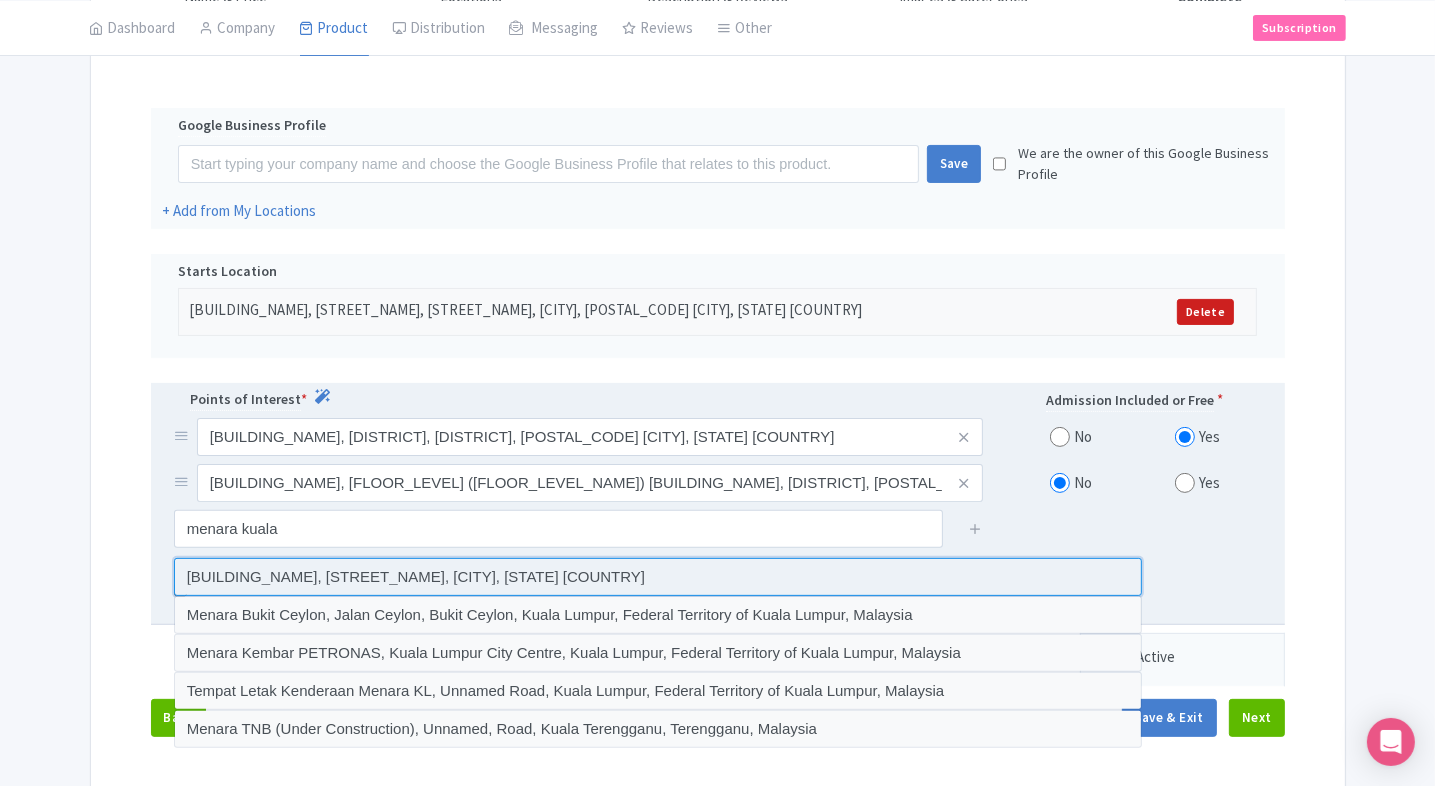 click at bounding box center (658, 577) 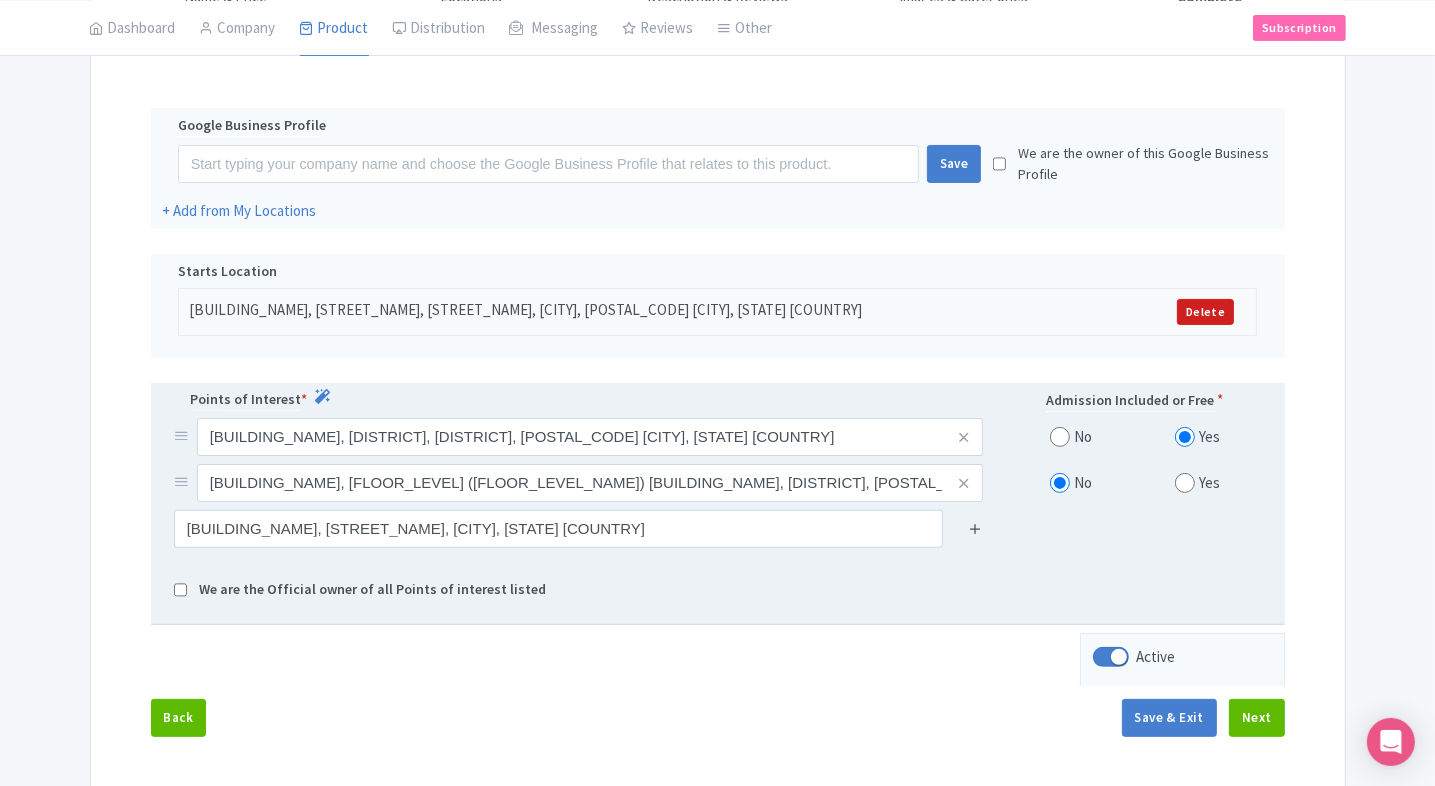 click at bounding box center [975, 528] 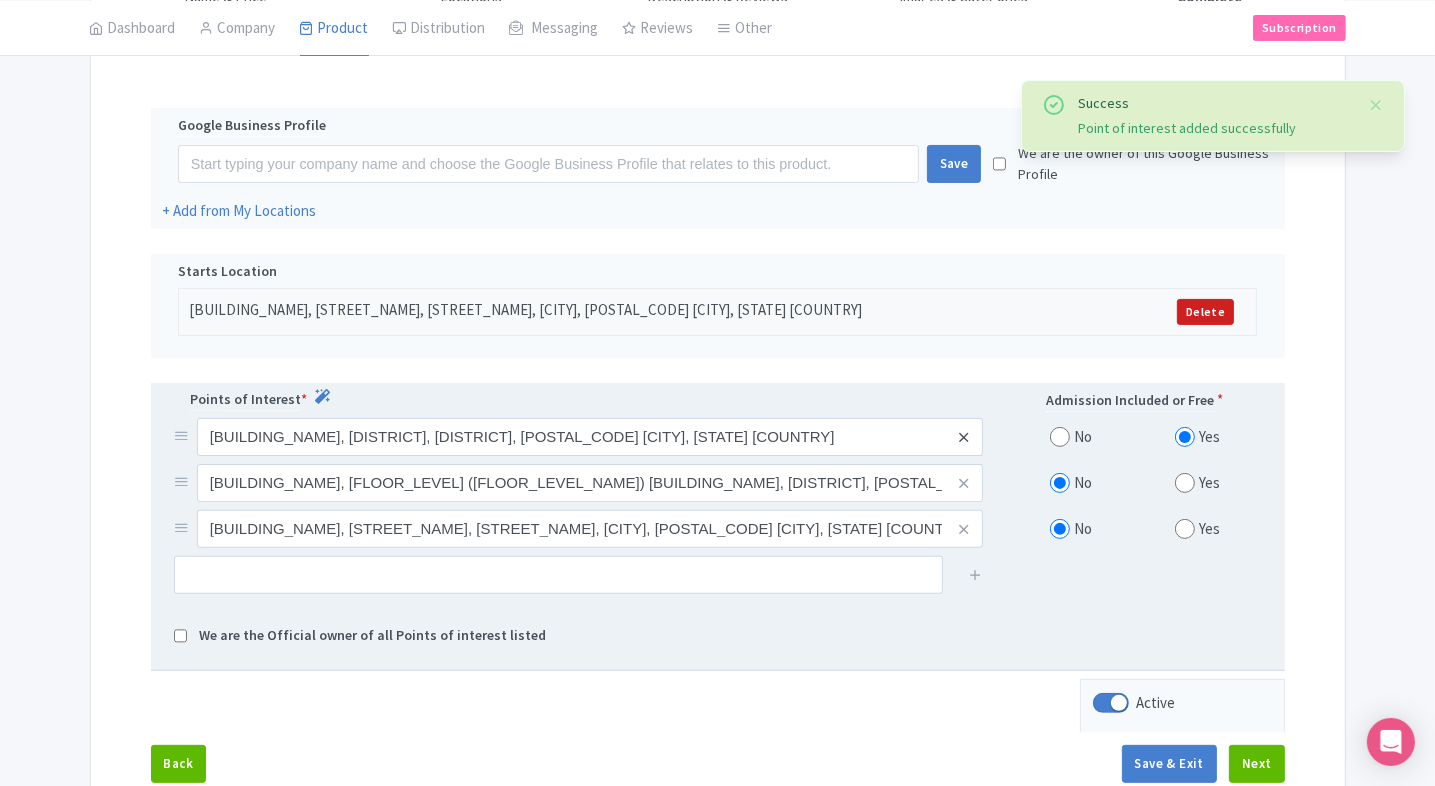 click at bounding box center (963, 437) 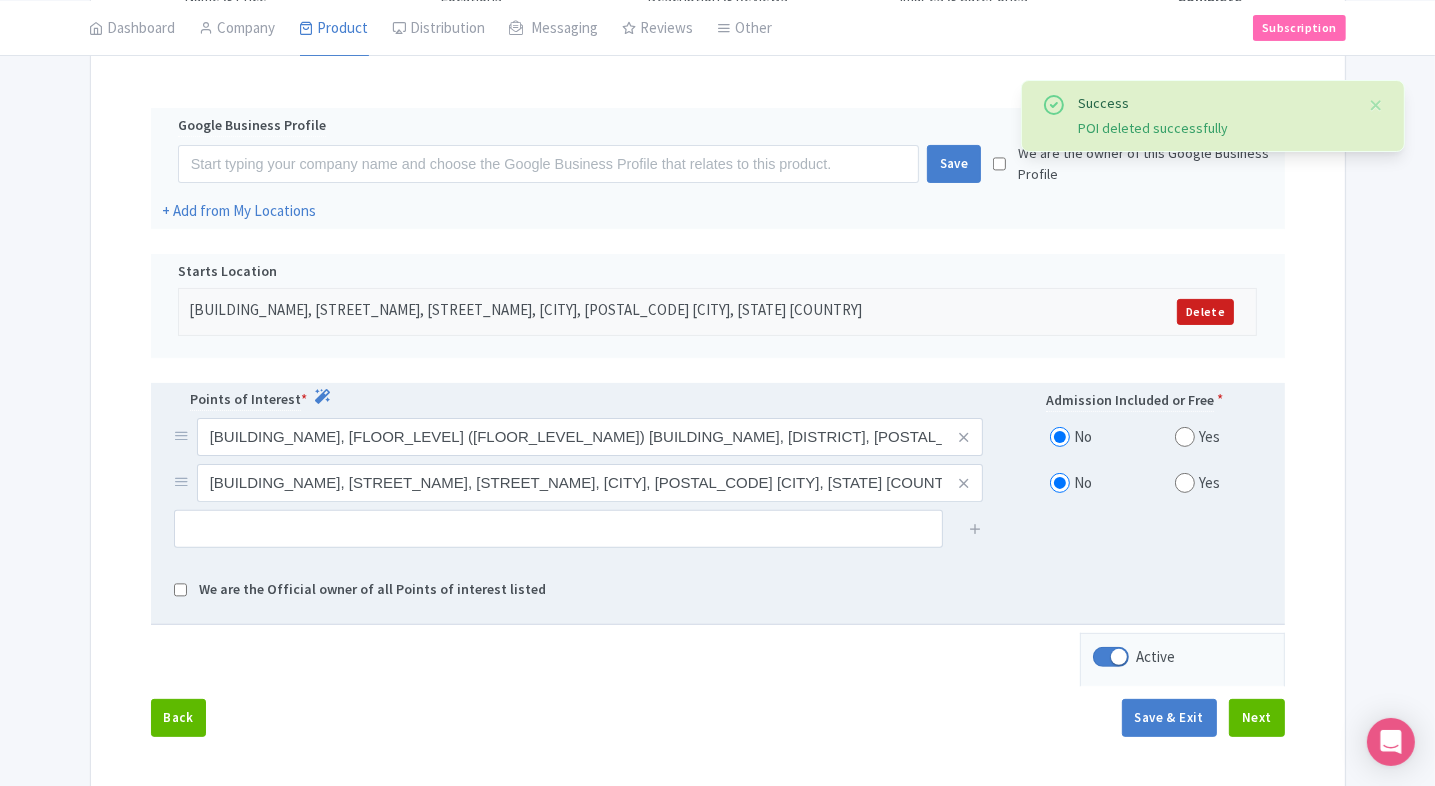 click at bounding box center [963, 437] 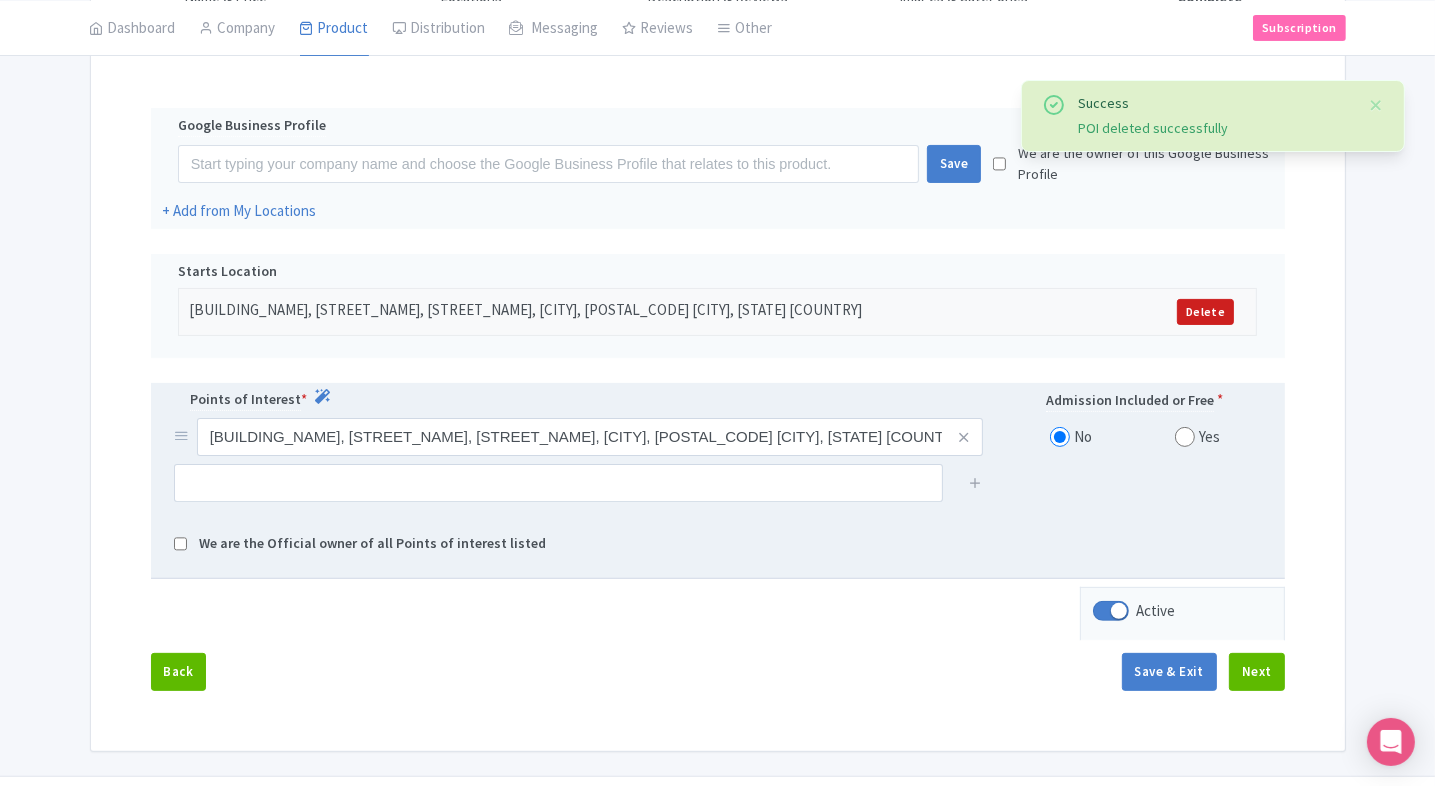 click at bounding box center [1185, 437] 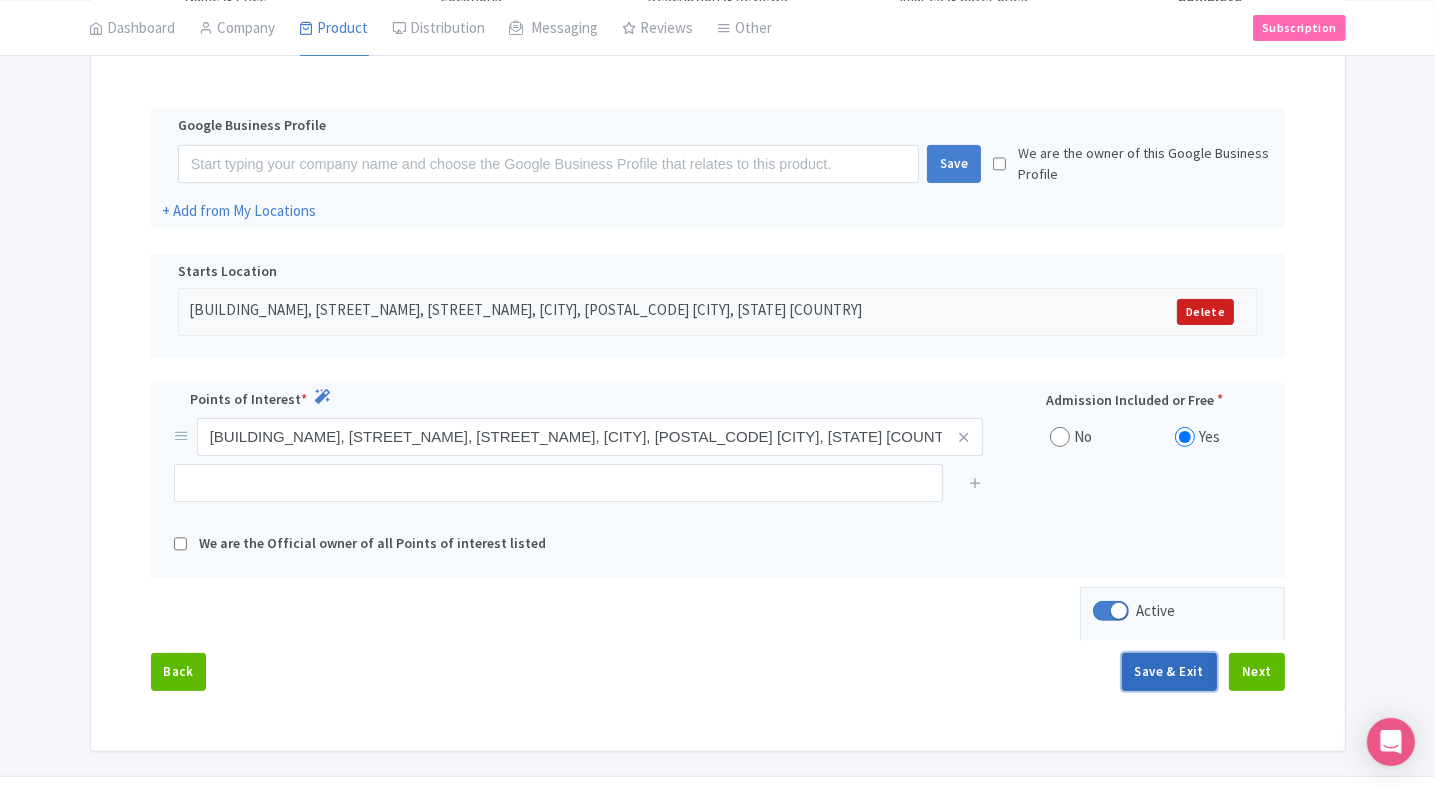 click on "Save & Exit" at bounding box center [1169, 672] 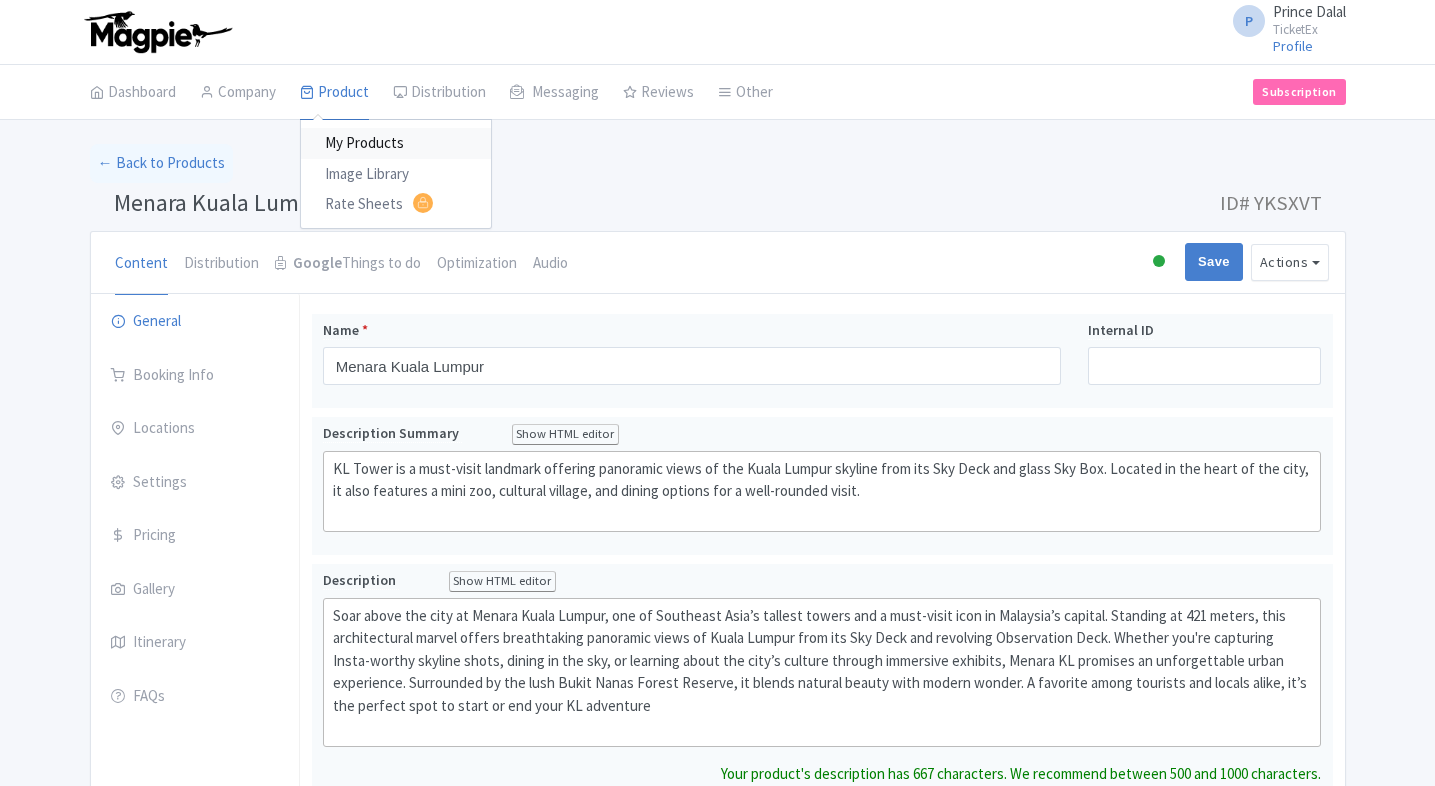 scroll, scrollTop: 0, scrollLeft: 0, axis: both 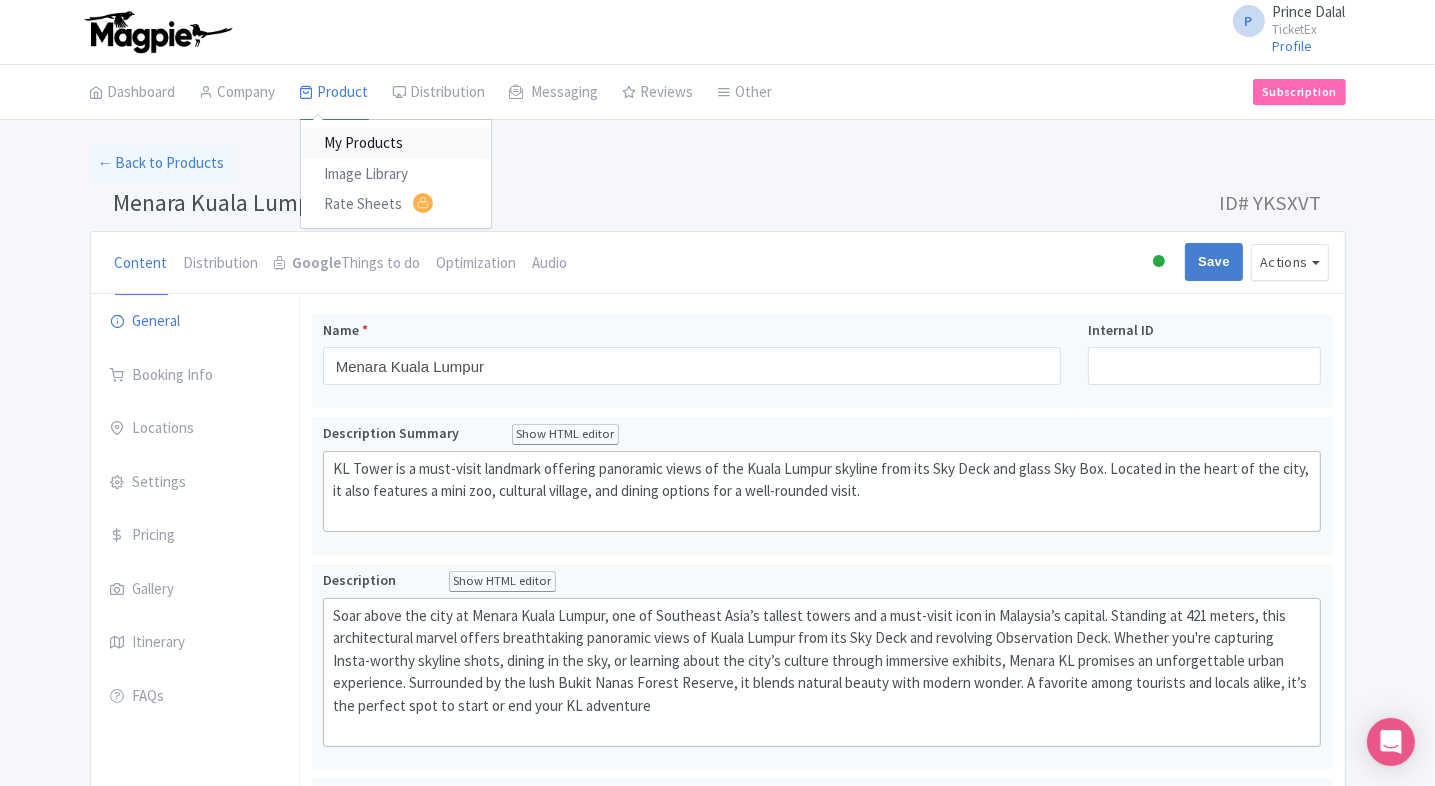 click on "My Products" at bounding box center (396, 143) 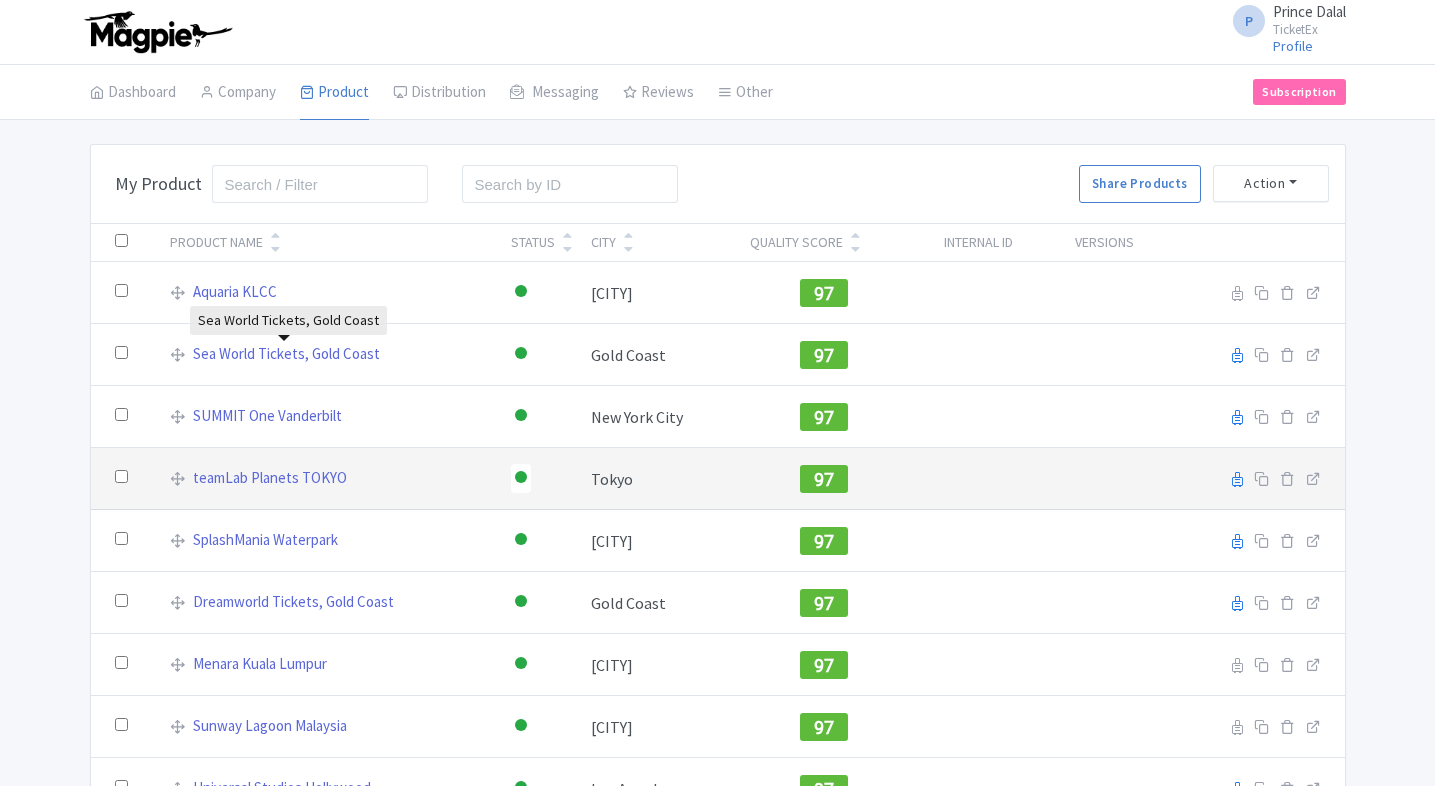 scroll, scrollTop: 0, scrollLeft: 0, axis: both 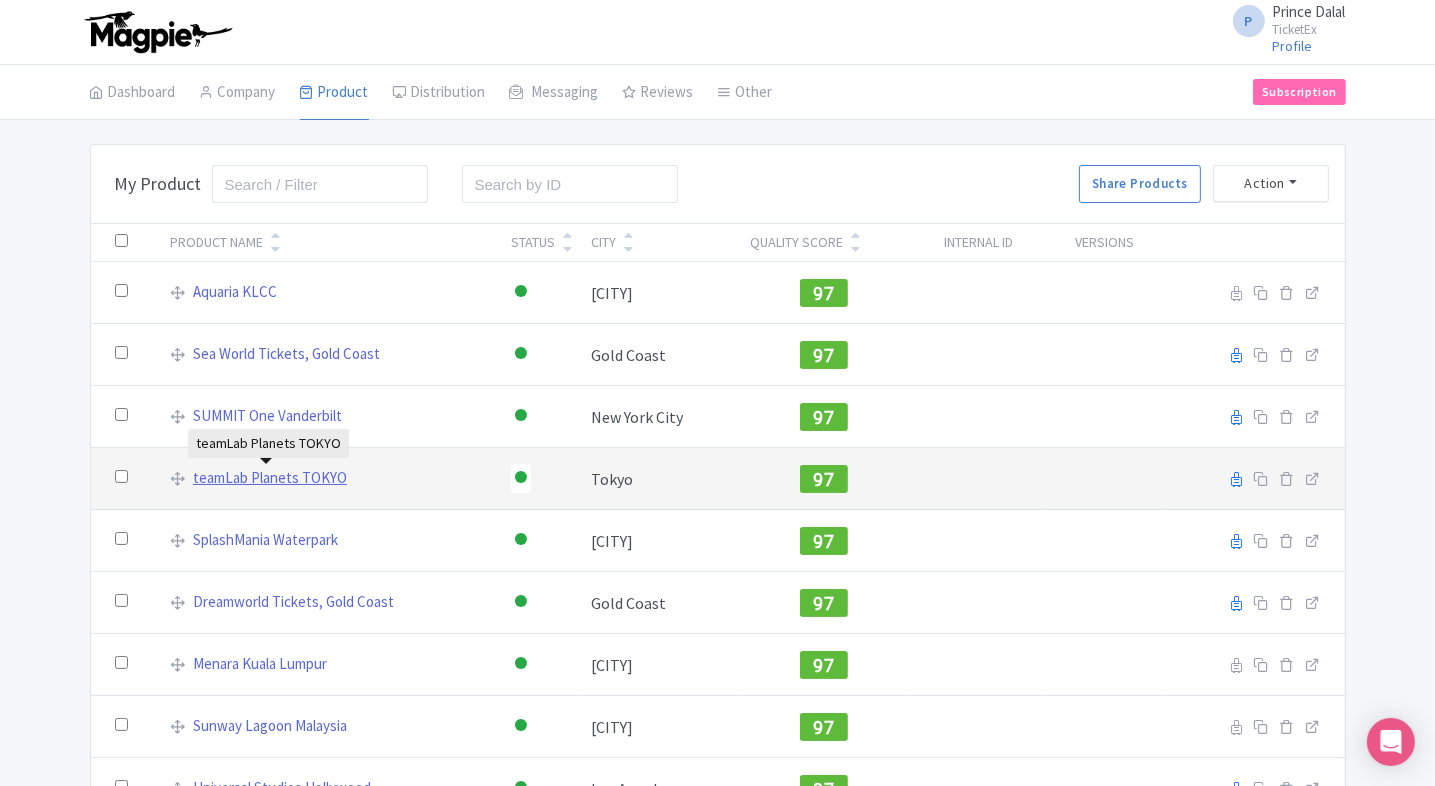 click on "teamLab Planets TOKYO" at bounding box center (270, 478) 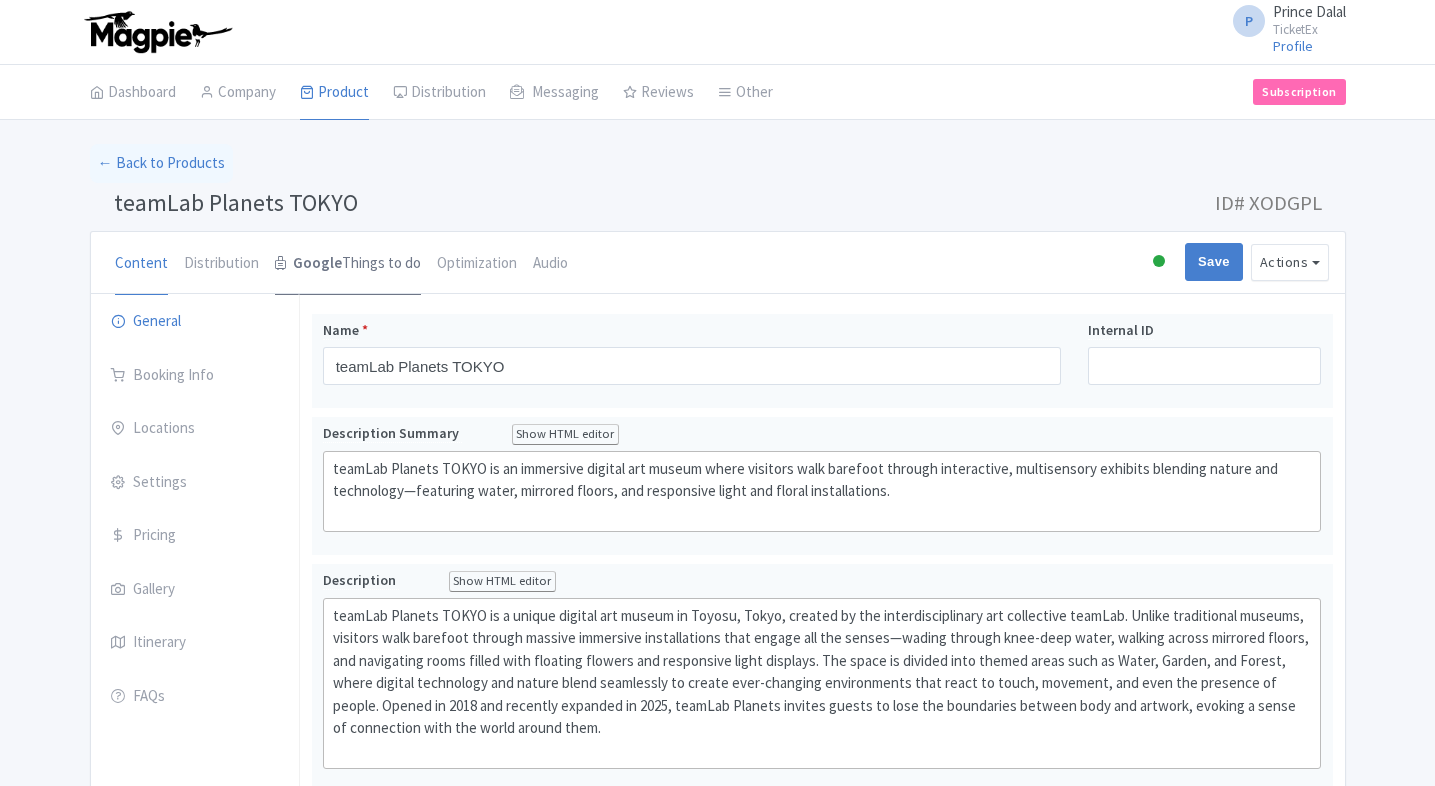 scroll, scrollTop: 0, scrollLeft: 0, axis: both 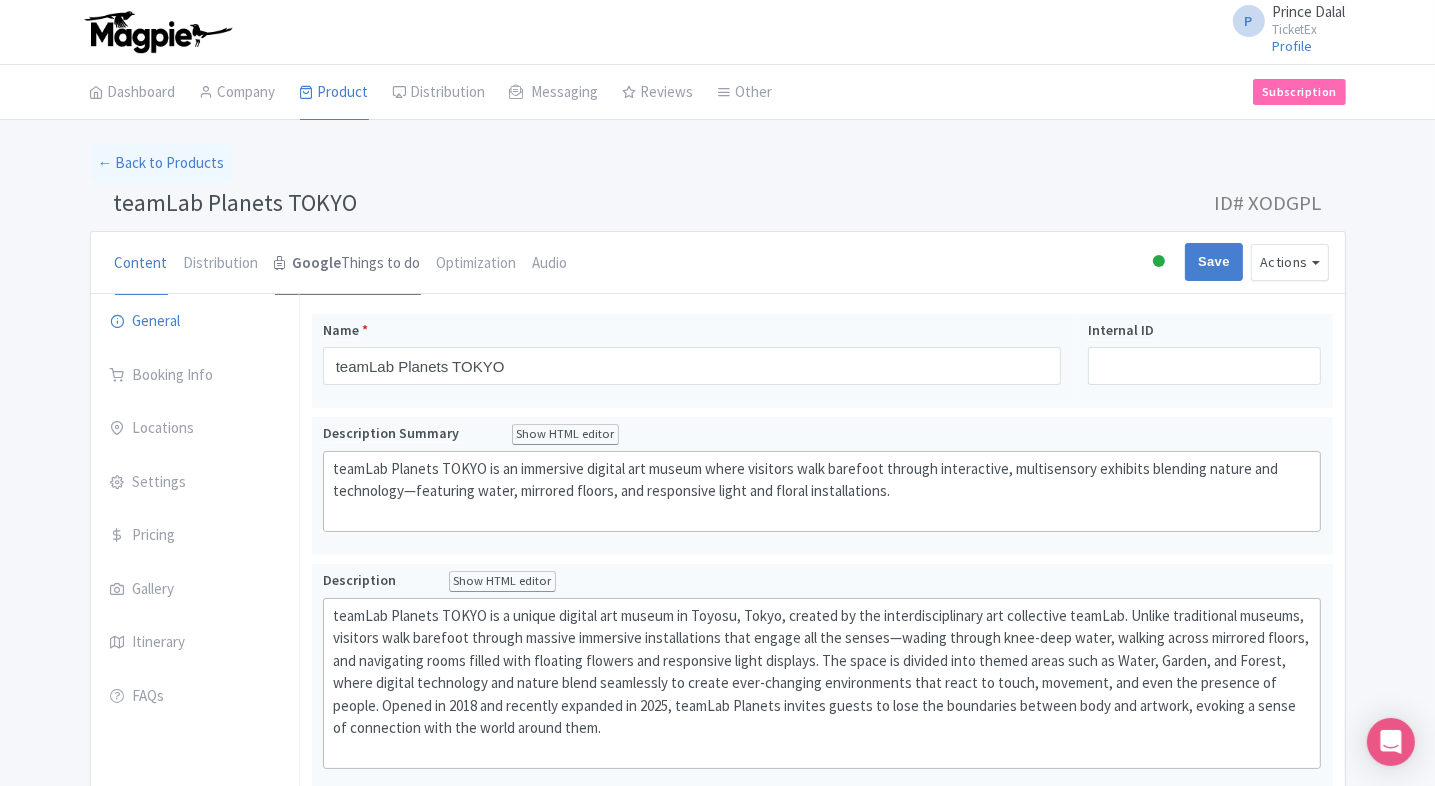 click on "Google  Things to do" at bounding box center (348, 264) 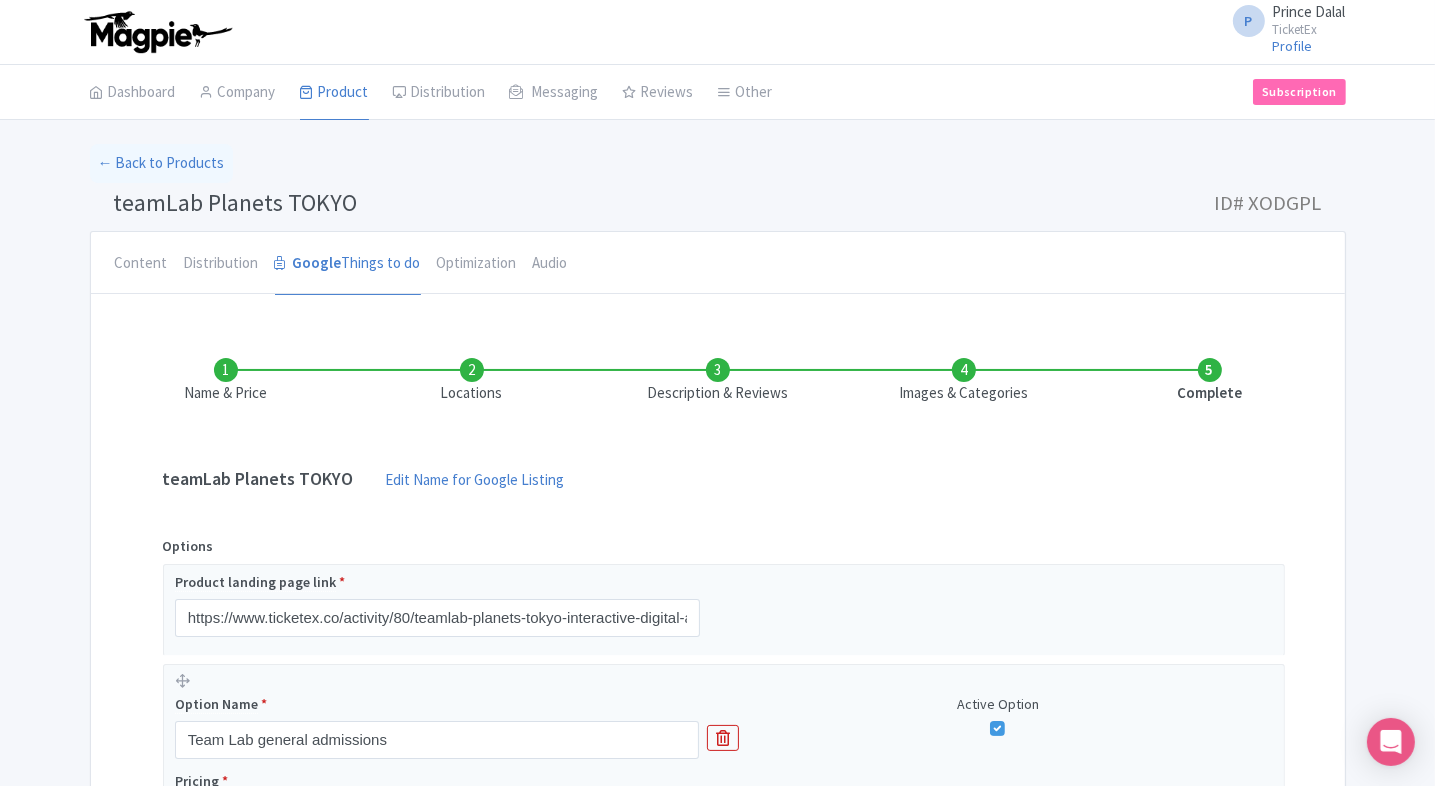 click on "Locations" at bounding box center [472, 381] 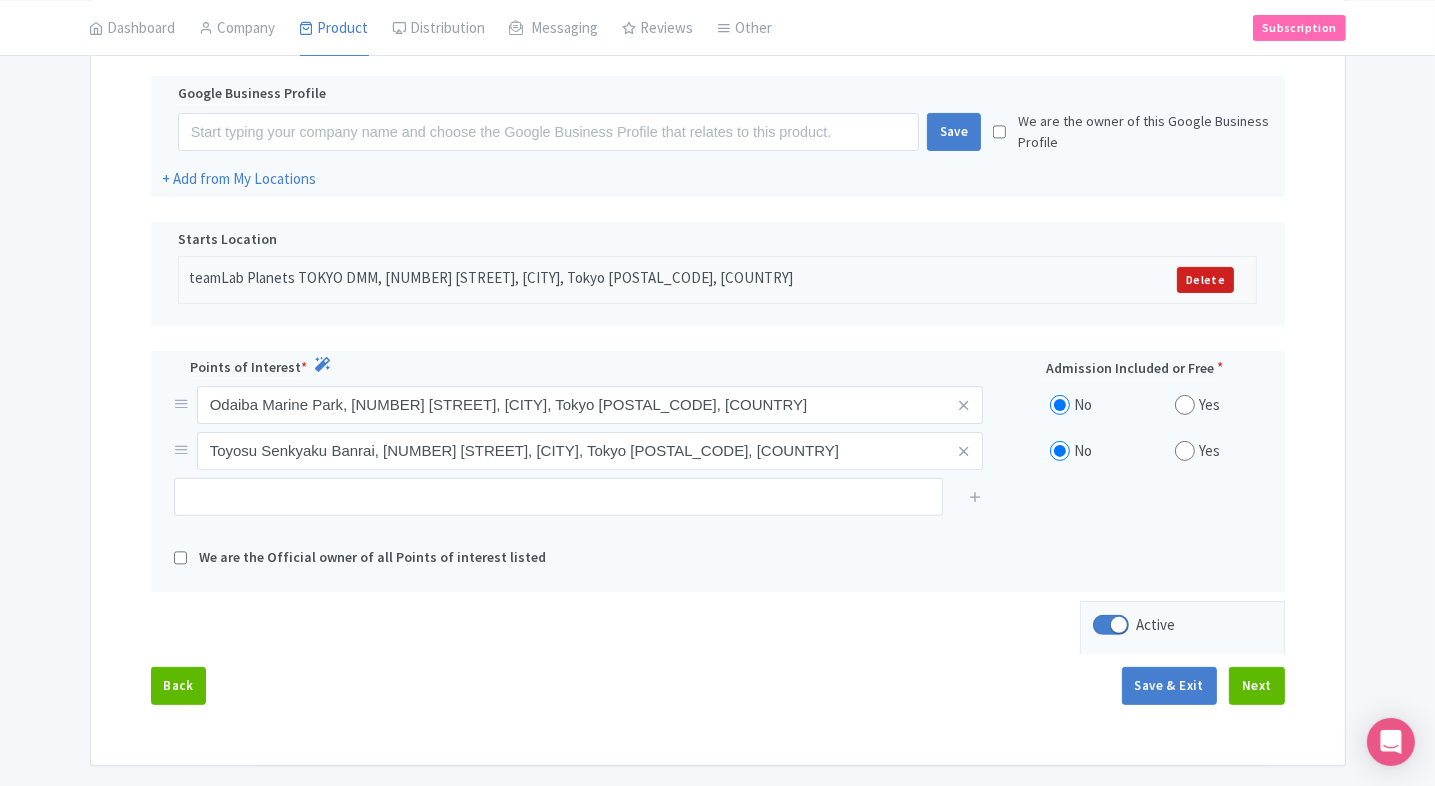 scroll, scrollTop: 434, scrollLeft: 0, axis: vertical 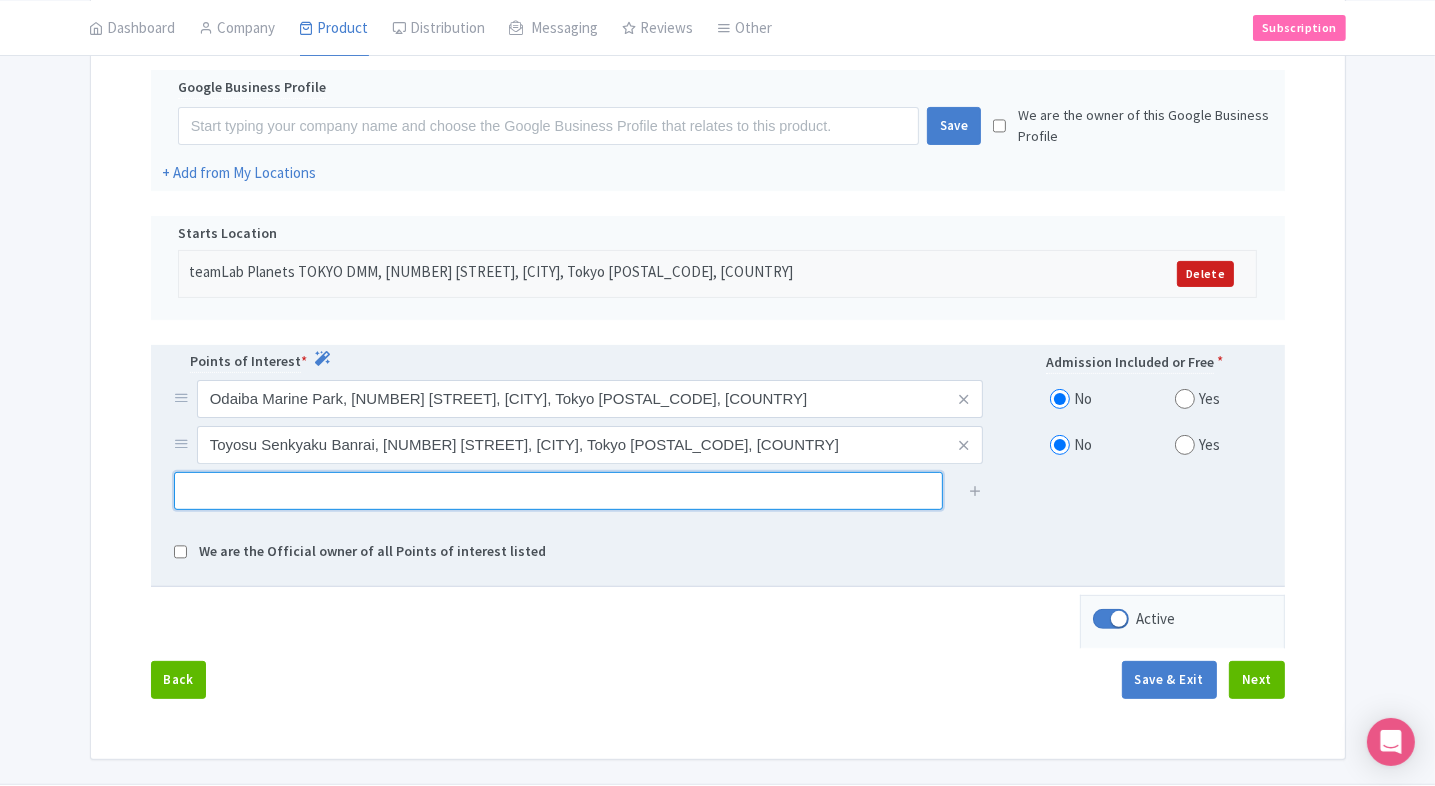 click at bounding box center (558, 491) 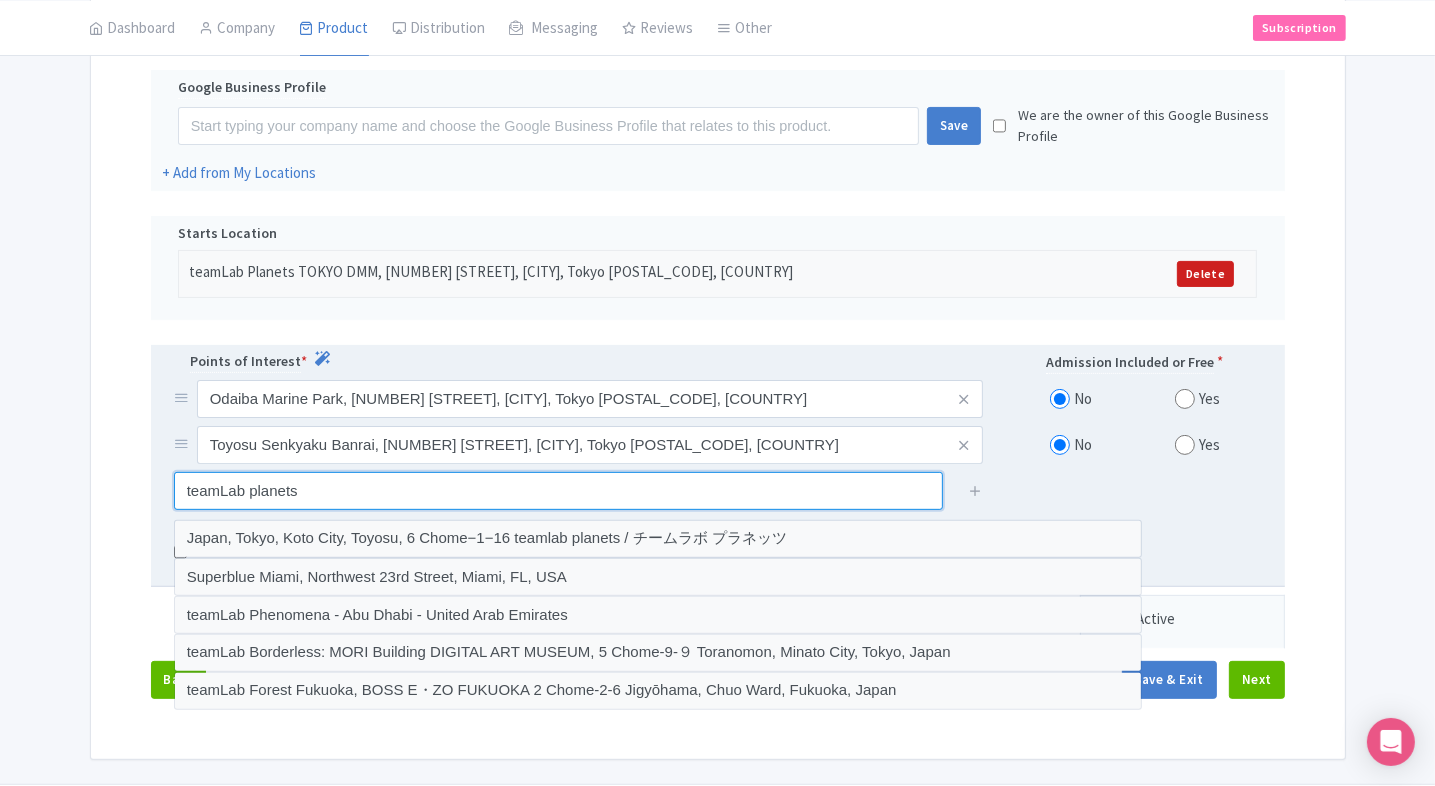 click on "teamLab planets" at bounding box center [558, 491] 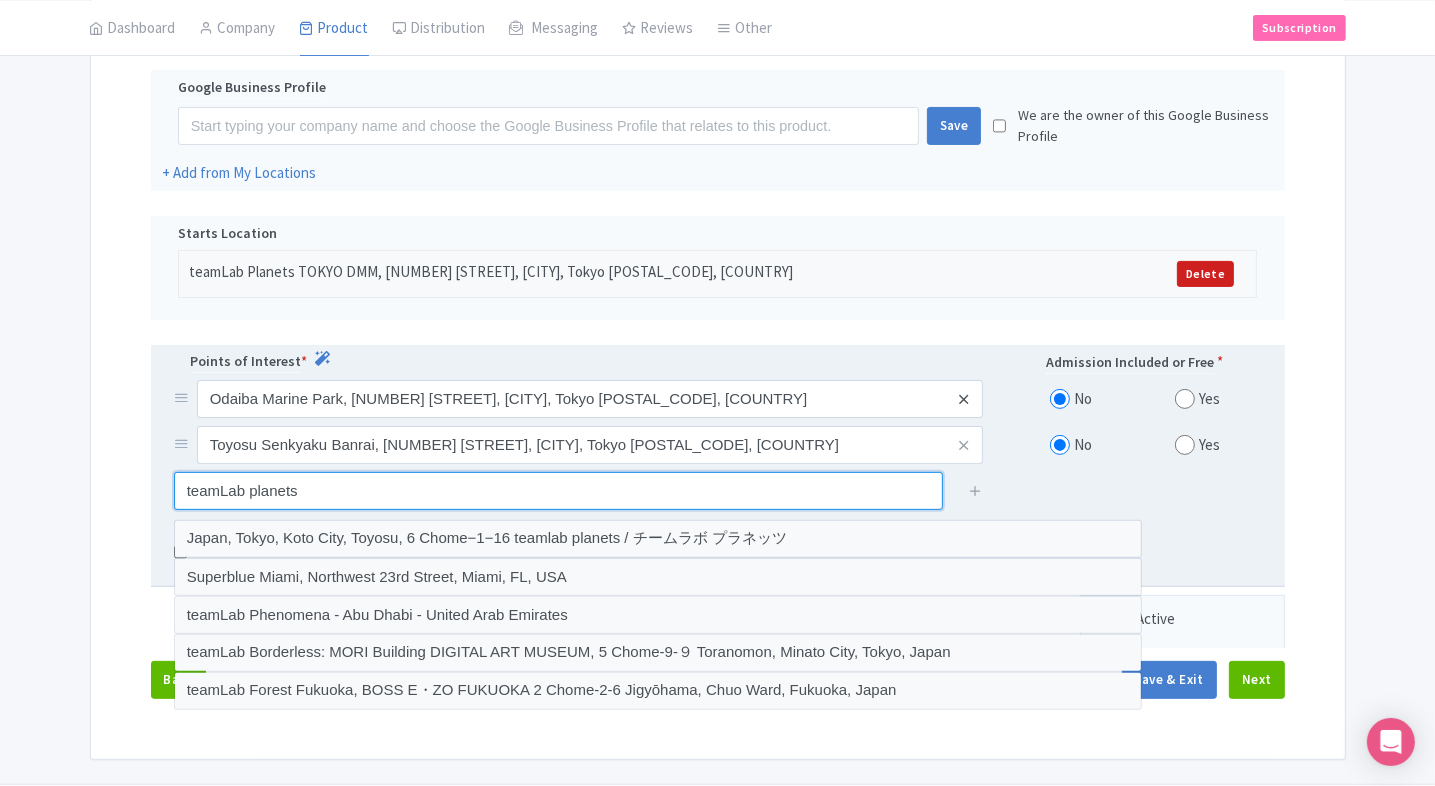 type on "teamLab planets" 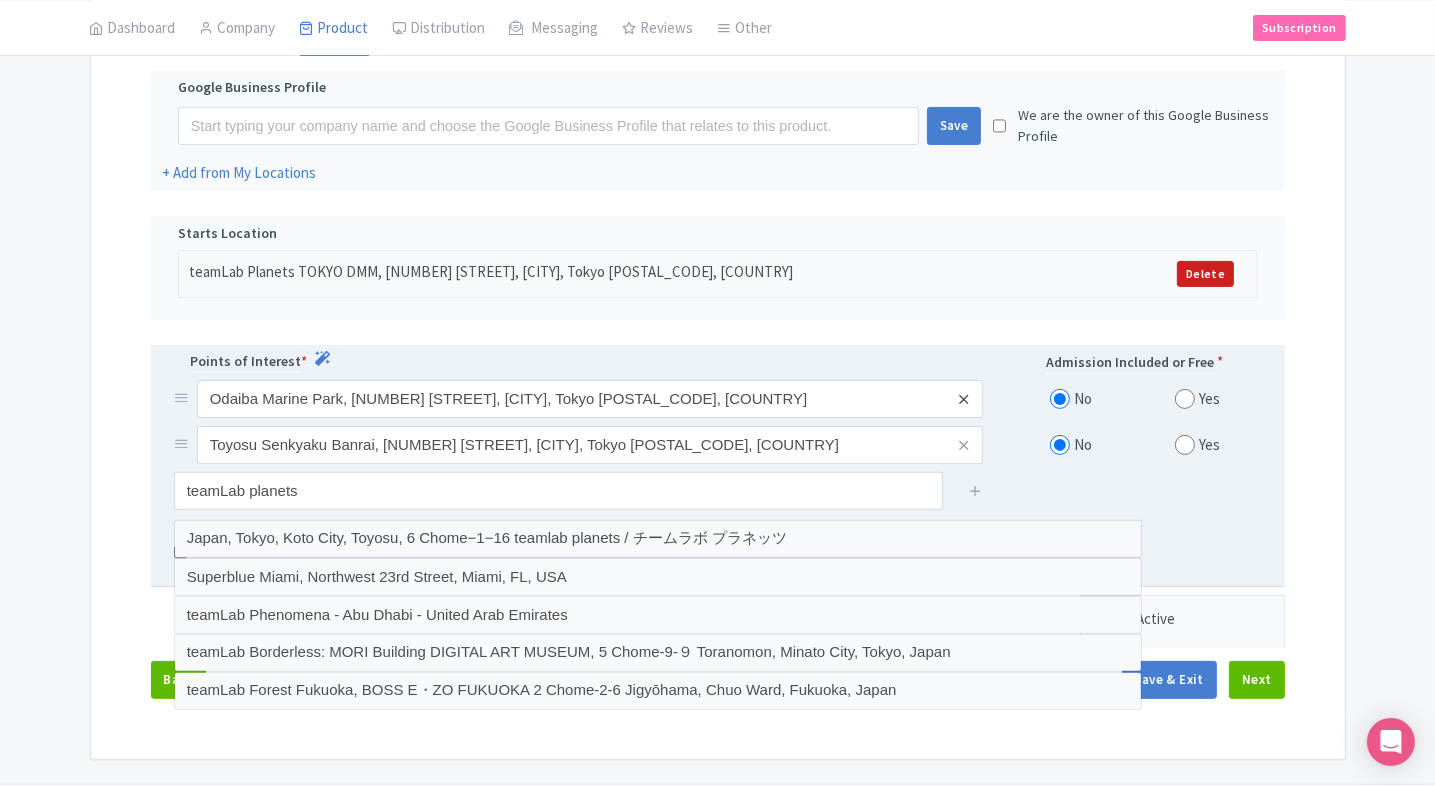 click at bounding box center (963, 399) 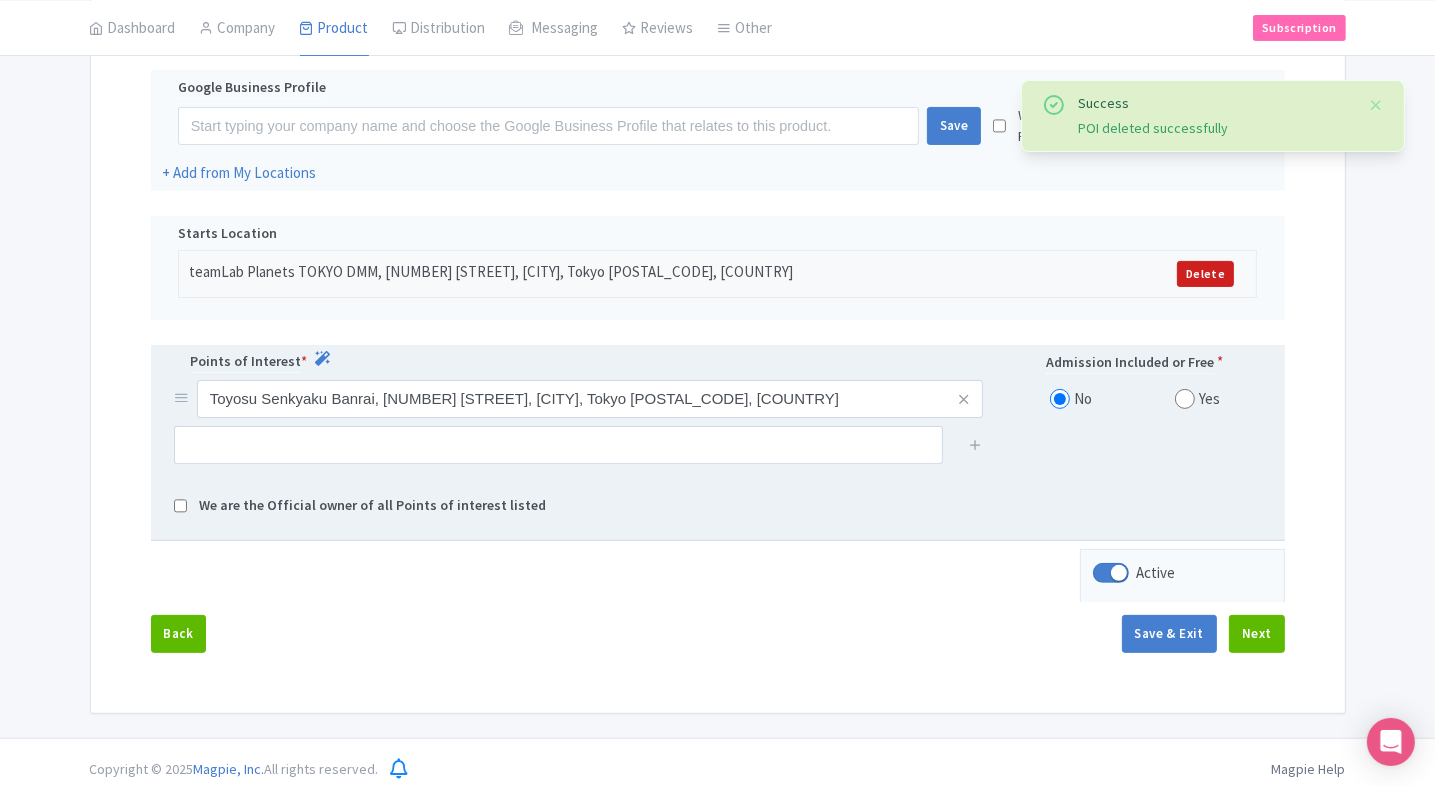 click at bounding box center [963, 399] 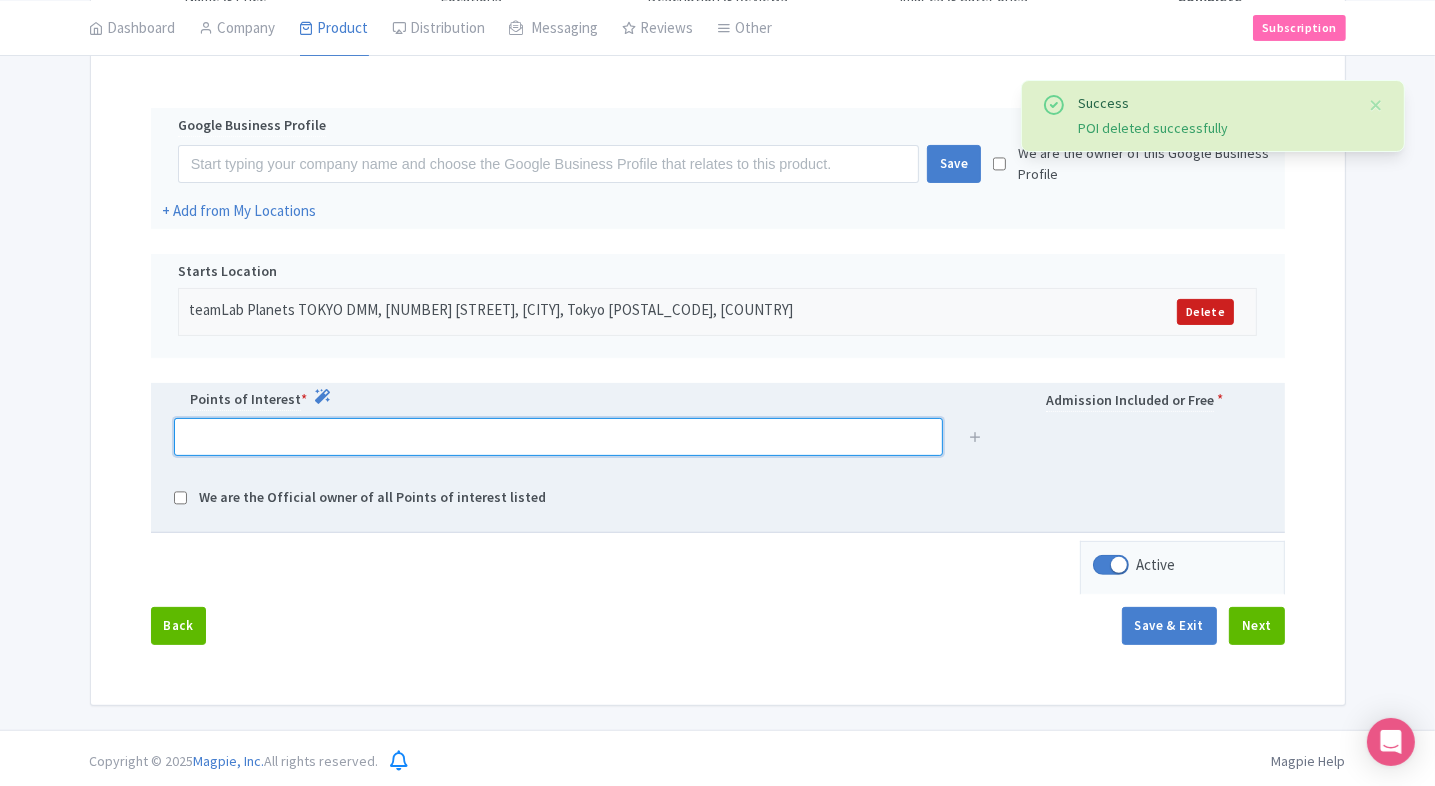 click at bounding box center [558, 437] 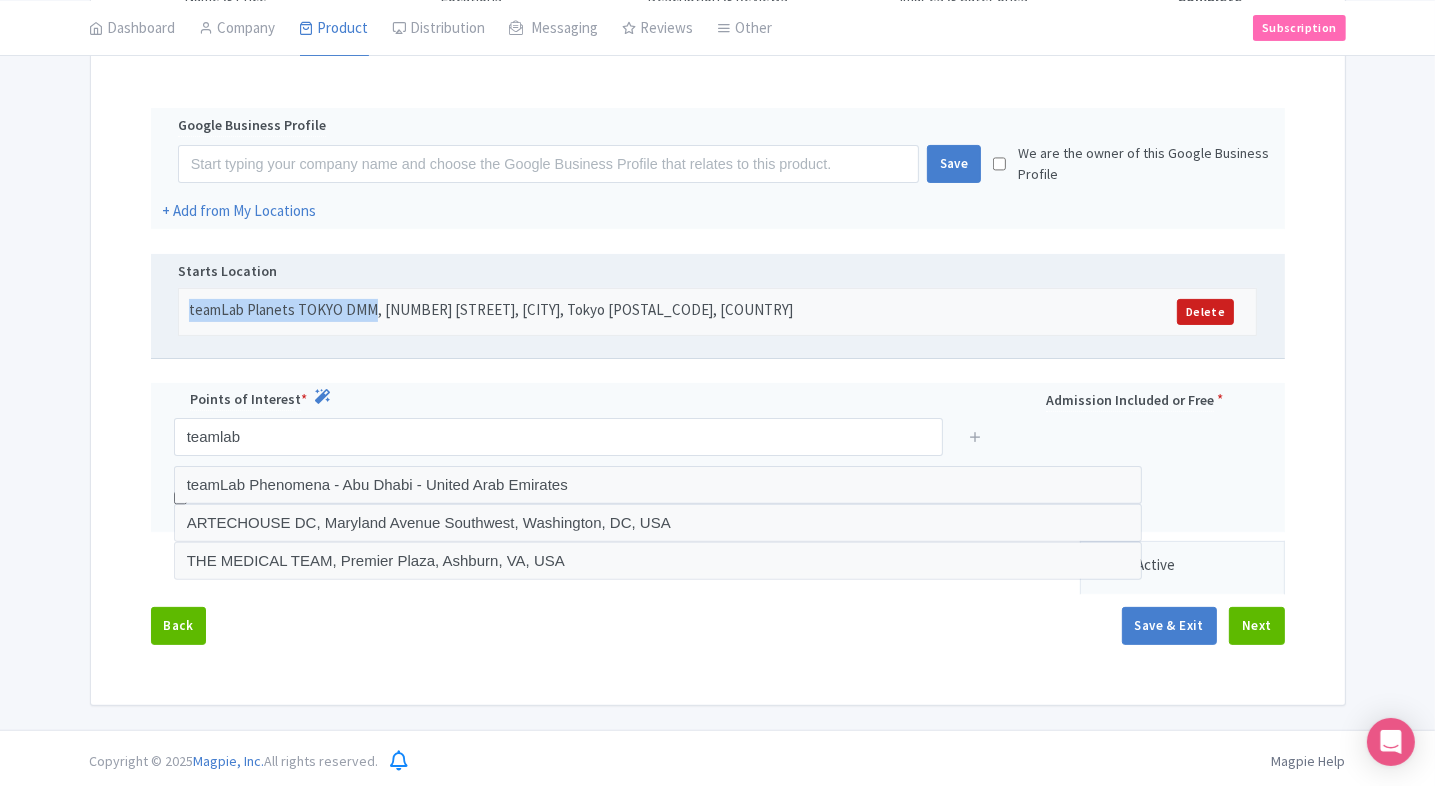 drag, startPoint x: 188, startPoint y: 307, endPoint x: 371, endPoint y: 305, distance: 183.01093 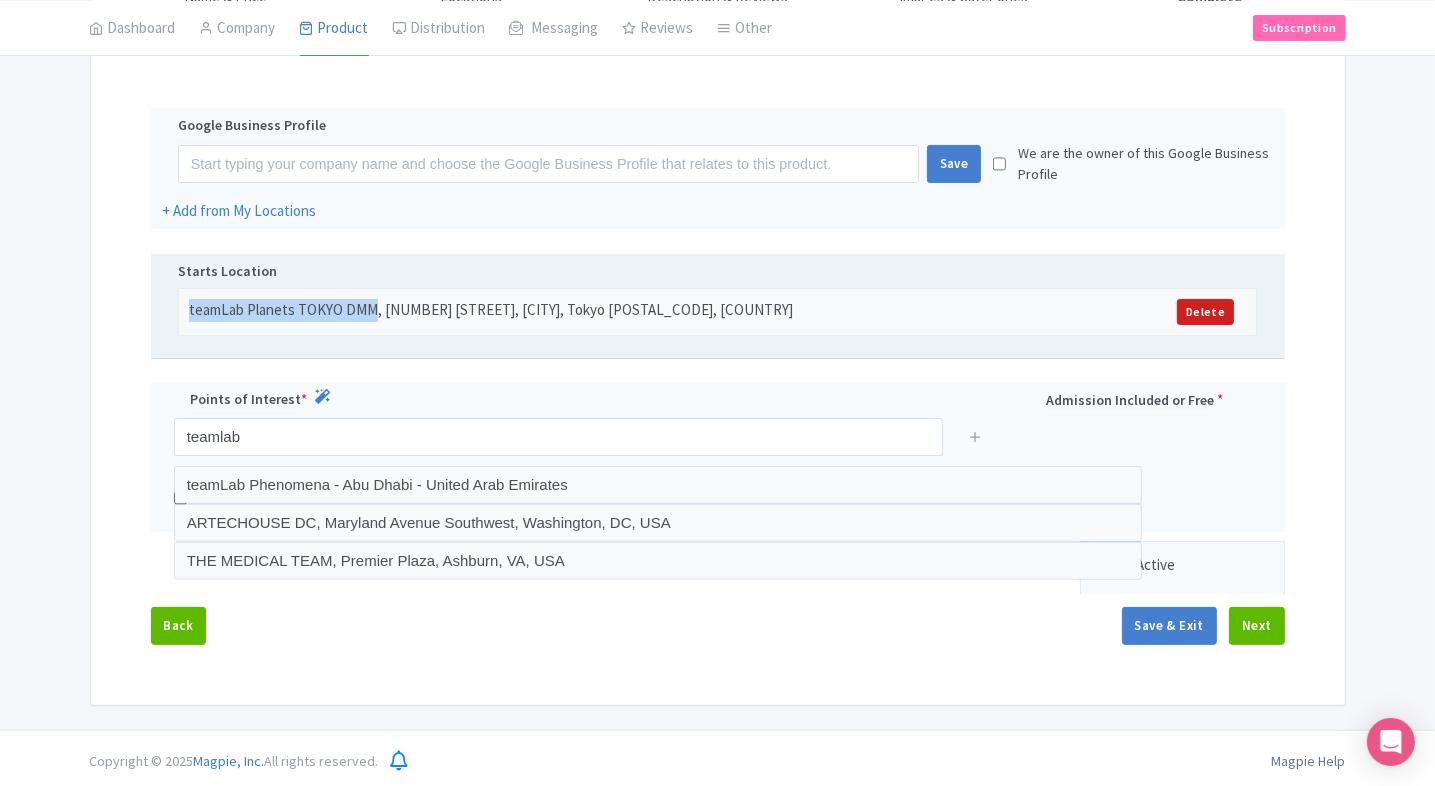 click on "teamLab Planets TOKYO DMM, 6-chōme-1-16 Toyosu, Koto City, Tokyo 135-0061, Japan" at bounding box center [585, 312] 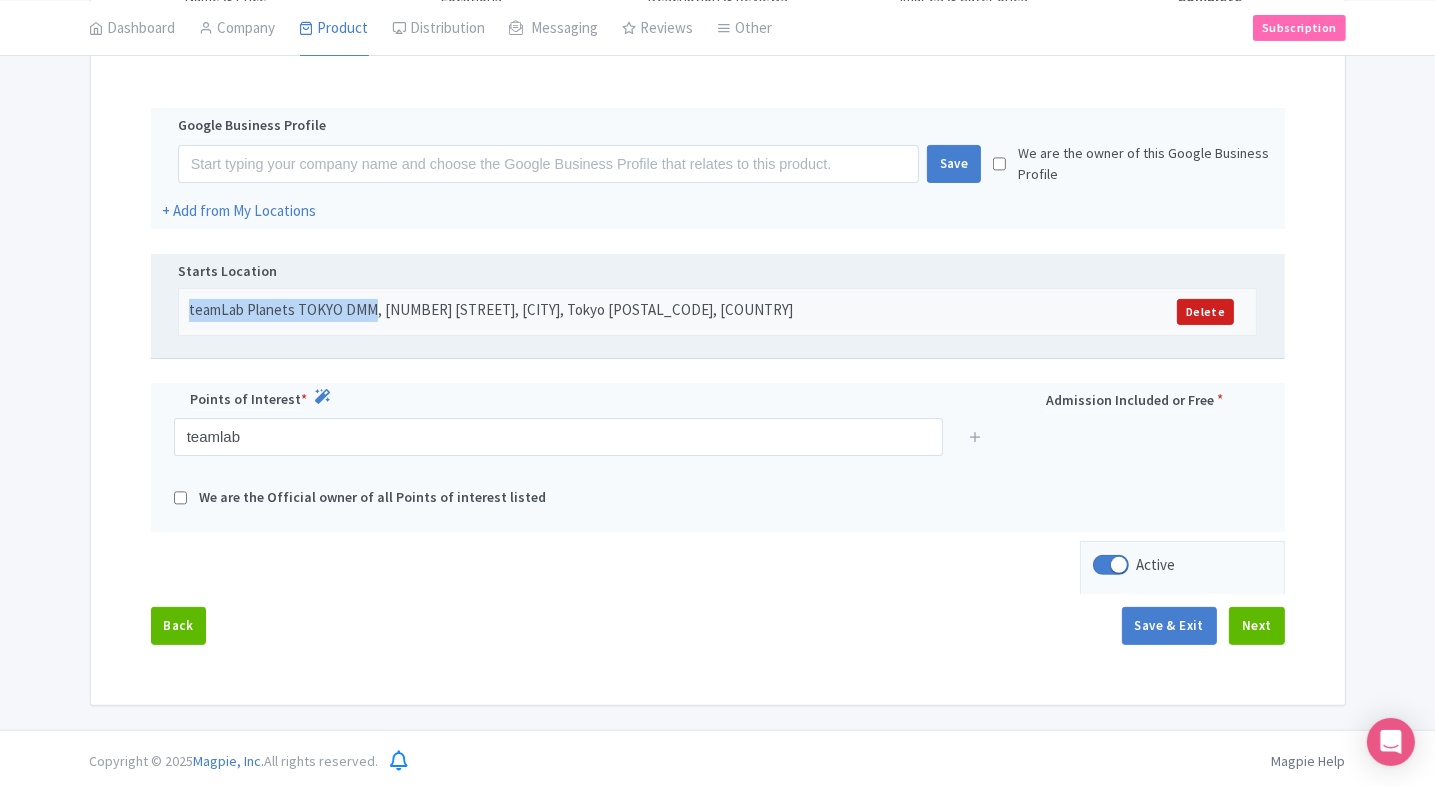 copy on "teamLab Planets TOKYO DMM" 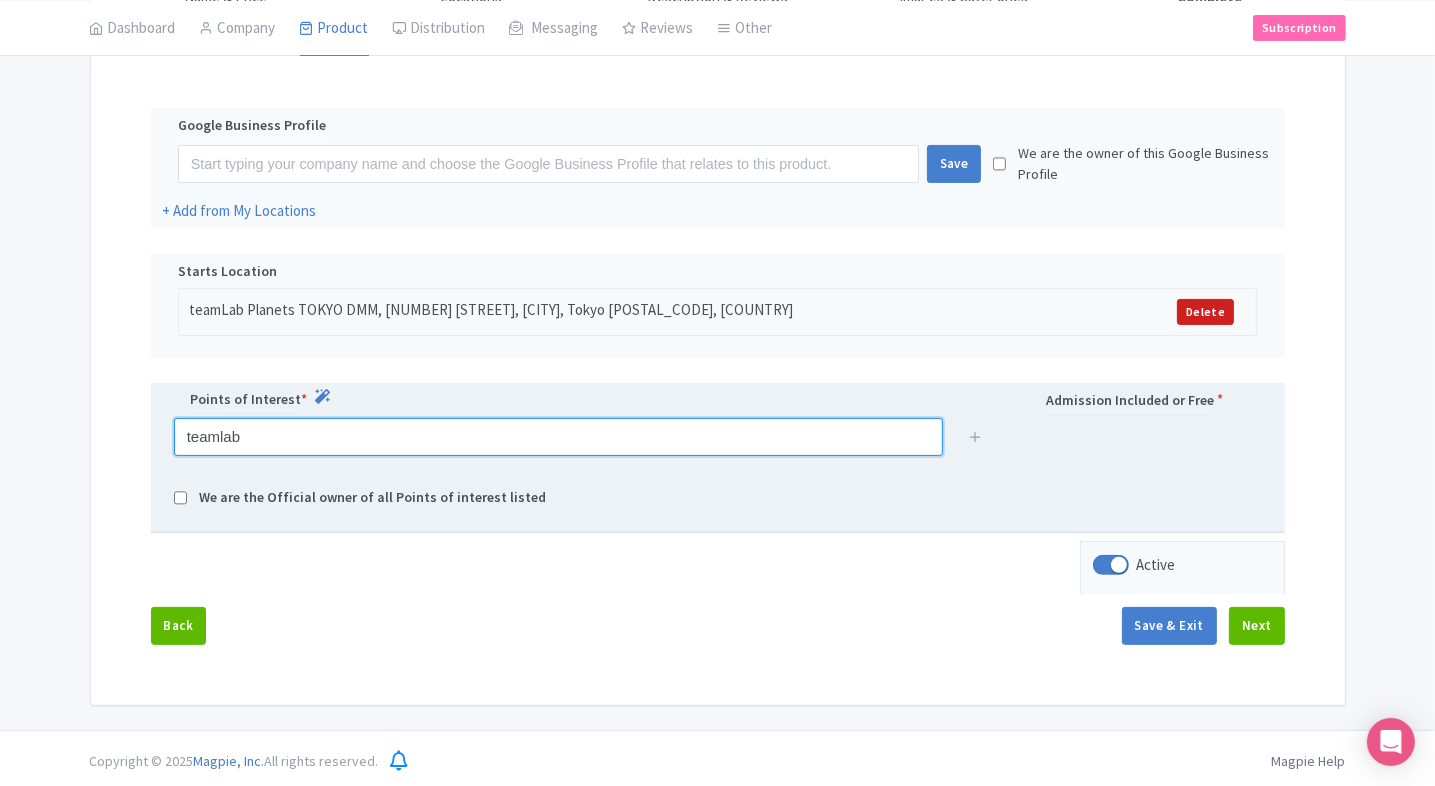 drag, startPoint x: 371, startPoint y: 305, endPoint x: 341, endPoint y: 432, distance: 130.49521 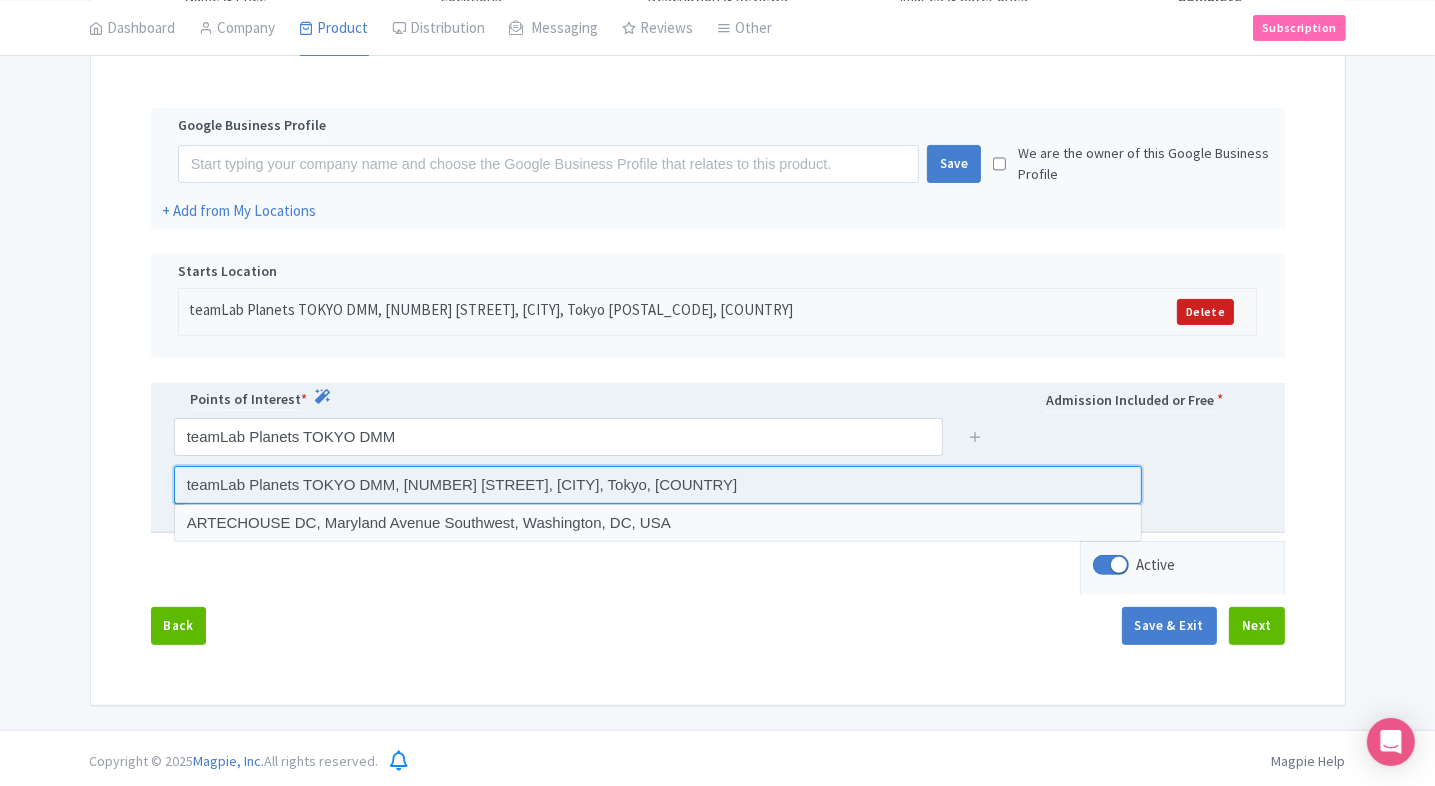 click at bounding box center (658, 485) 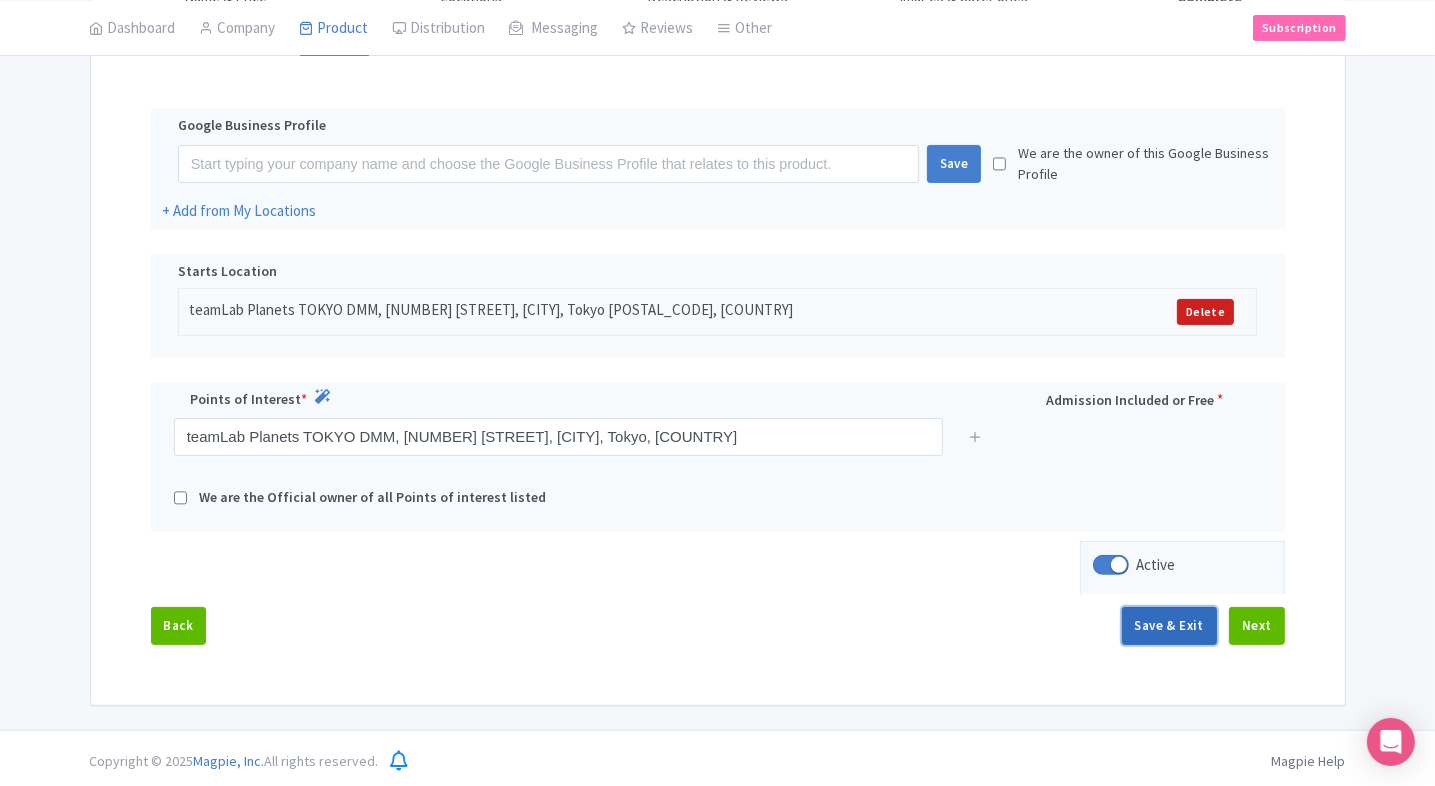 click on "Save & Exit" at bounding box center (1169, 626) 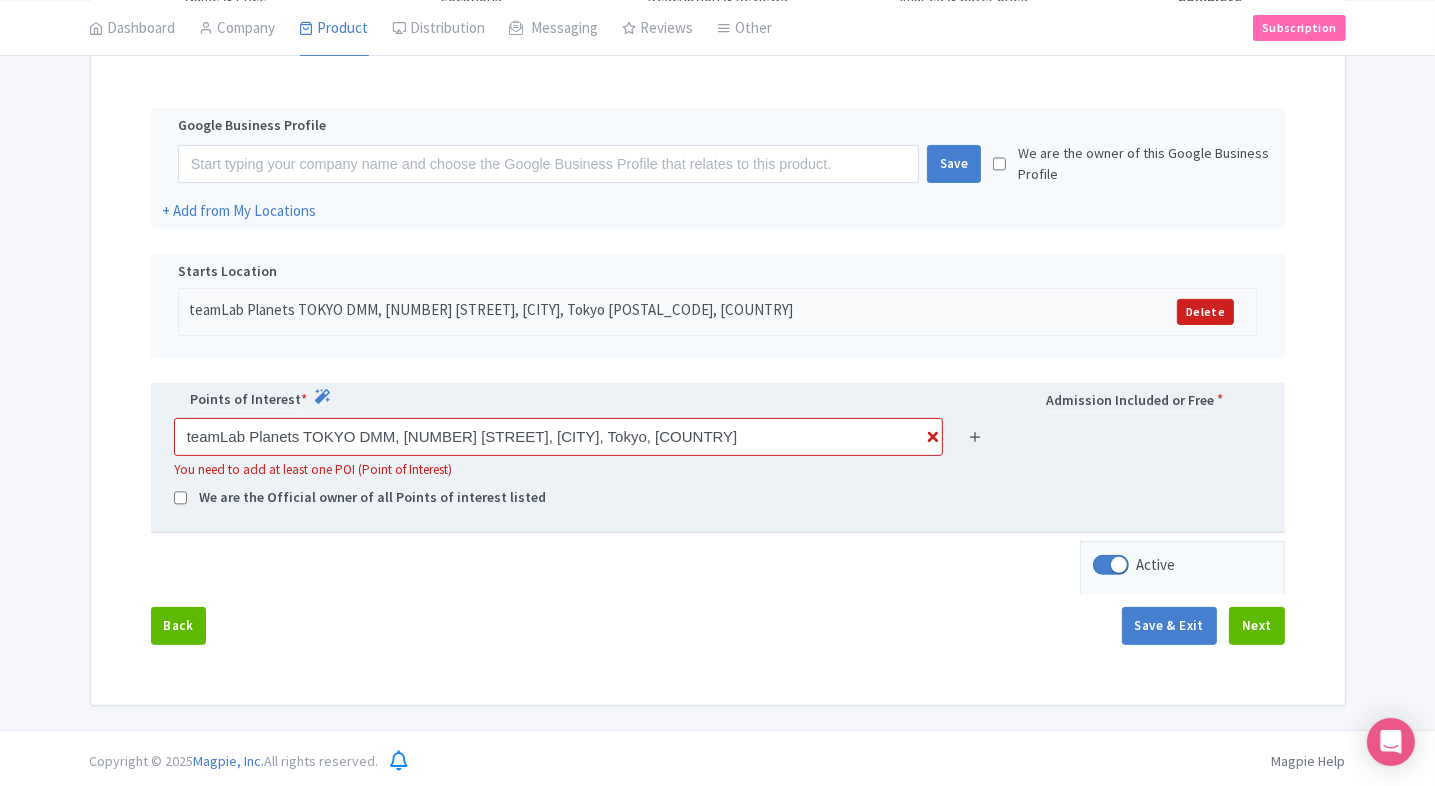 click at bounding box center [975, 436] 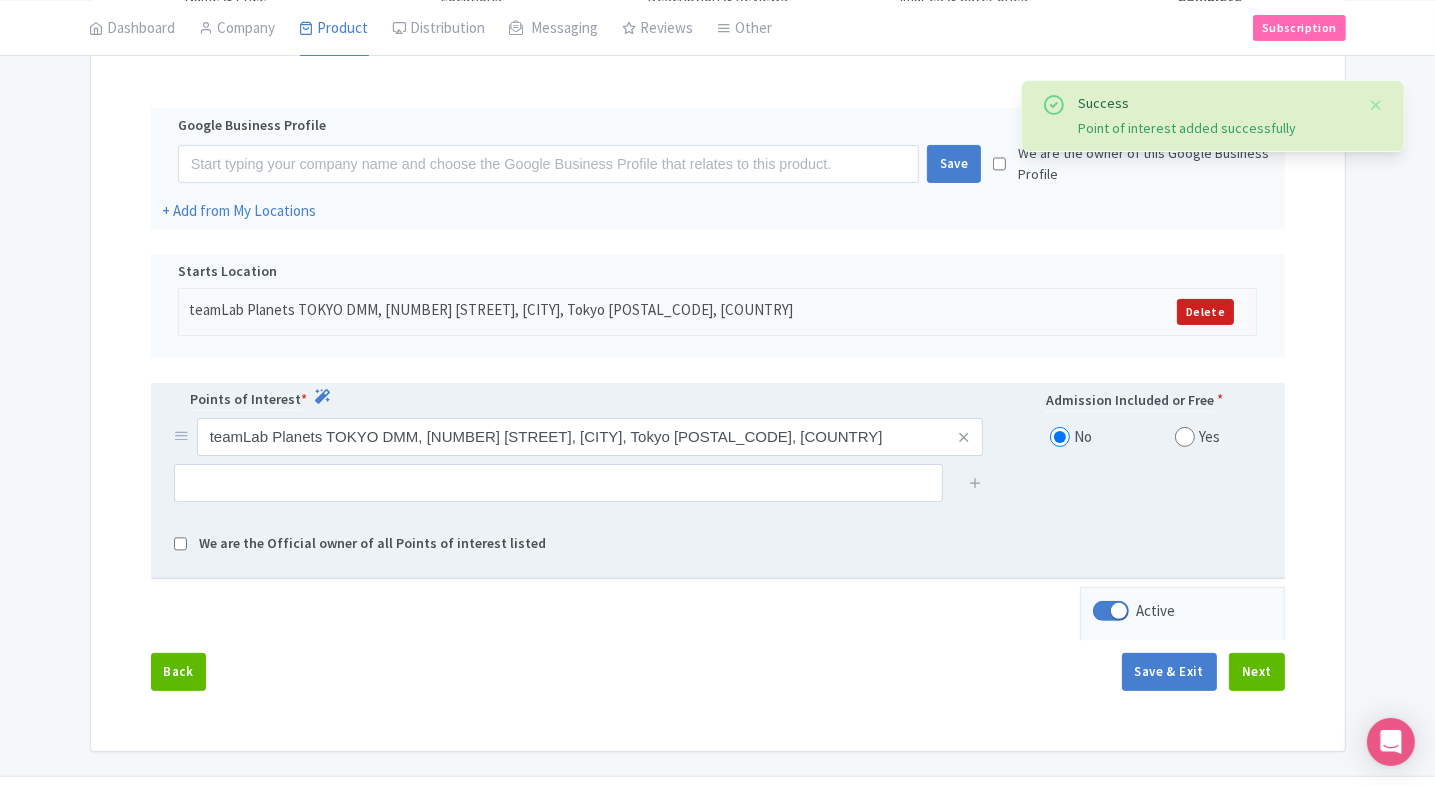 click at bounding box center [1185, 437] 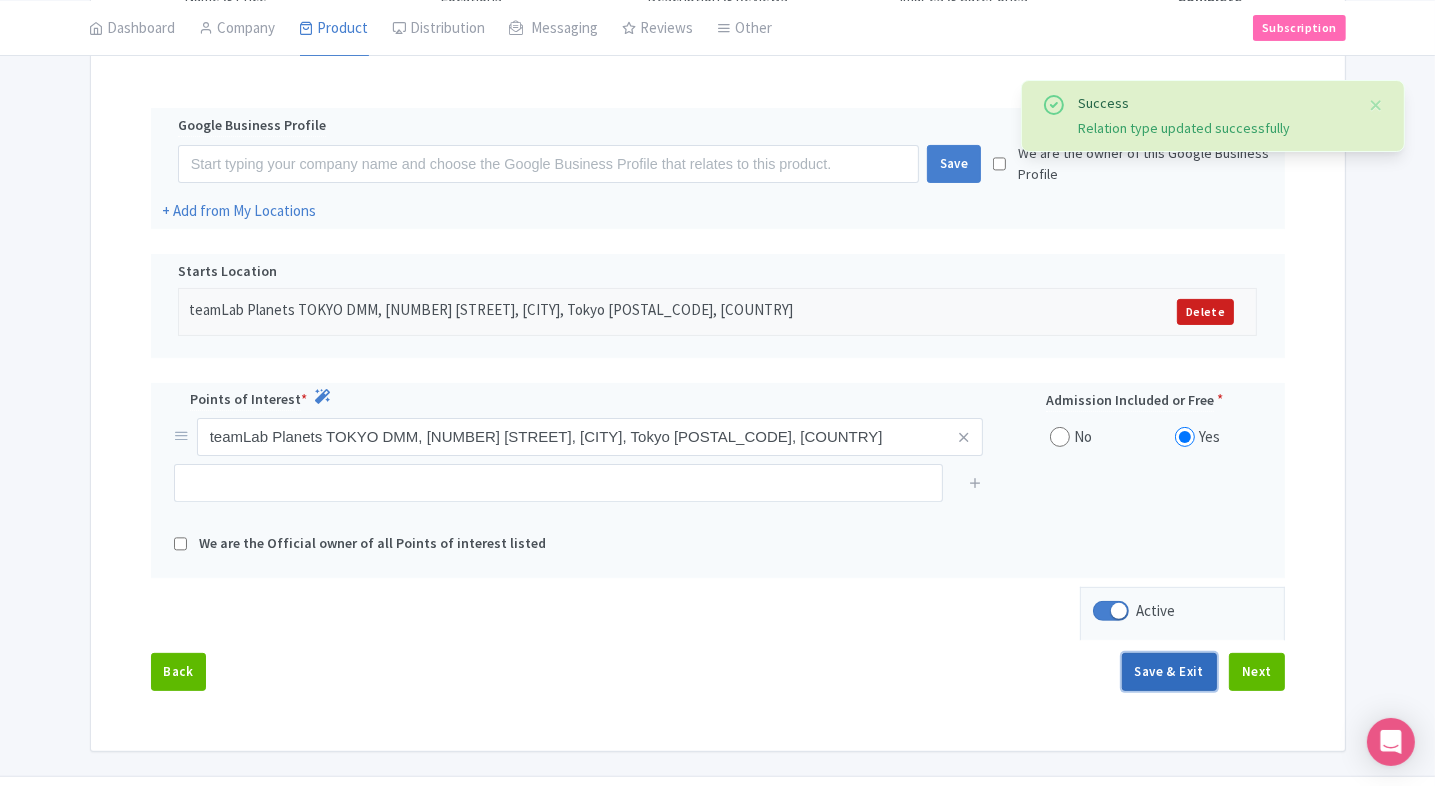 click on "Save & Exit" at bounding box center (1169, 672) 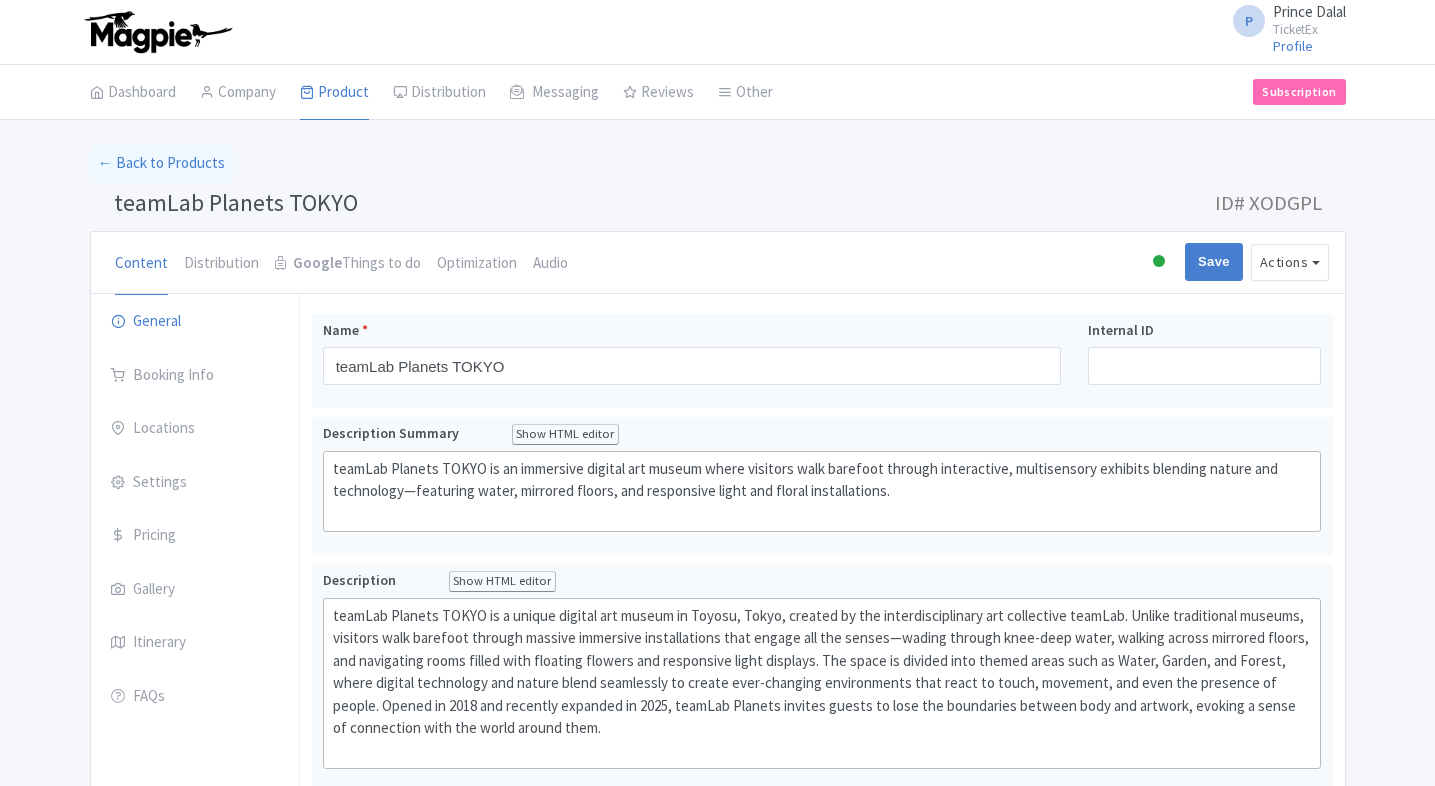 click on "My Products" at bounding box center (0, 0) 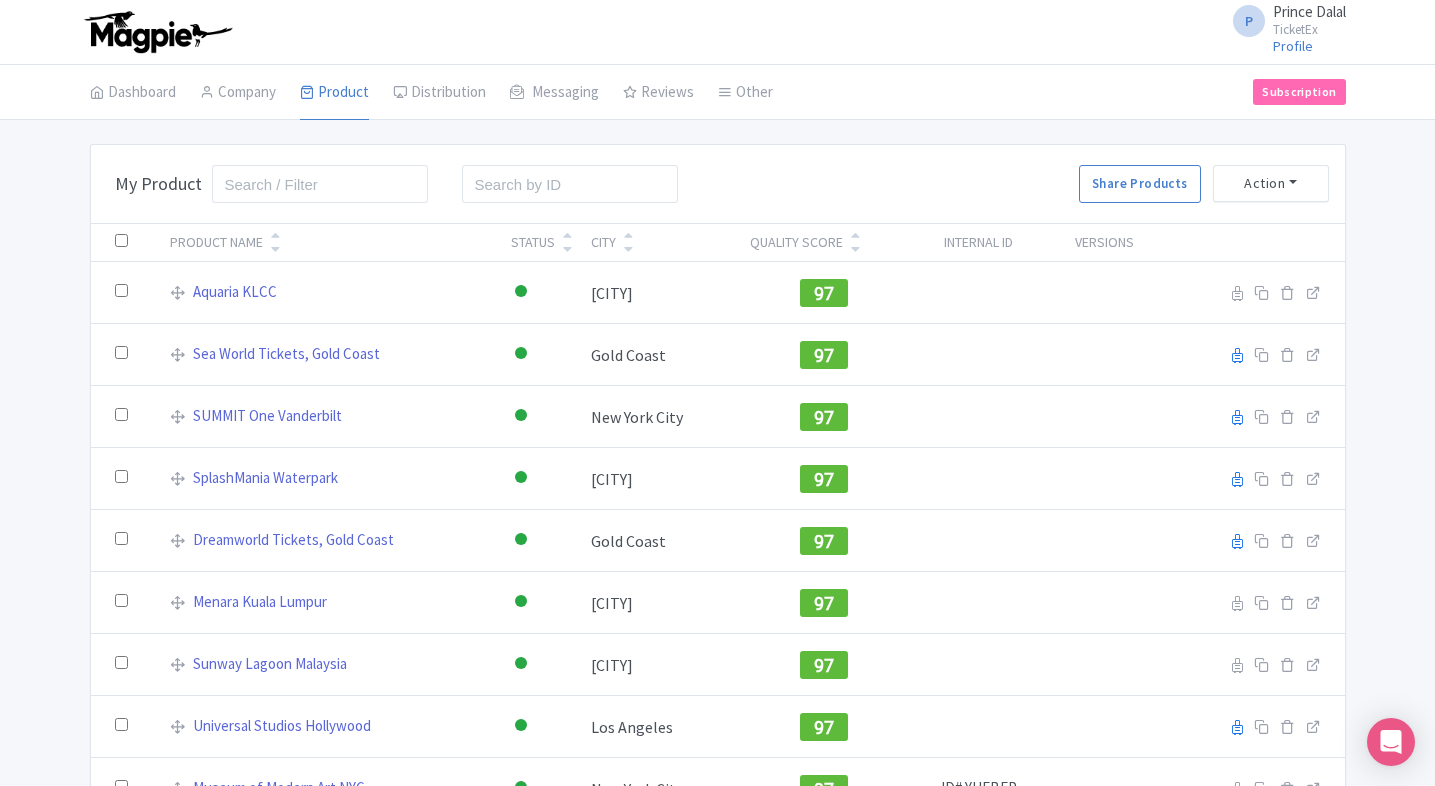 scroll, scrollTop: 71, scrollLeft: 0, axis: vertical 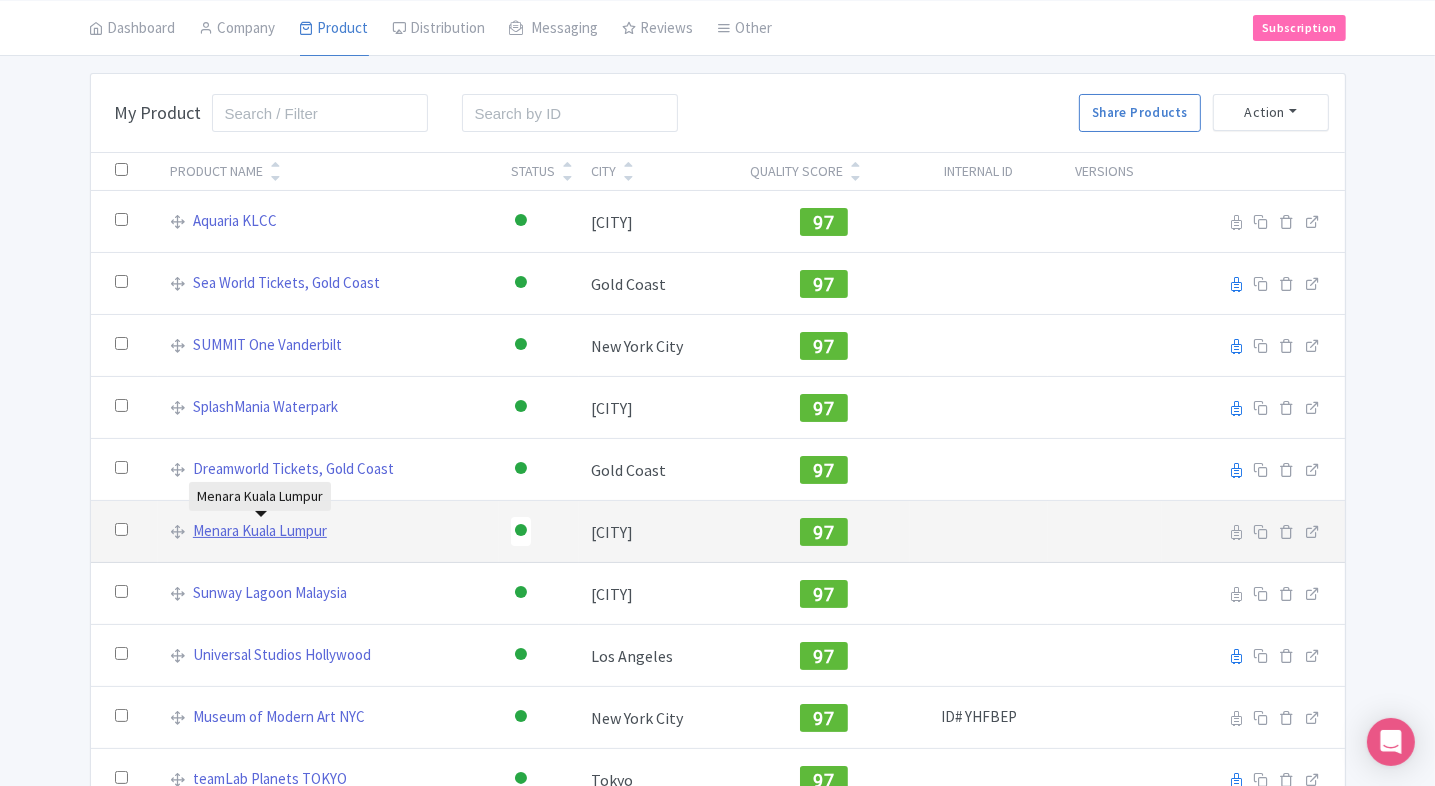 click on "Menara Kuala Lumpur" at bounding box center (260, 531) 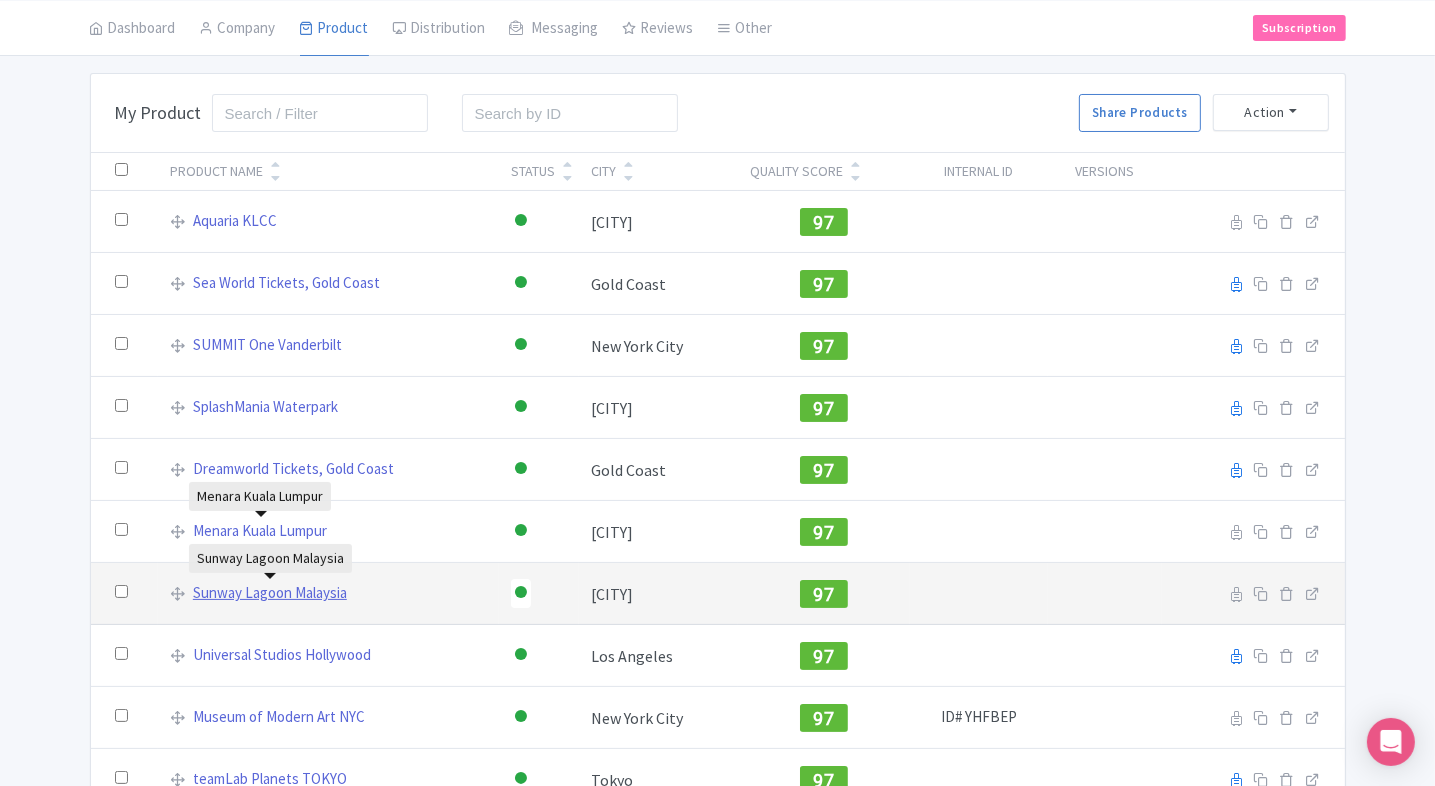 click on "Sunway Lagoon Malaysia" at bounding box center (270, 593) 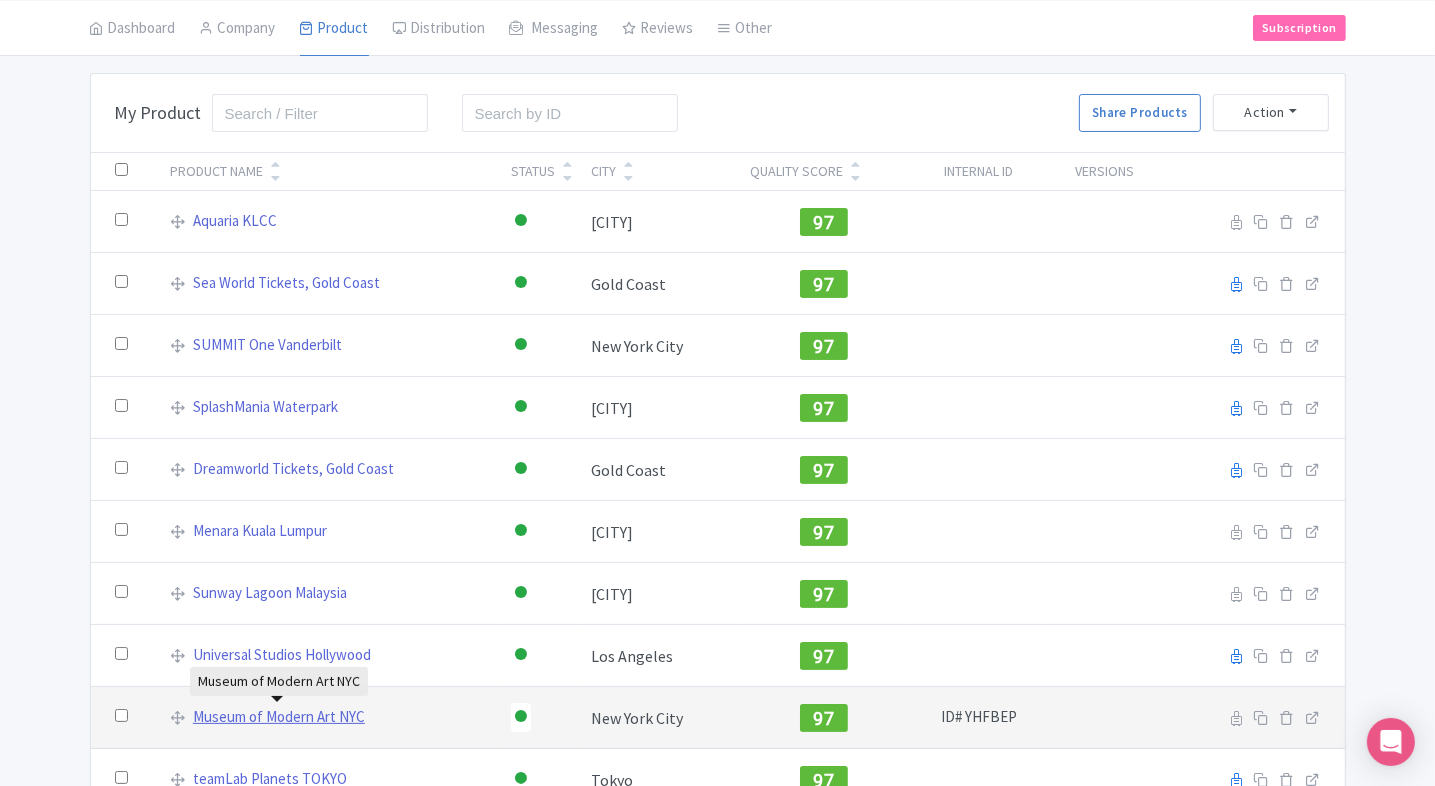 click on "Museum of Modern Art NYC" at bounding box center [279, 717] 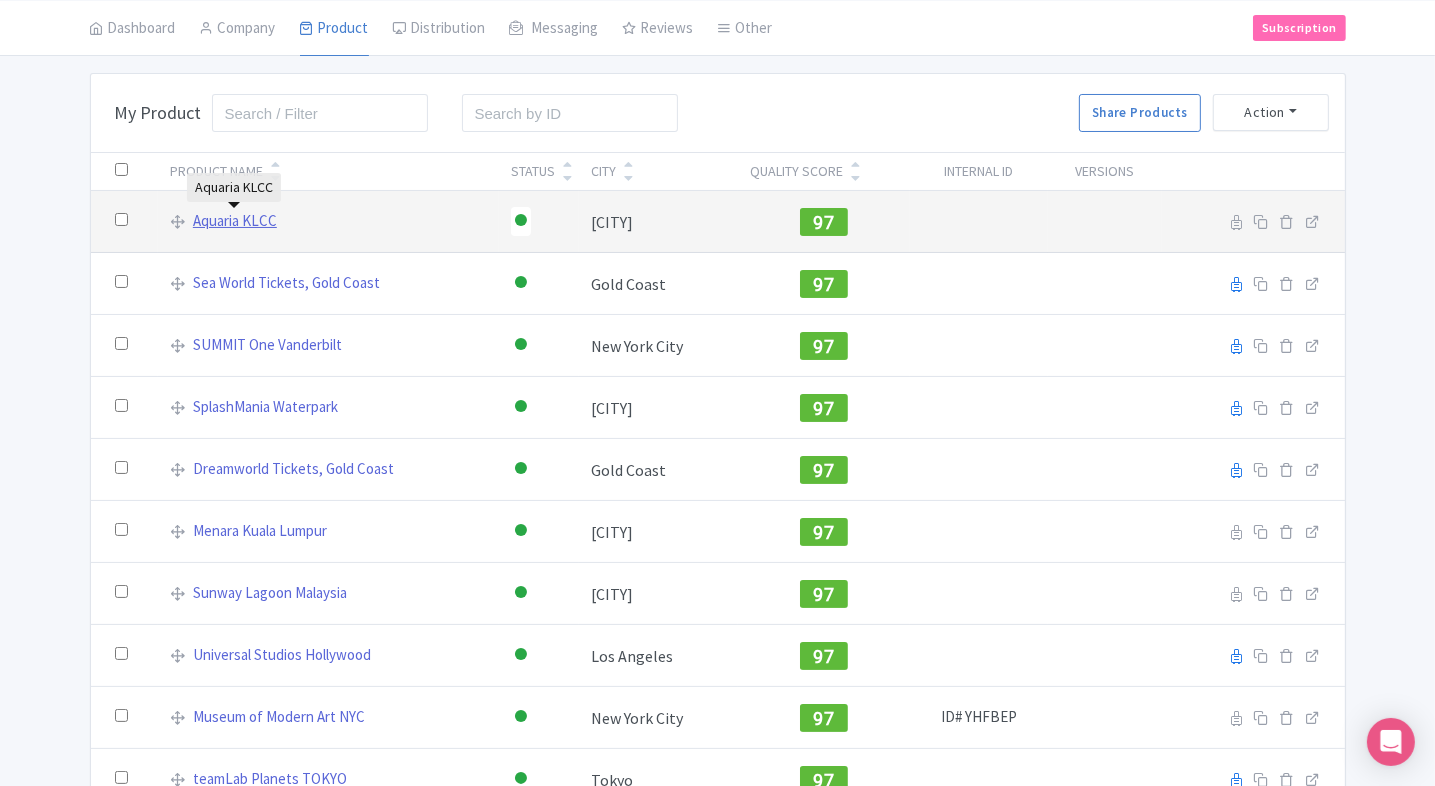 click on "Aquaria KLCC" at bounding box center (235, 221) 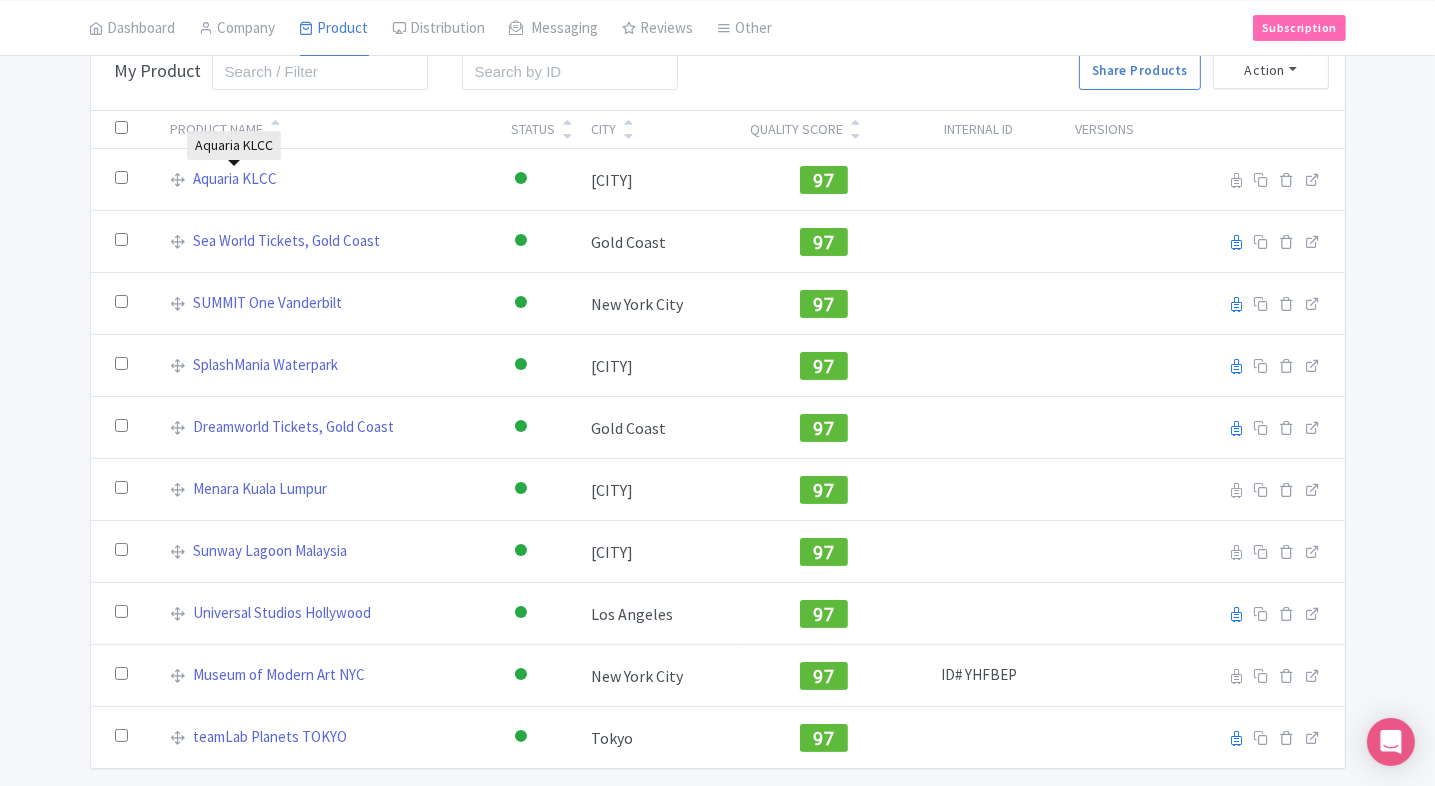 scroll, scrollTop: 89, scrollLeft: 0, axis: vertical 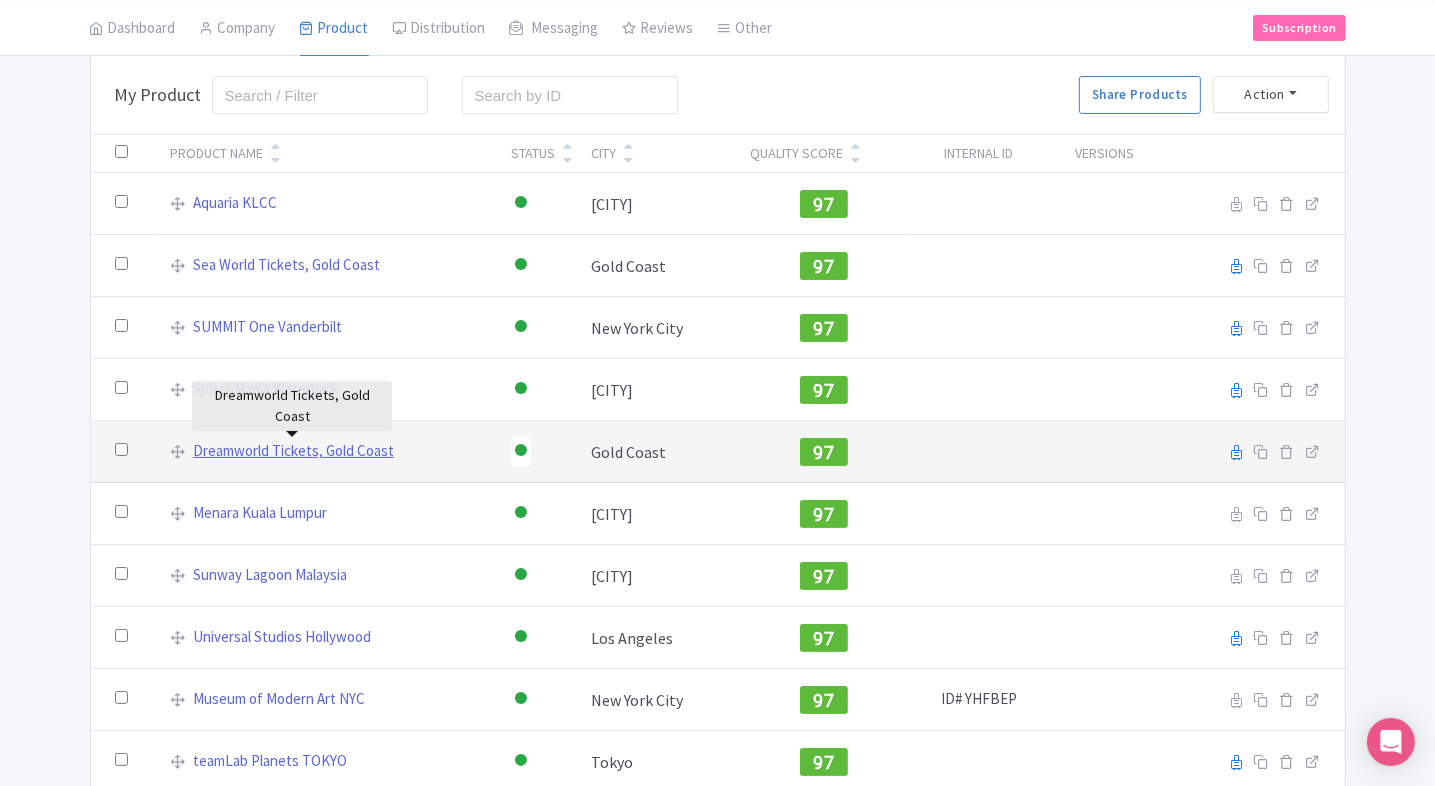 click on "Dreamworld Tickets, Gold Coast" at bounding box center (293, 451) 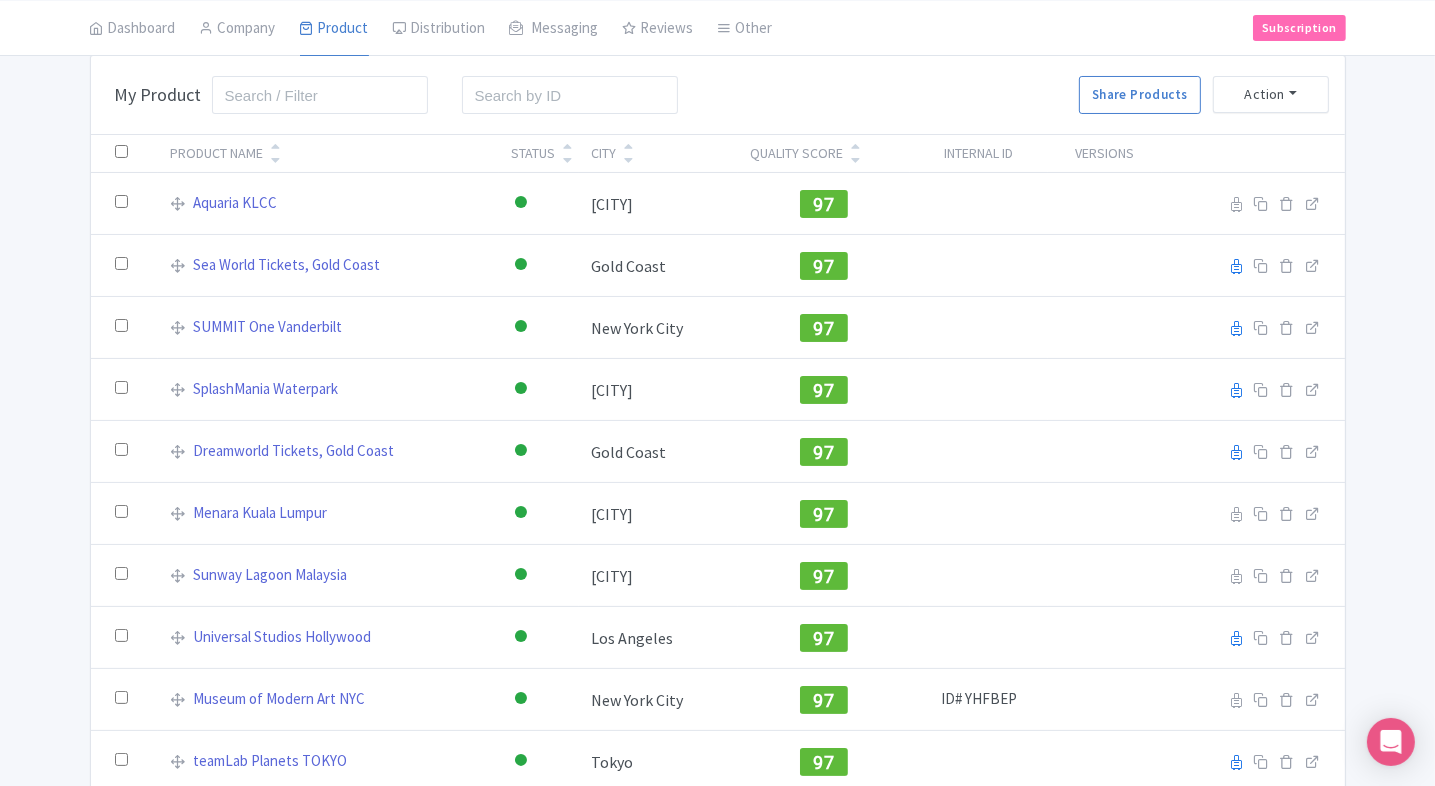 click on "Bulk Actions
Delete
Add to Collection
Share Products
Add to Collection
Collections   *
Add
Cancel
My Product
Search
Search
Share Products
Action
Create New Product  »
Start with blank product
Start with my Default template
Download Product List
Product Name
Status
City
Quality Score
Internal ID
Versions
Aquaria KLCC
Active
Inactive
Building
Archived
Kuala Lumpur
97
Reseller
Product name on reseller
Extranet
Listing
Edit listing
Stage
Sea World Tickets, Gold Coast
Active
Inactive
Building
Archived
Gold Coast
97
Reseller
Product name on reseller" at bounding box center [717, 424] 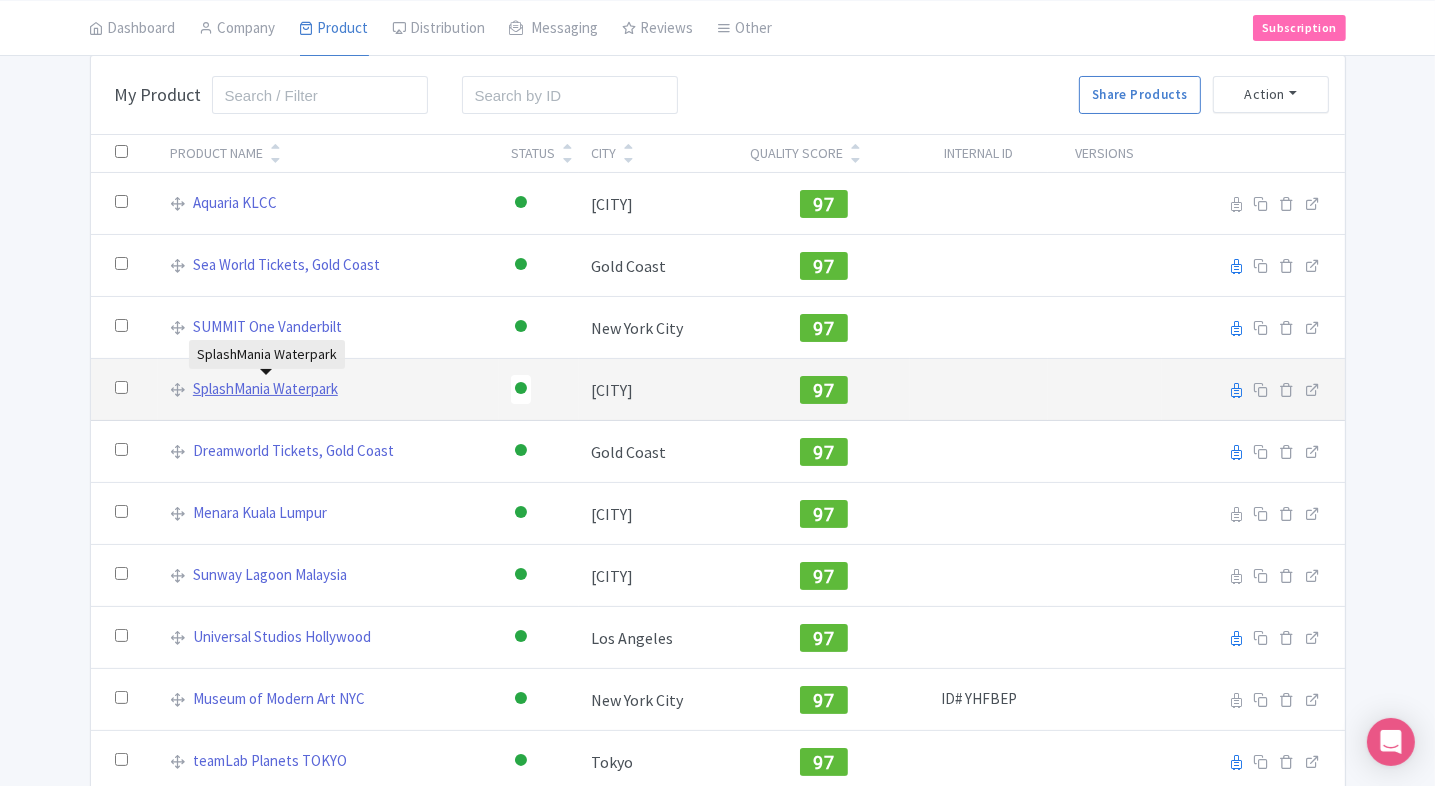 click on "SplashMania Waterpark" at bounding box center (265, 389) 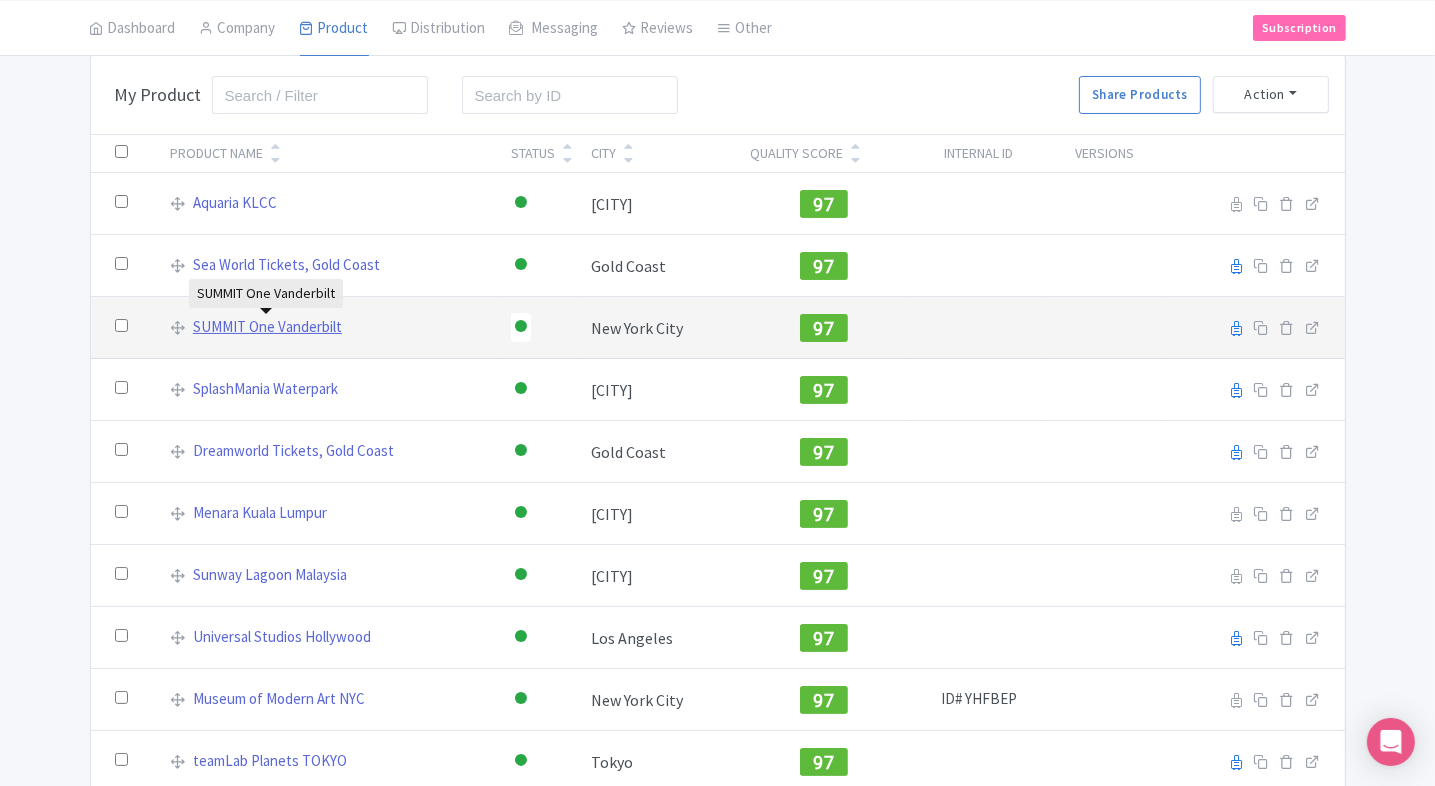 click on "SUMMIT One Vanderbilt" at bounding box center [267, 327] 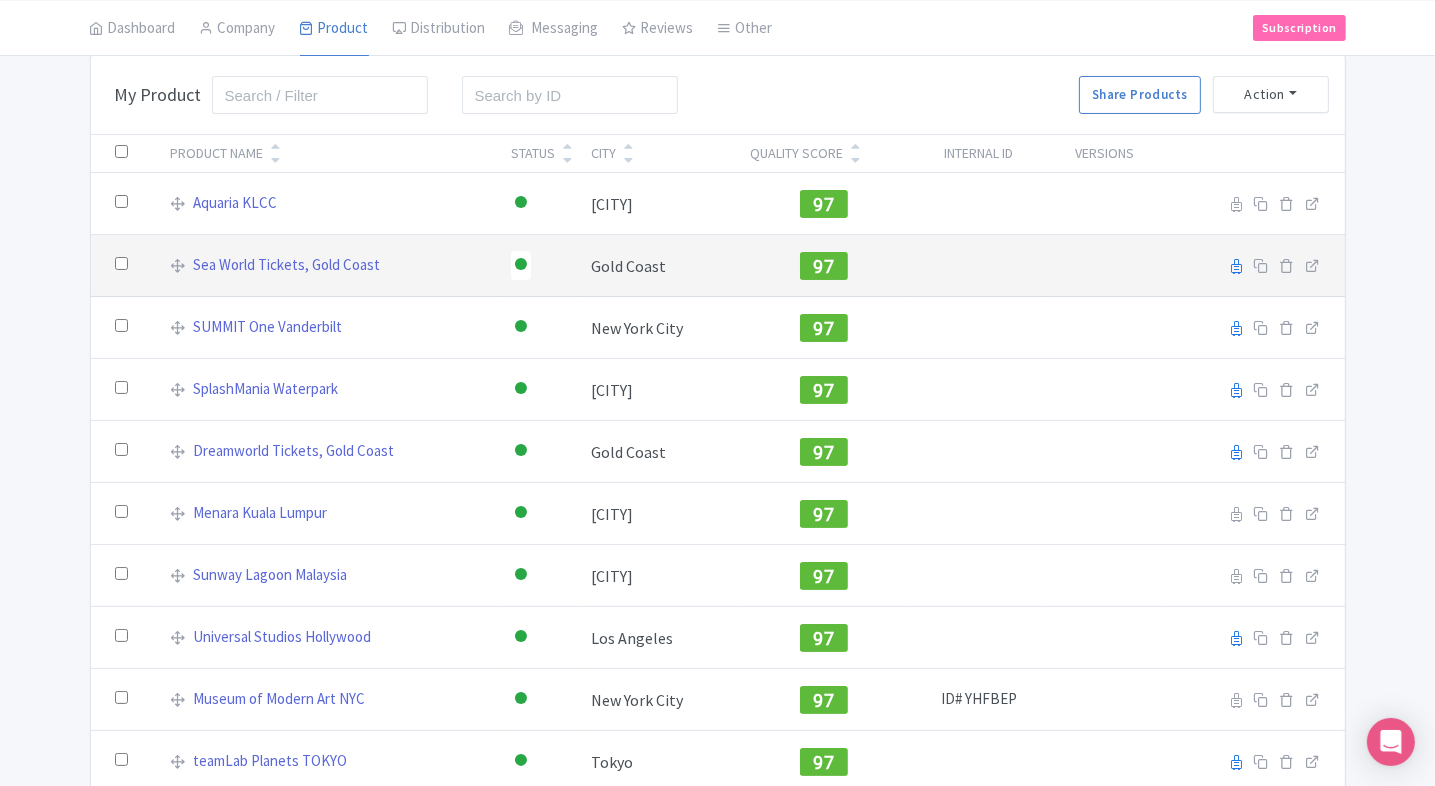 click on "Sea World Tickets, Gold Coast" at bounding box center [328, 266] 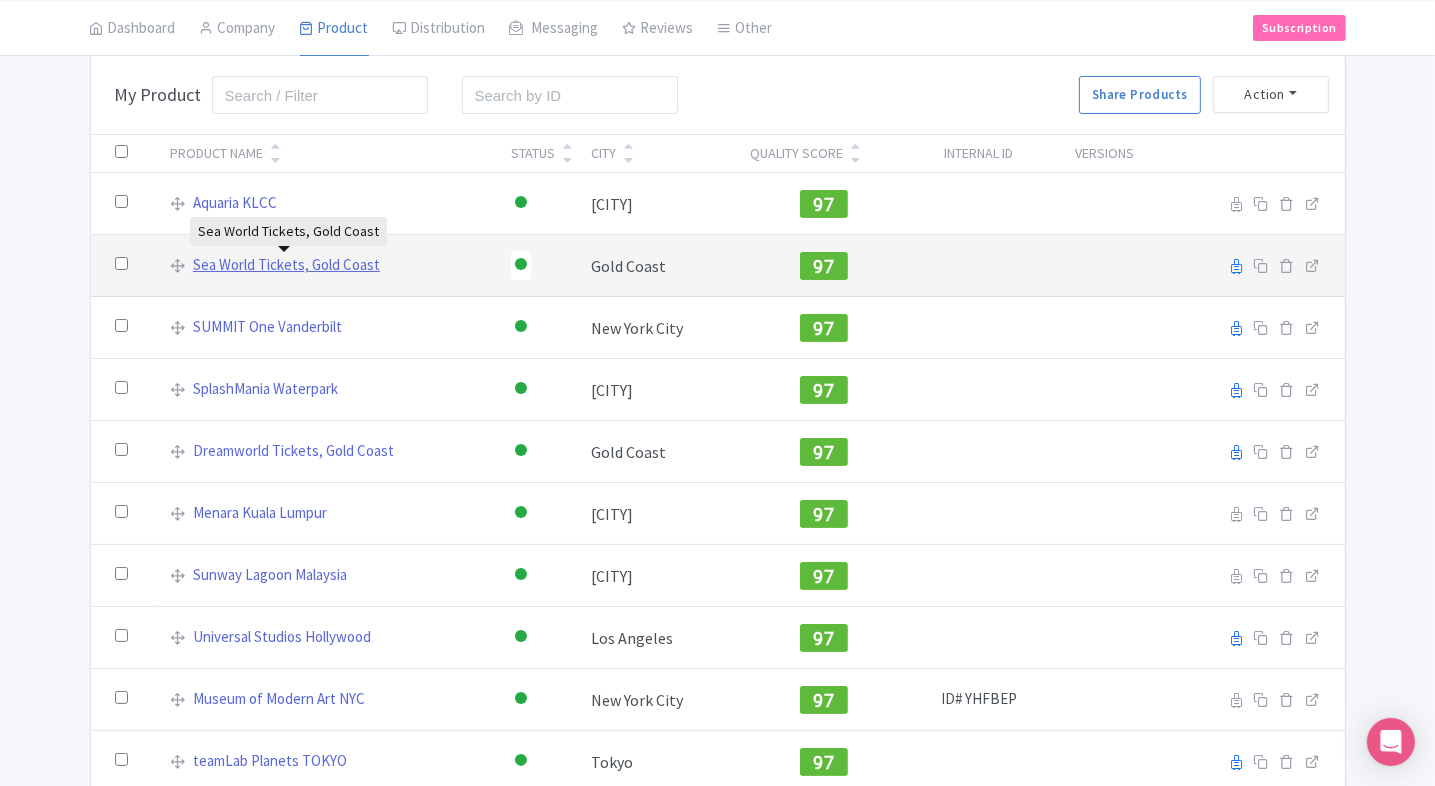 click on "Sea World Tickets, Gold Coast" at bounding box center [286, 265] 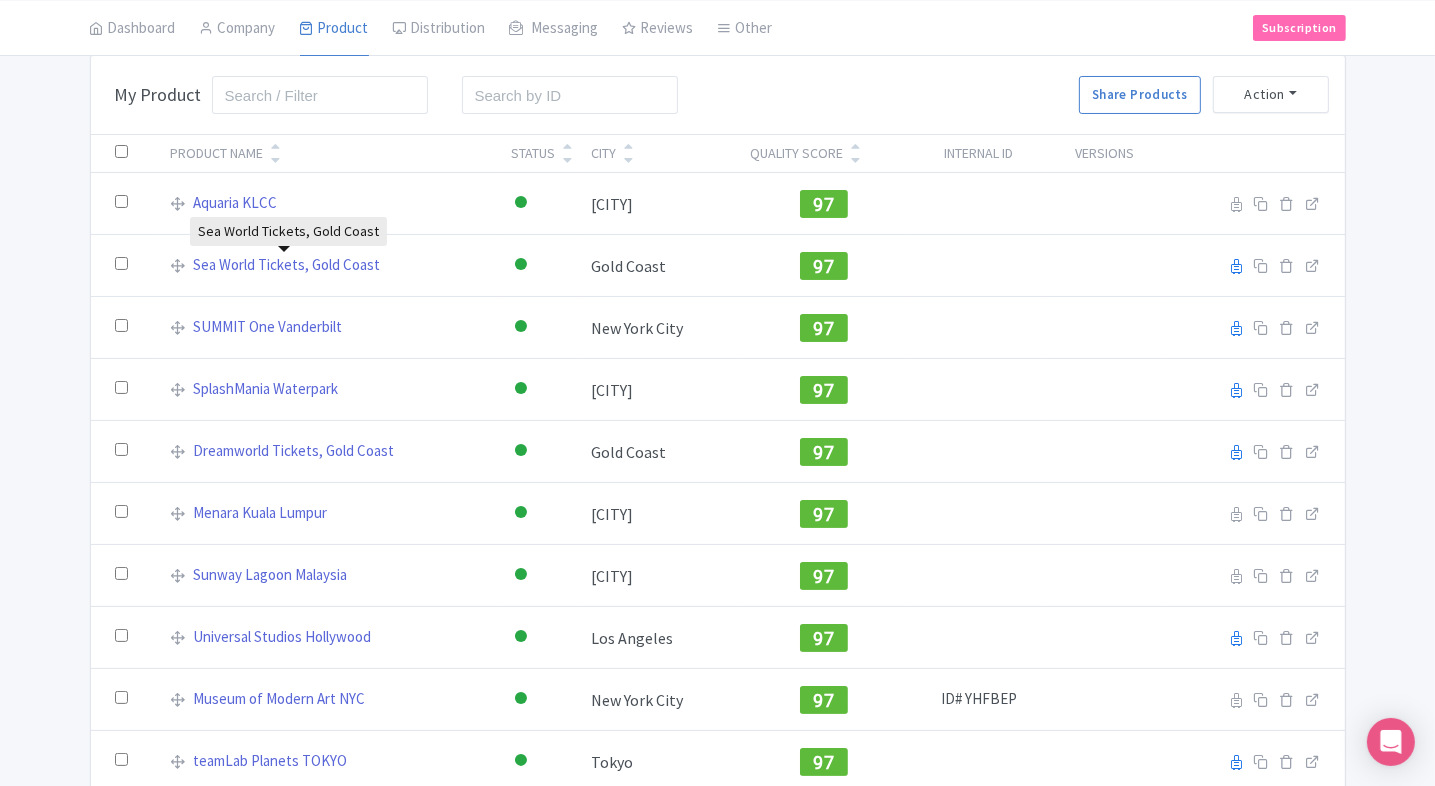 scroll, scrollTop: 0, scrollLeft: 0, axis: both 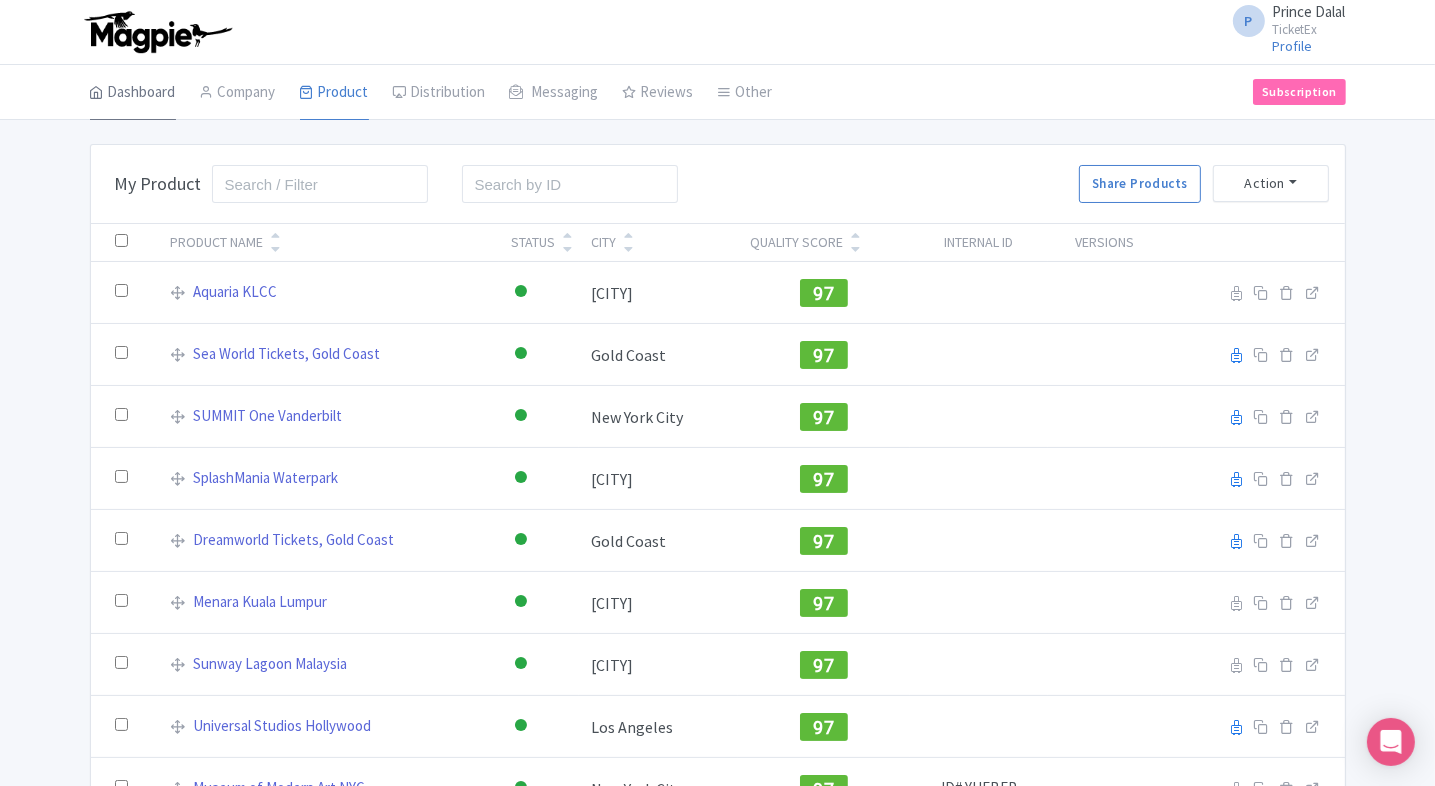 click on "Dashboard" at bounding box center [133, 93] 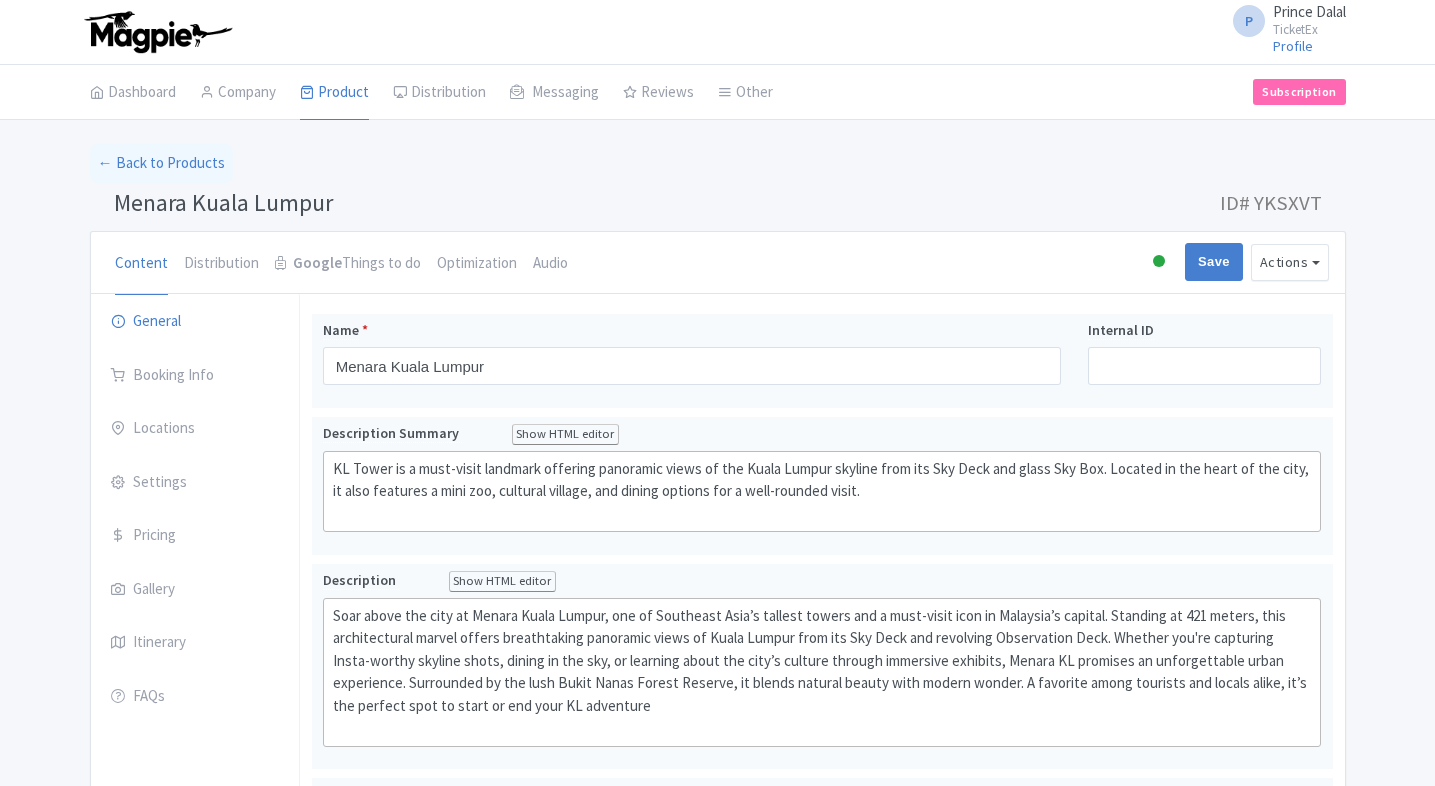 scroll, scrollTop: 0, scrollLeft: 0, axis: both 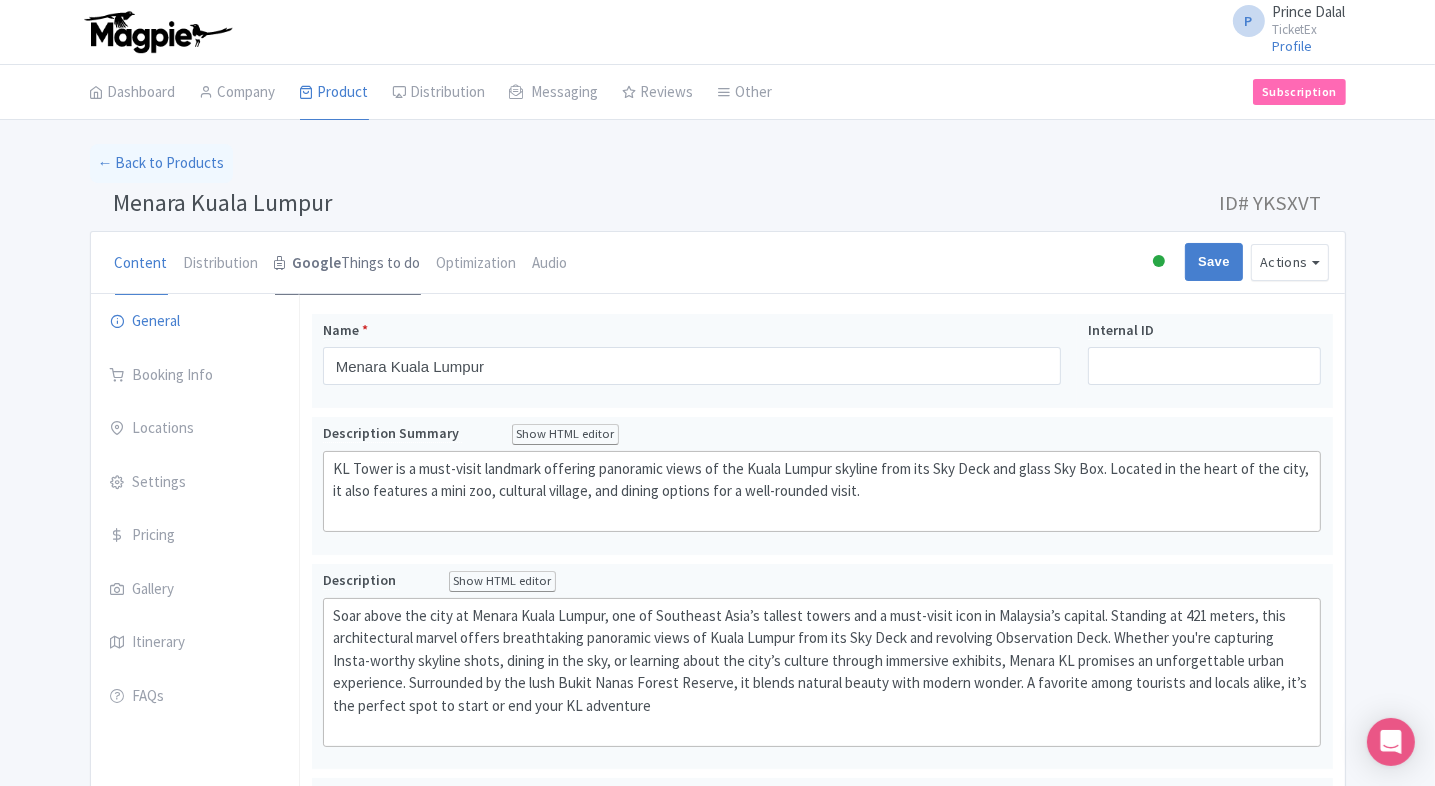 click on "Google" at bounding box center [317, 263] 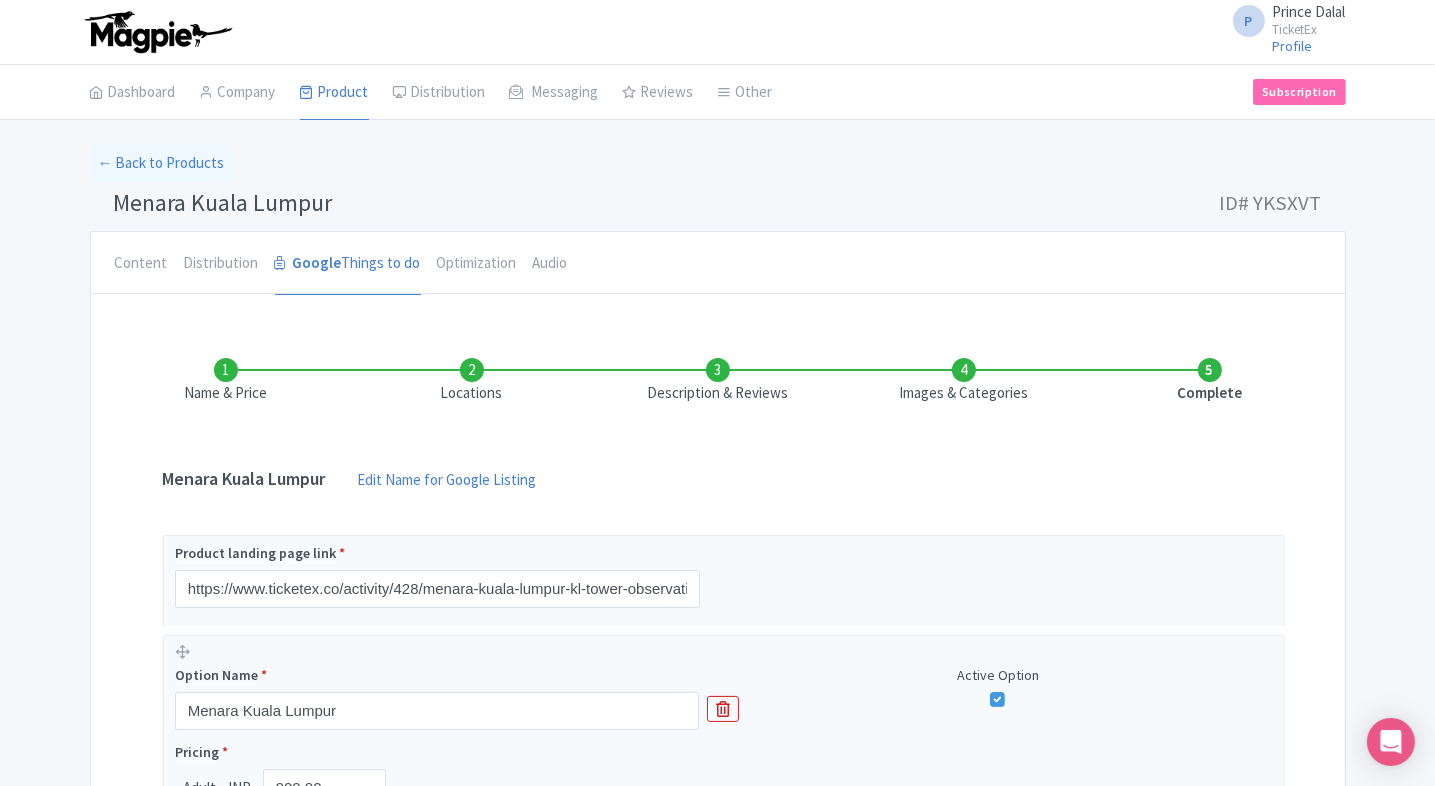 click on "Locations" at bounding box center [472, 381] 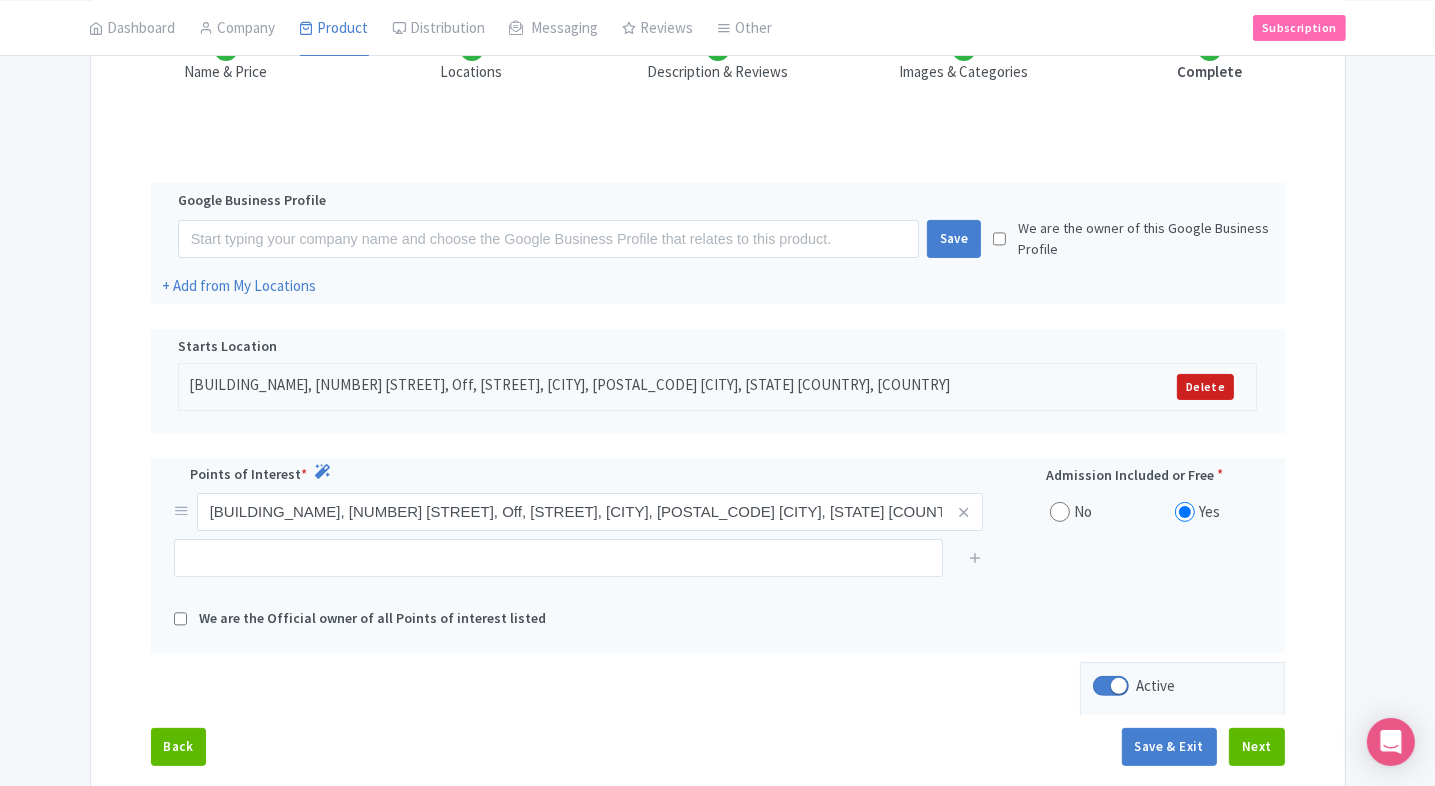 scroll, scrollTop: 320, scrollLeft: 0, axis: vertical 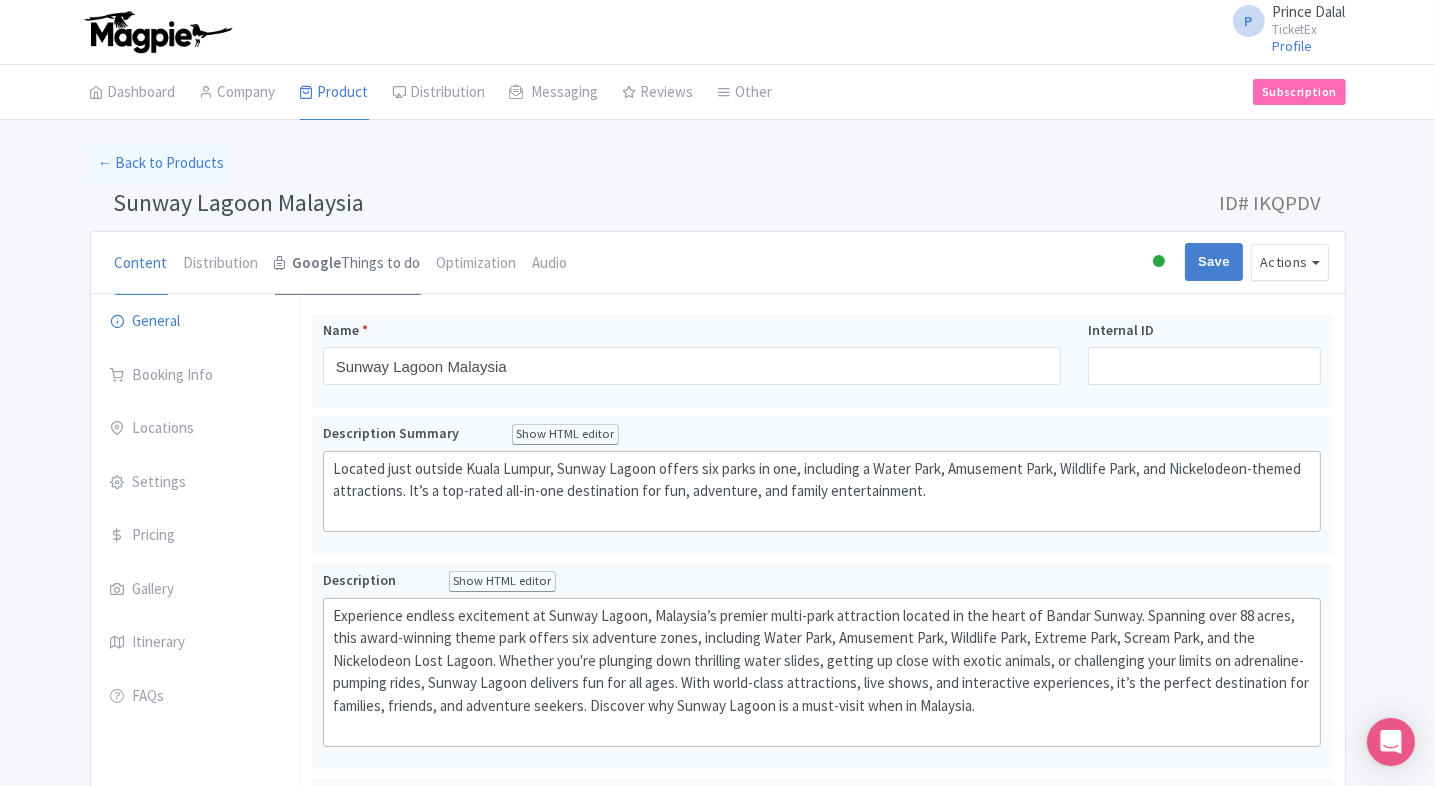 click on "Google" at bounding box center [317, 263] 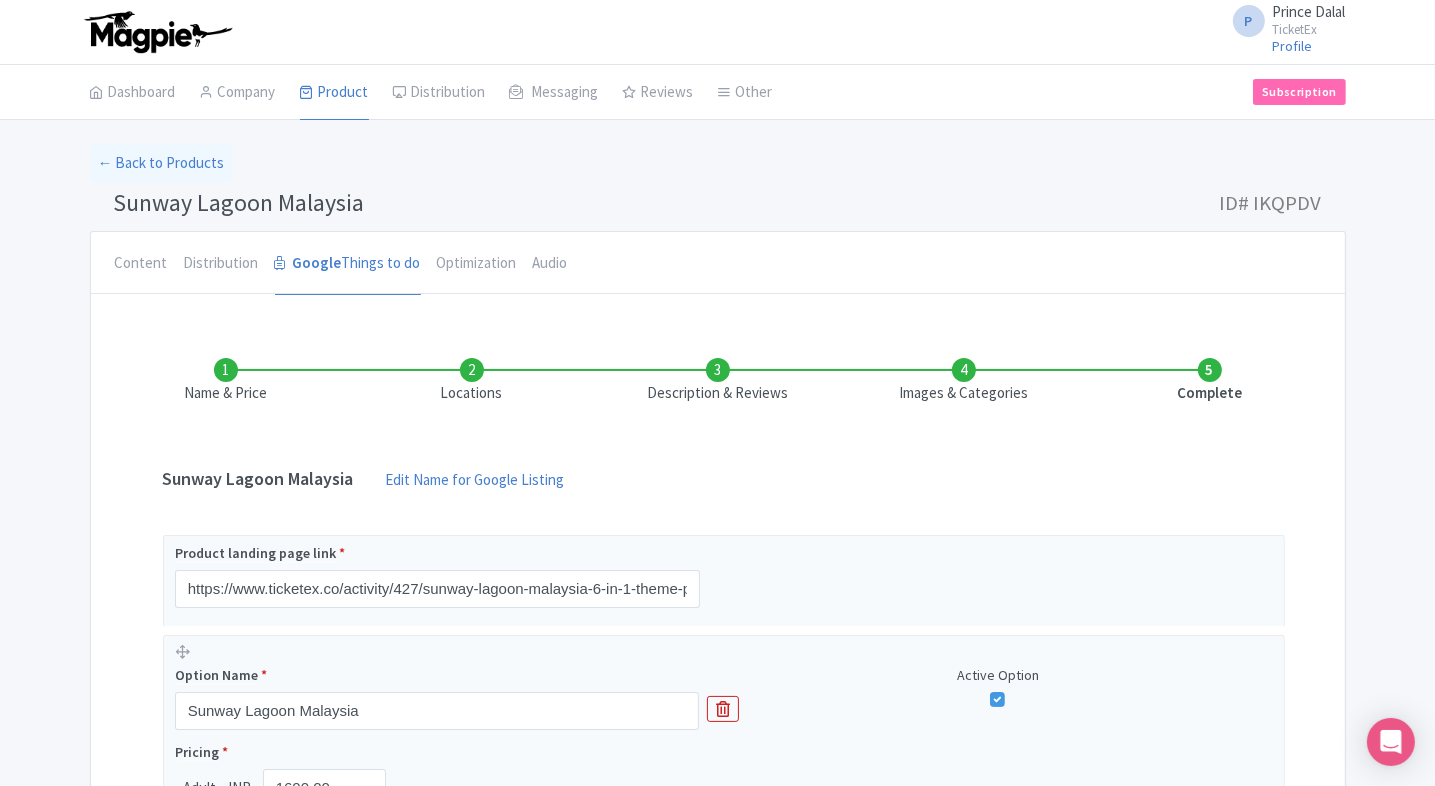 click on "Locations" at bounding box center [472, 381] 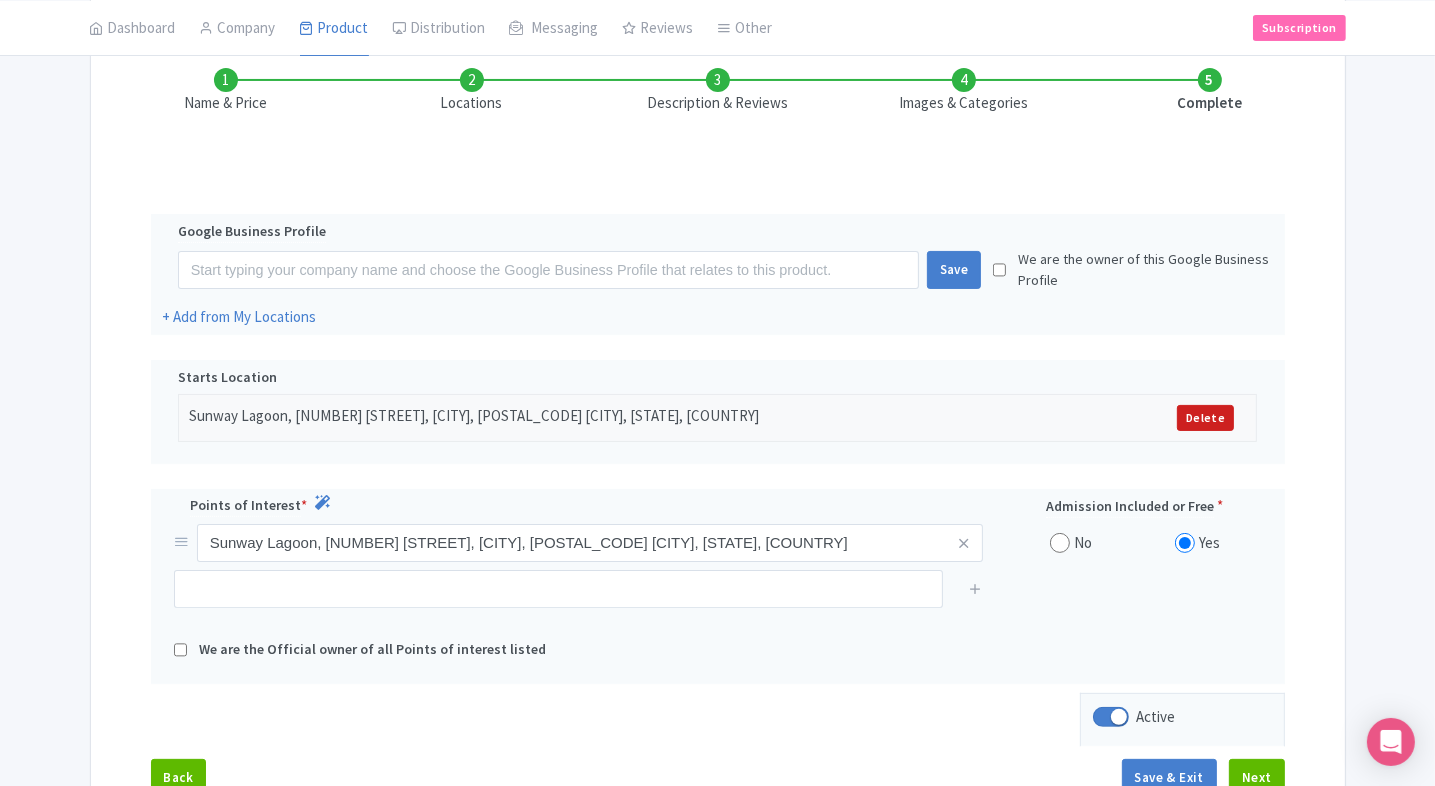 scroll, scrollTop: 296, scrollLeft: 0, axis: vertical 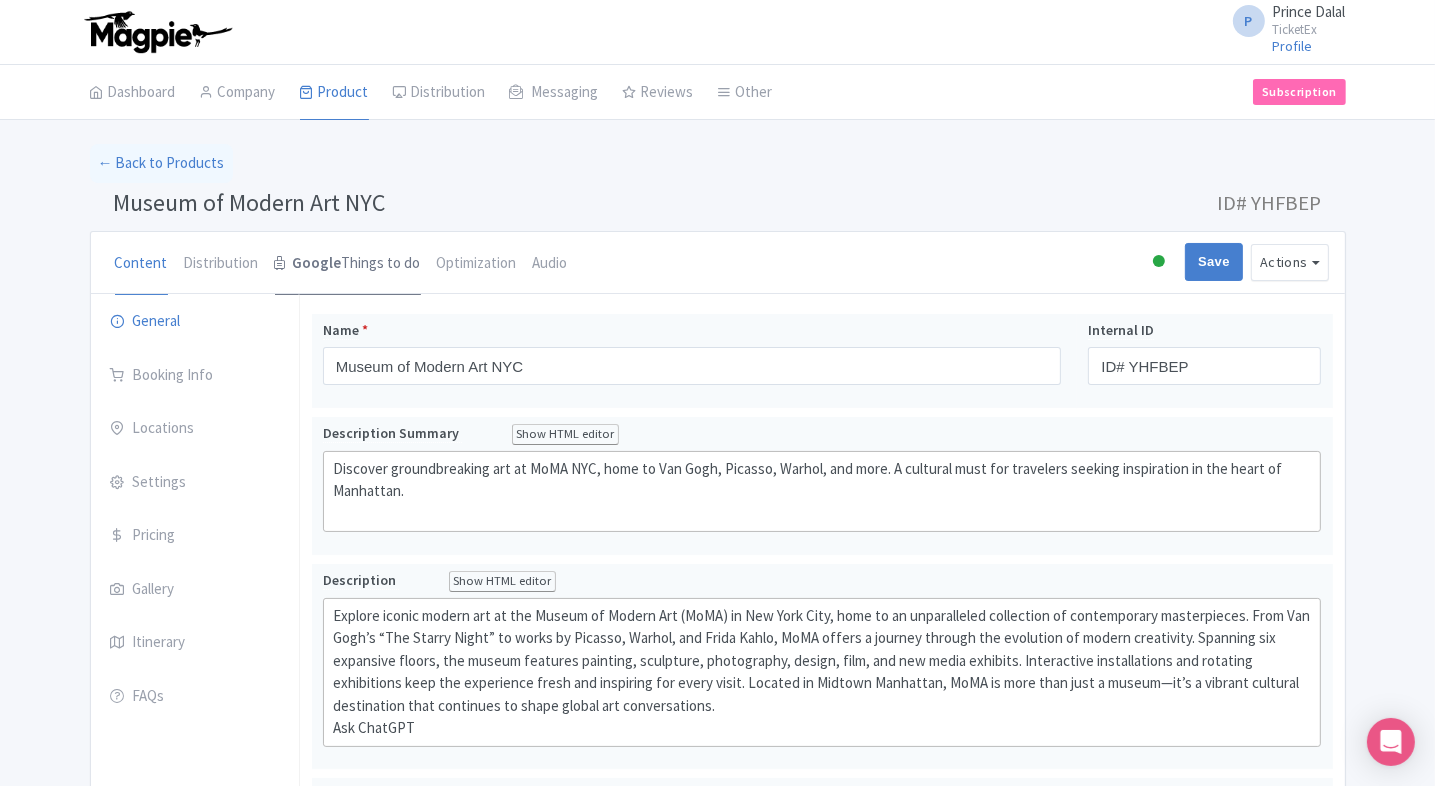 click on "Google  Things to do" at bounding box center [348, 264] 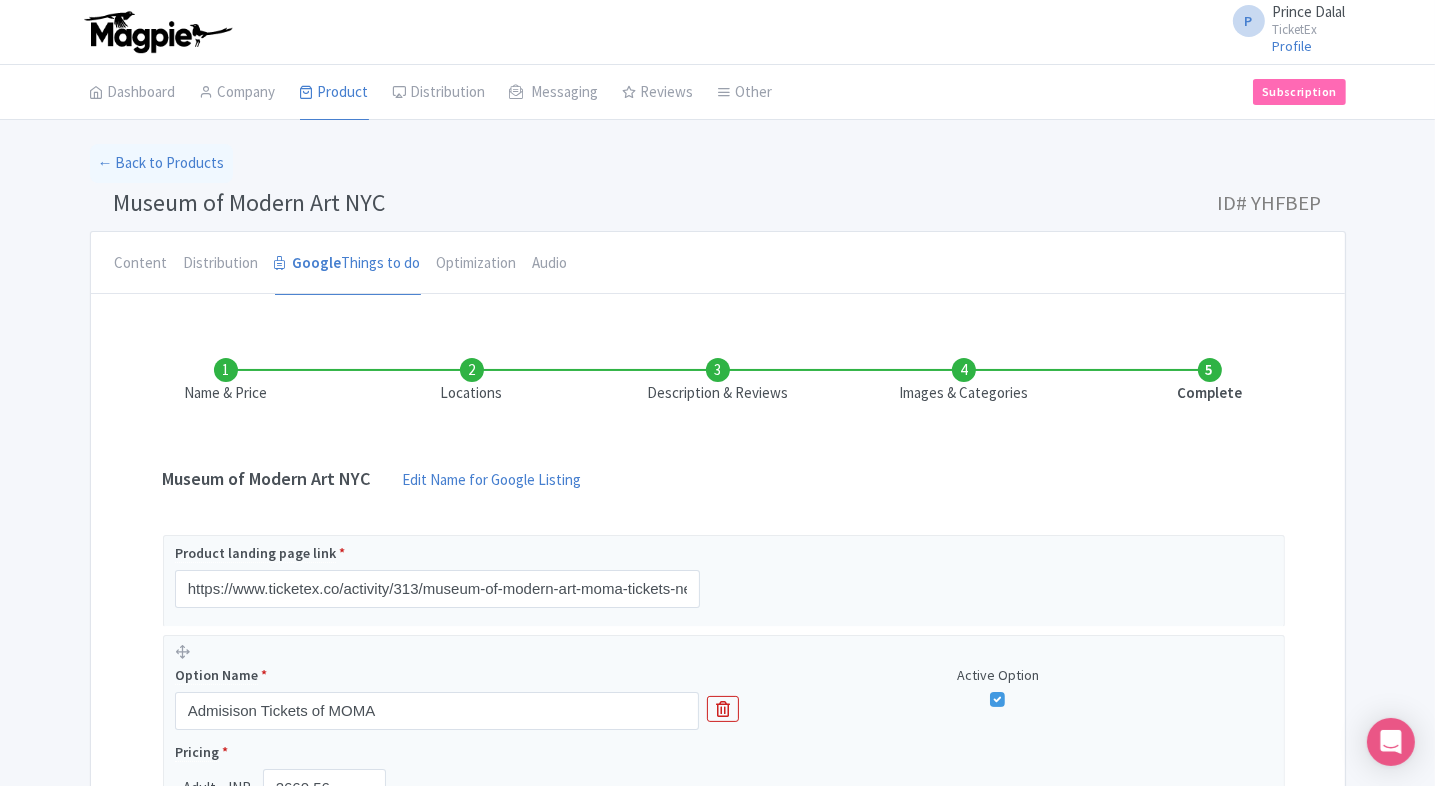 click on "Locations" at bounding box center [472, 381] 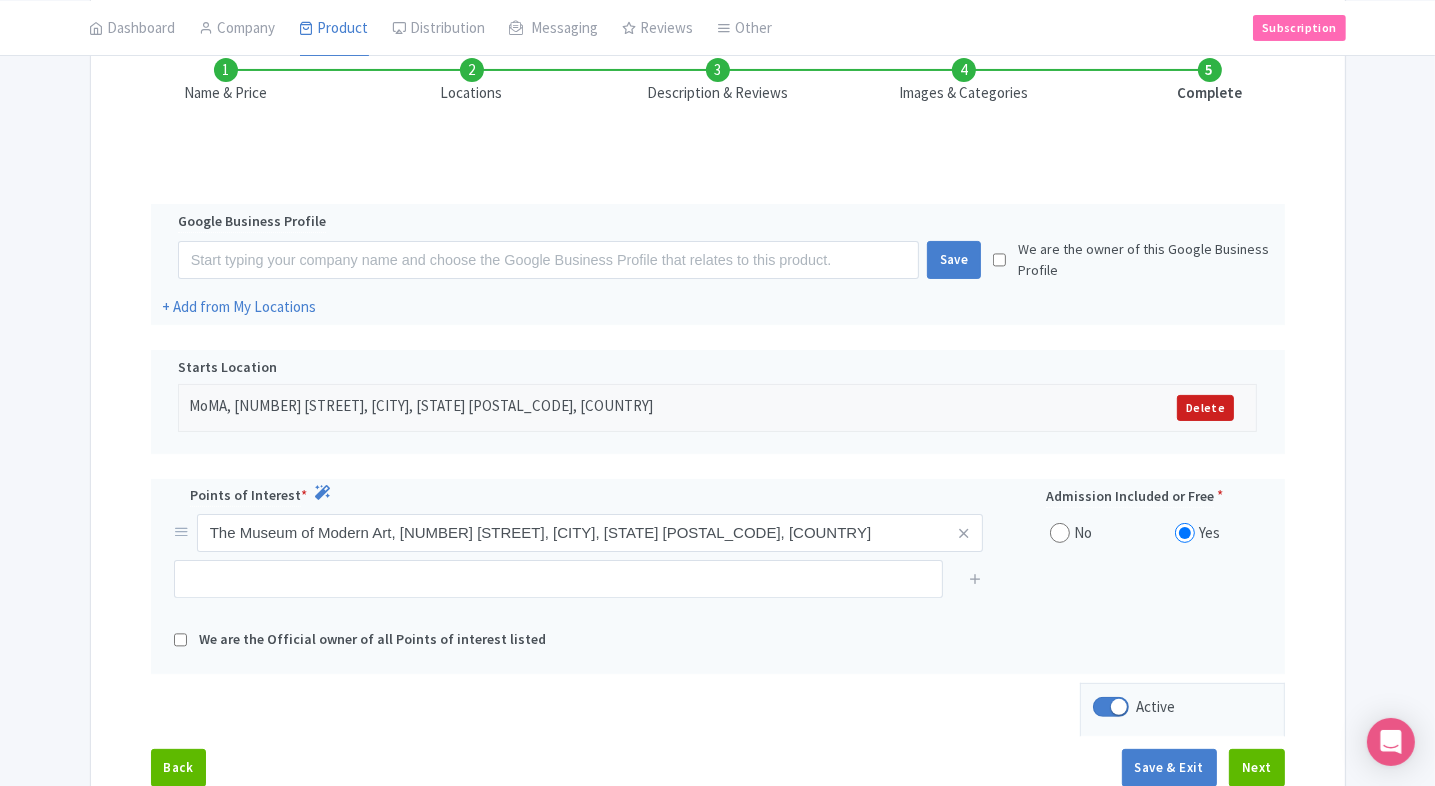 scroll, scrollTop: 304, scrollLeft: 0, axis: vertical 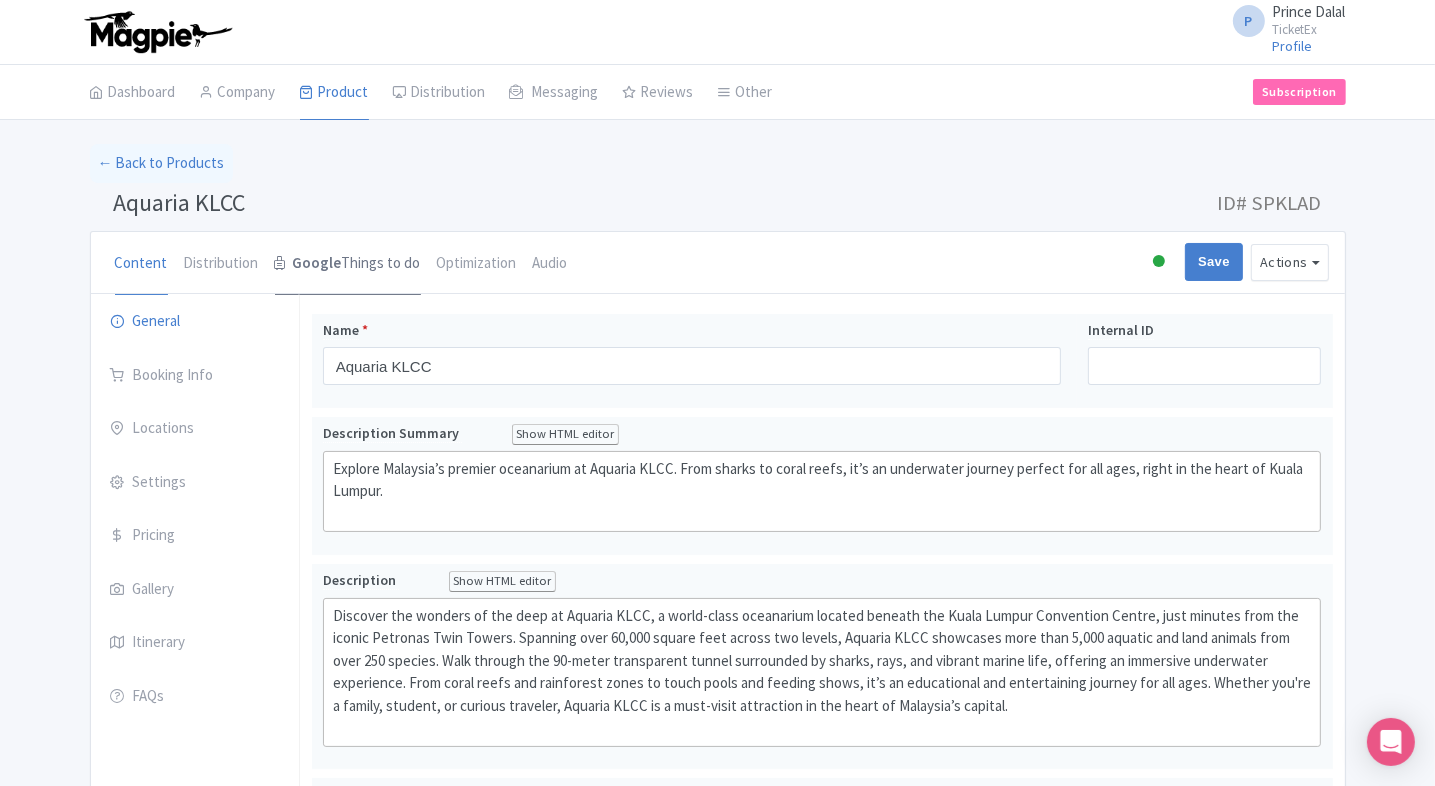 click on "Google" at bounding box center (317, 263) 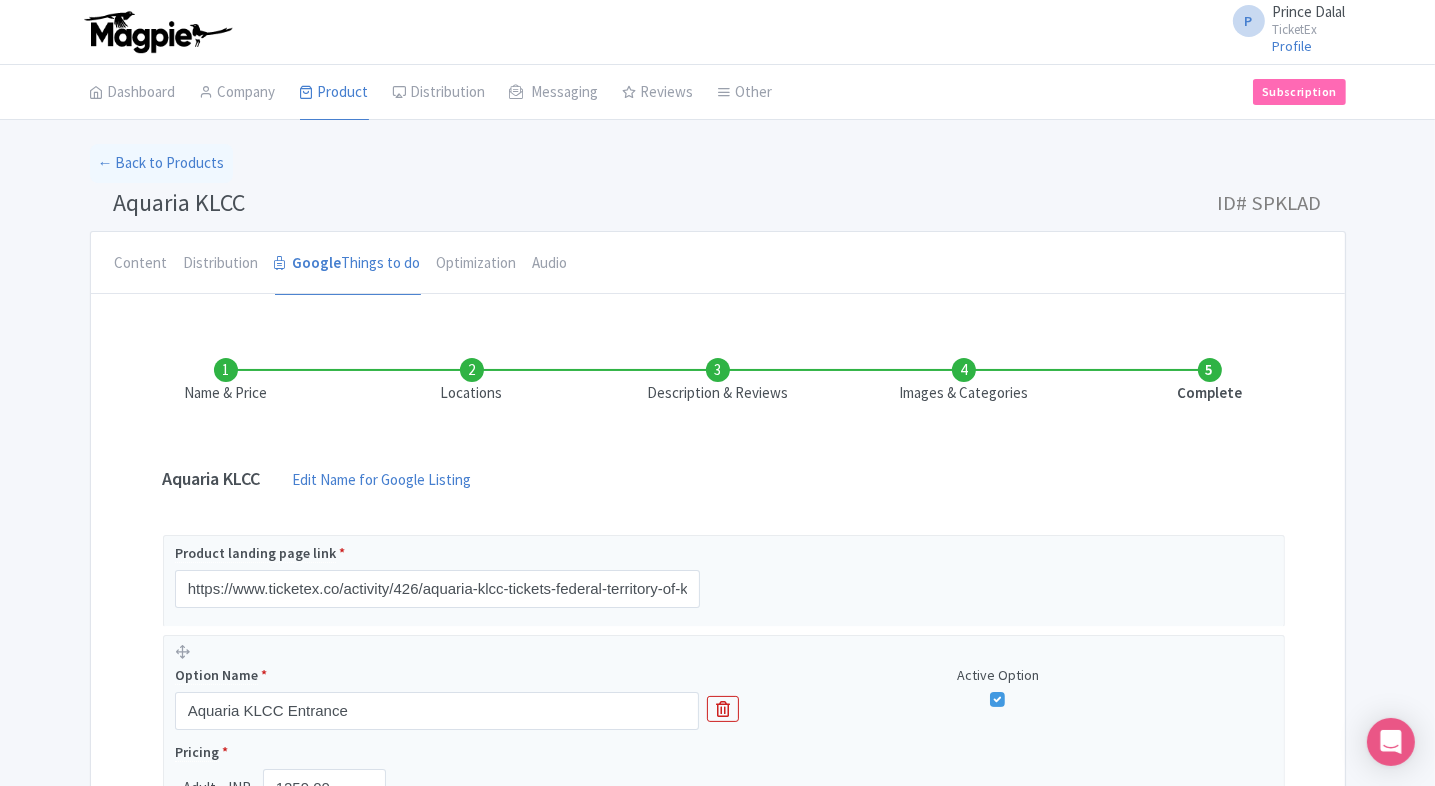 click on "Locations" at bounding box center (472, 381) 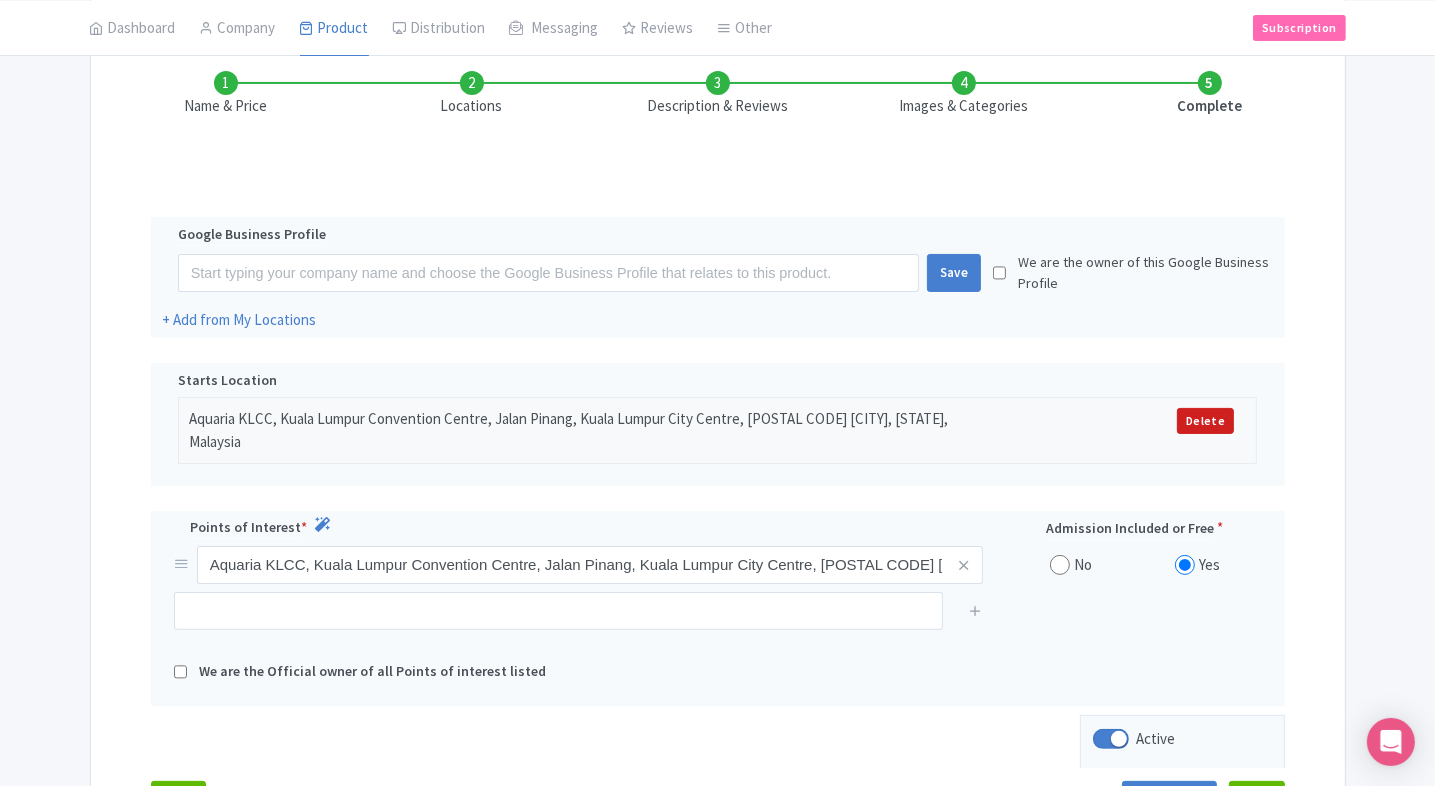 scroll, scrollTop: 288, scrollLeft: 0, axis: vertical 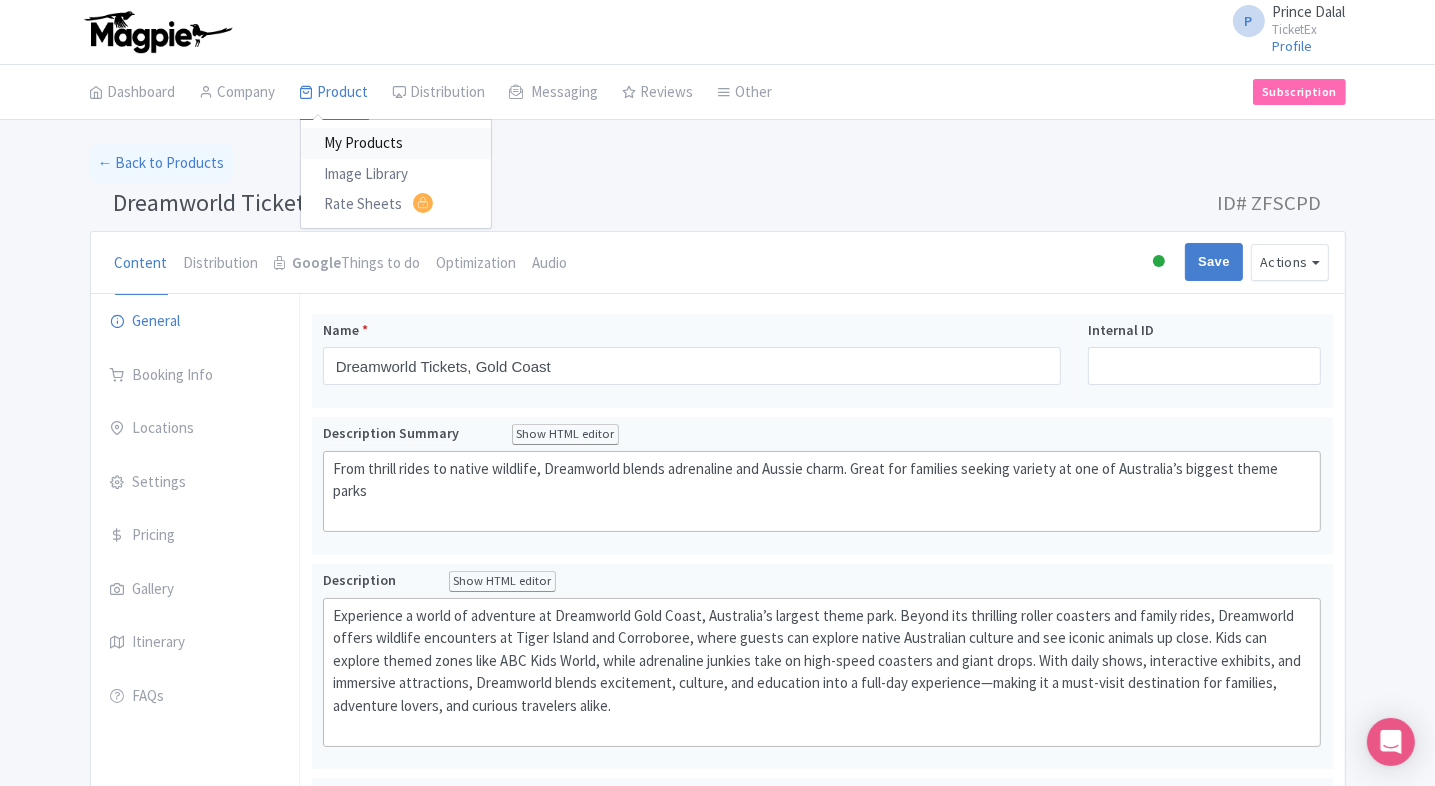 click on "My Products" at bounding box center (396, 143) 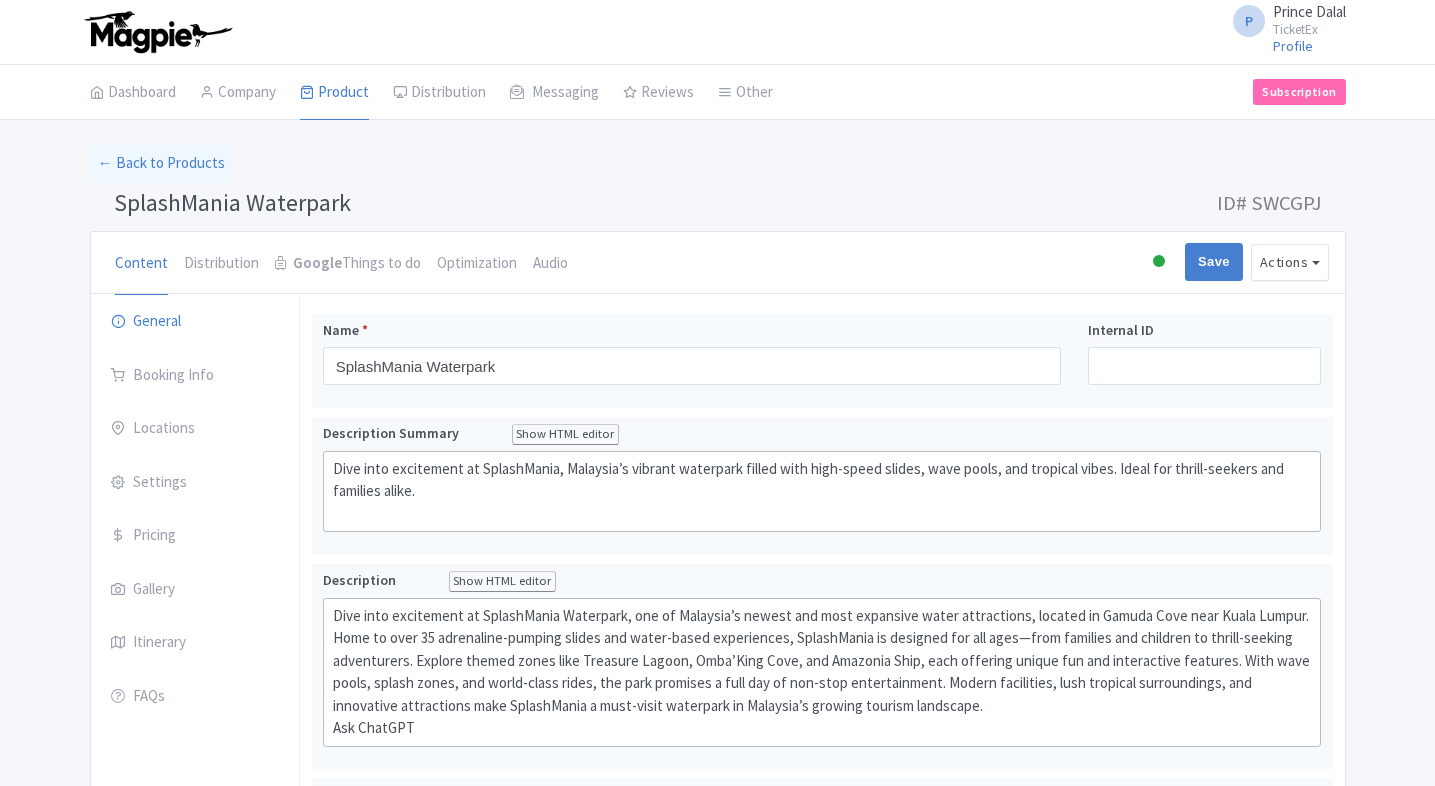 scroll, scrollTop: 0, scrollLeft: 0, axis: both 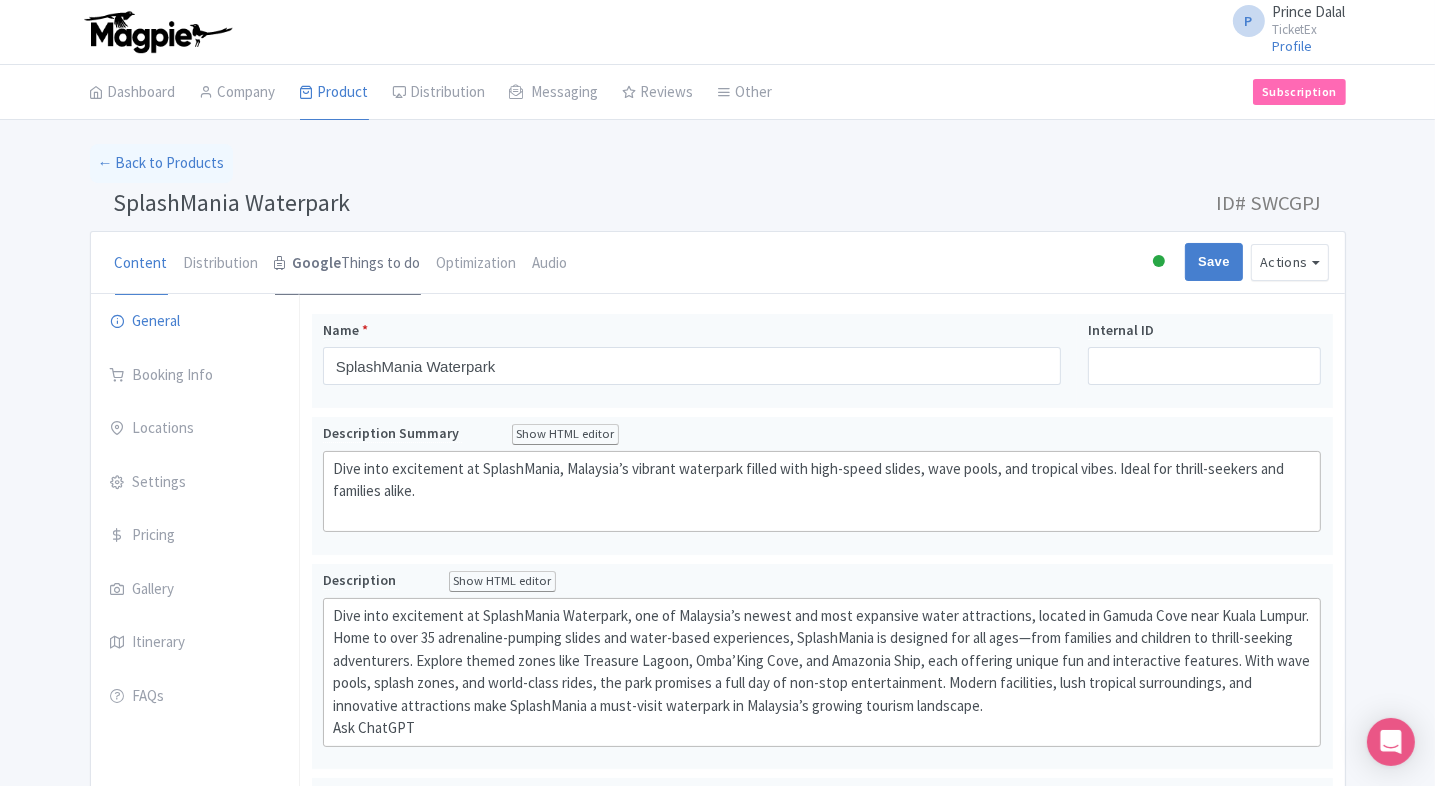 click on "Google  Things to do" at bounding box center [348, 264] 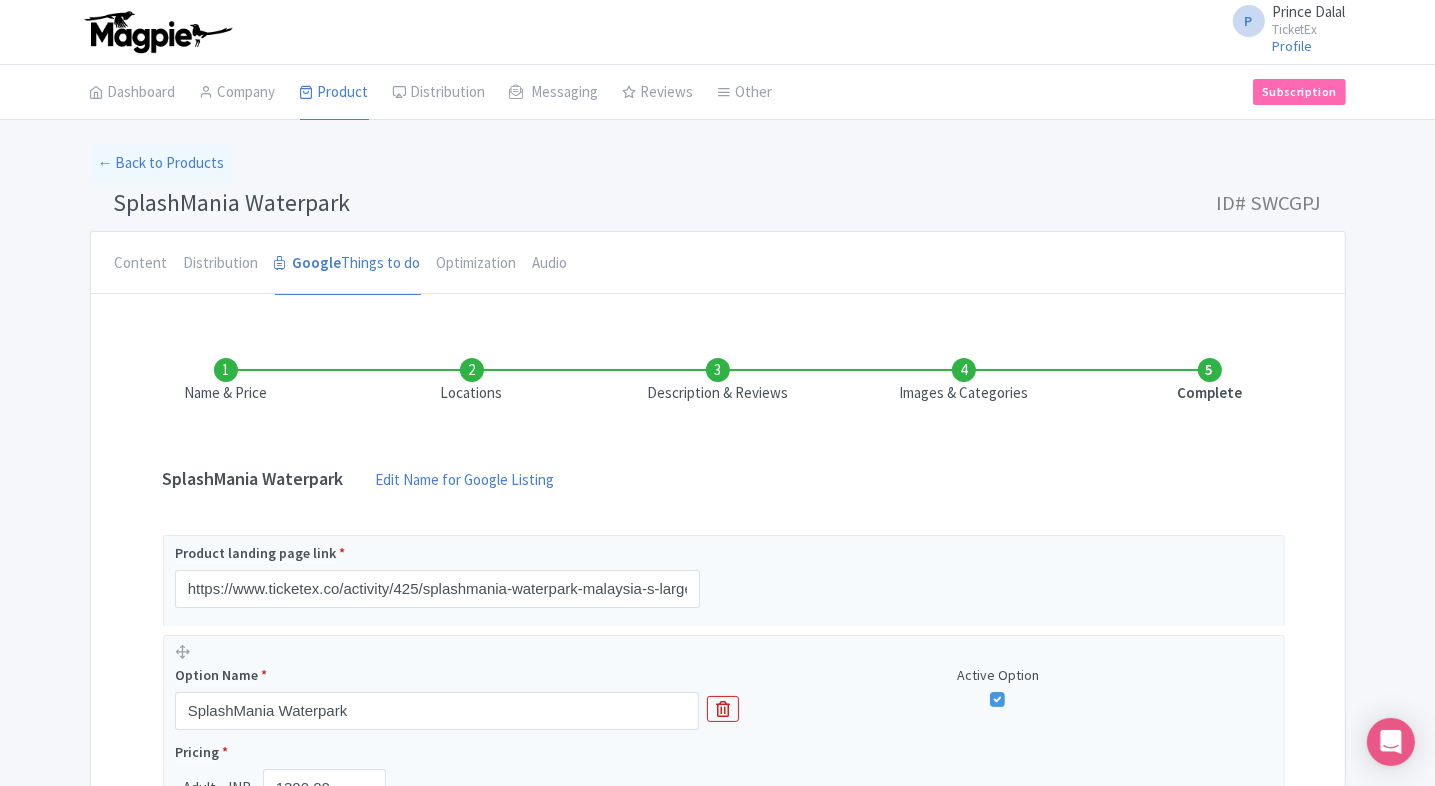 click on "Locations" at bounding box center (472, 381) 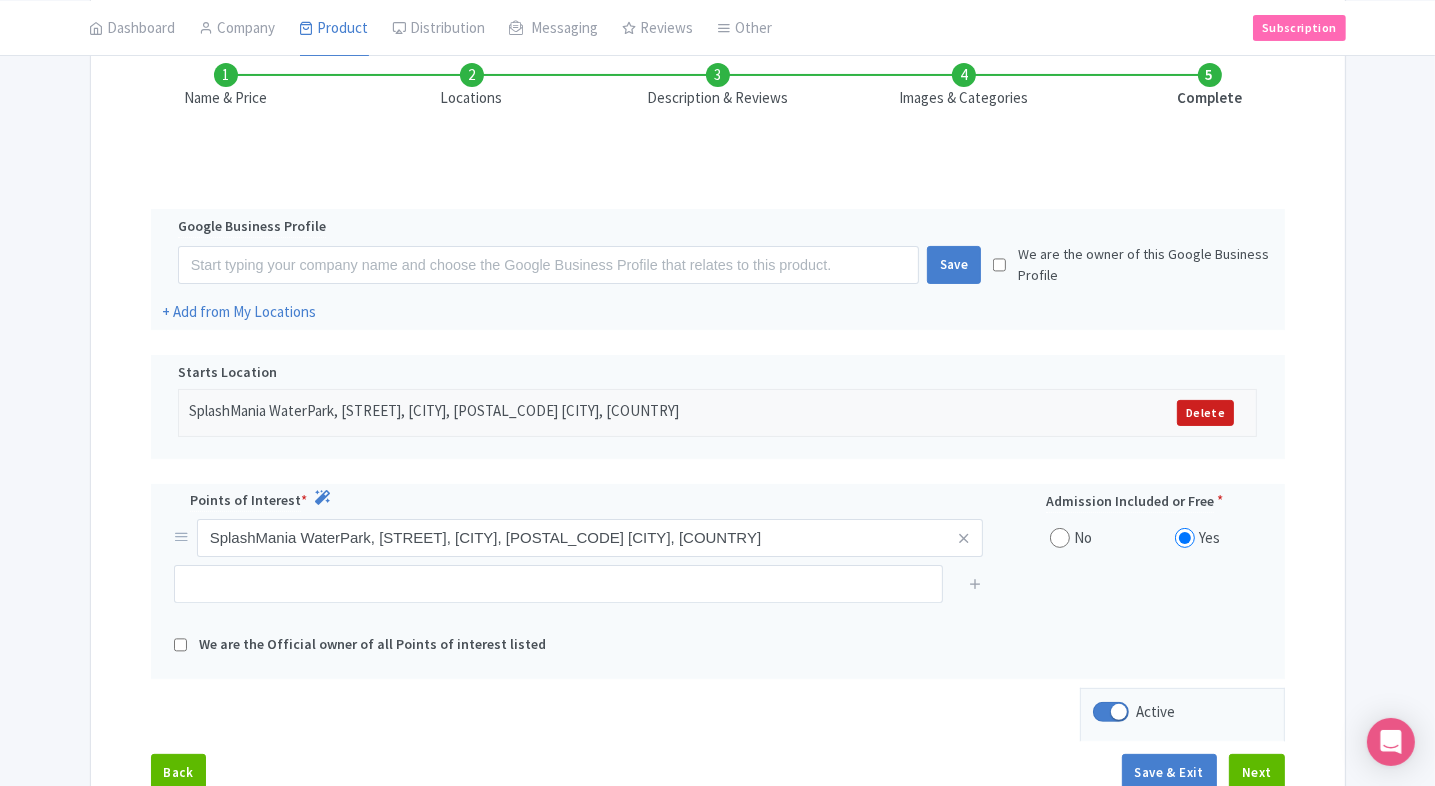 scroll, scrollTop: 296, scrollLeft: 0, axis: vertical 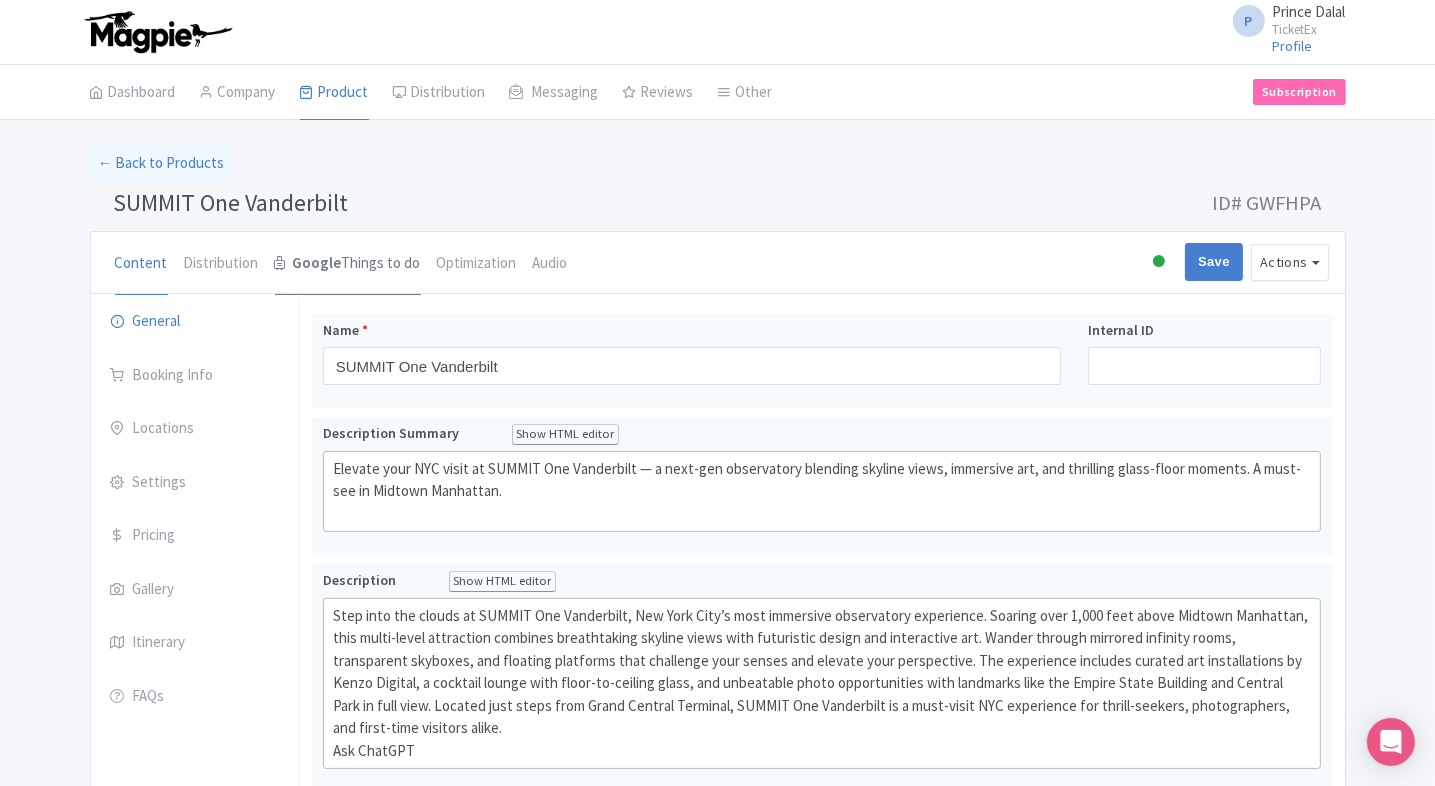 click on "Google  Things to do" at bounding box center (348, 264) 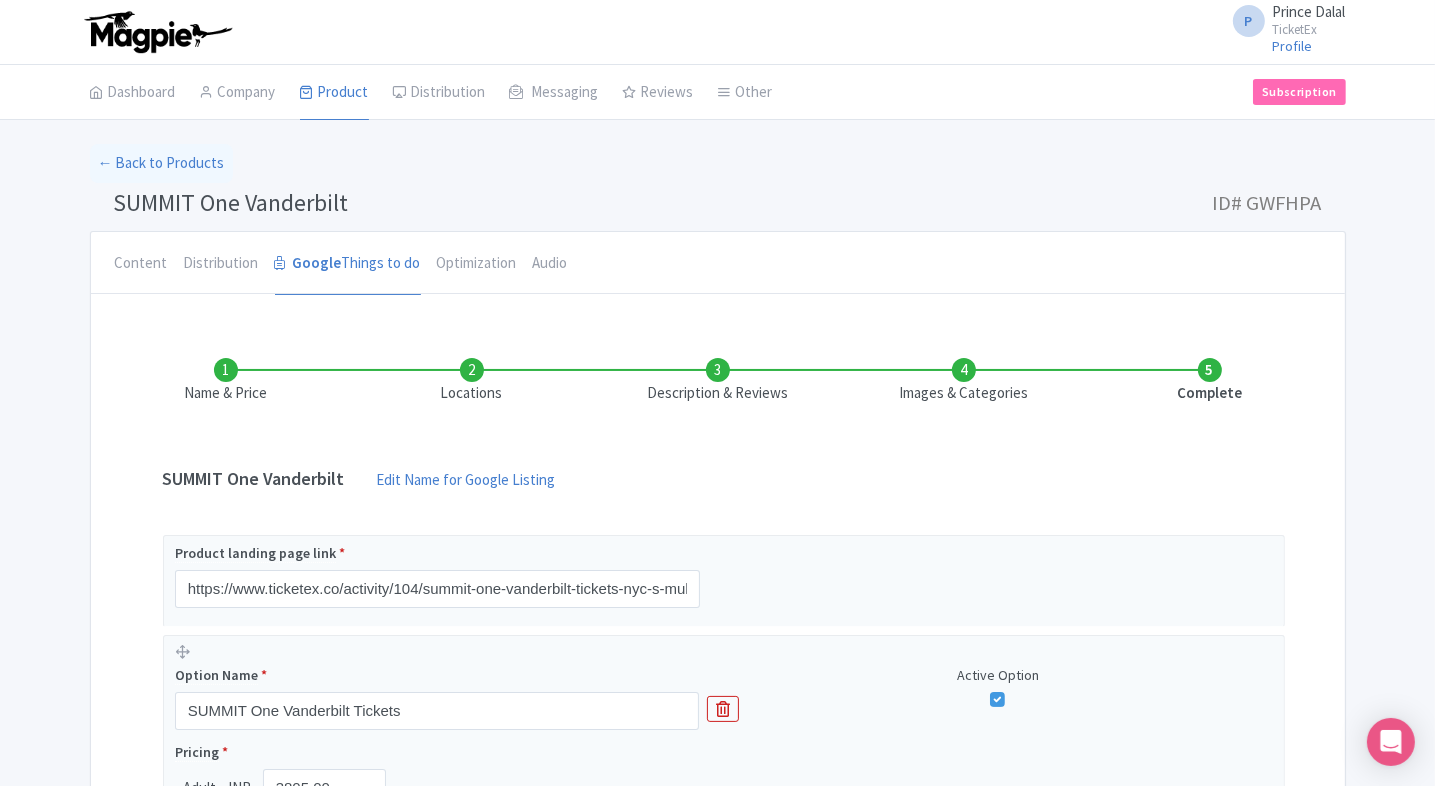 click on "Locations" at bounding box center [472, 381] 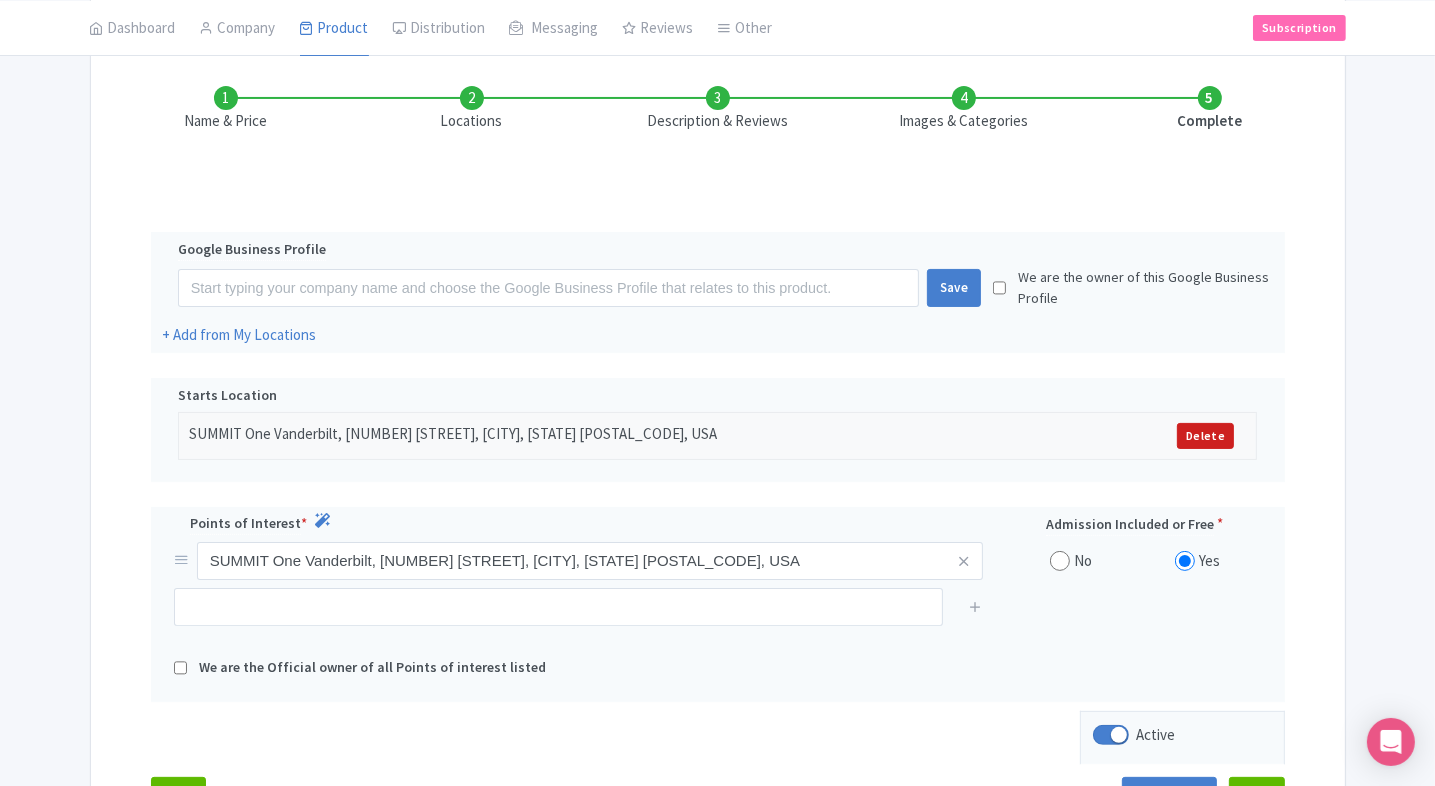 scroll, scrollTop: 275, scrollLeft: 0, axis: vertical 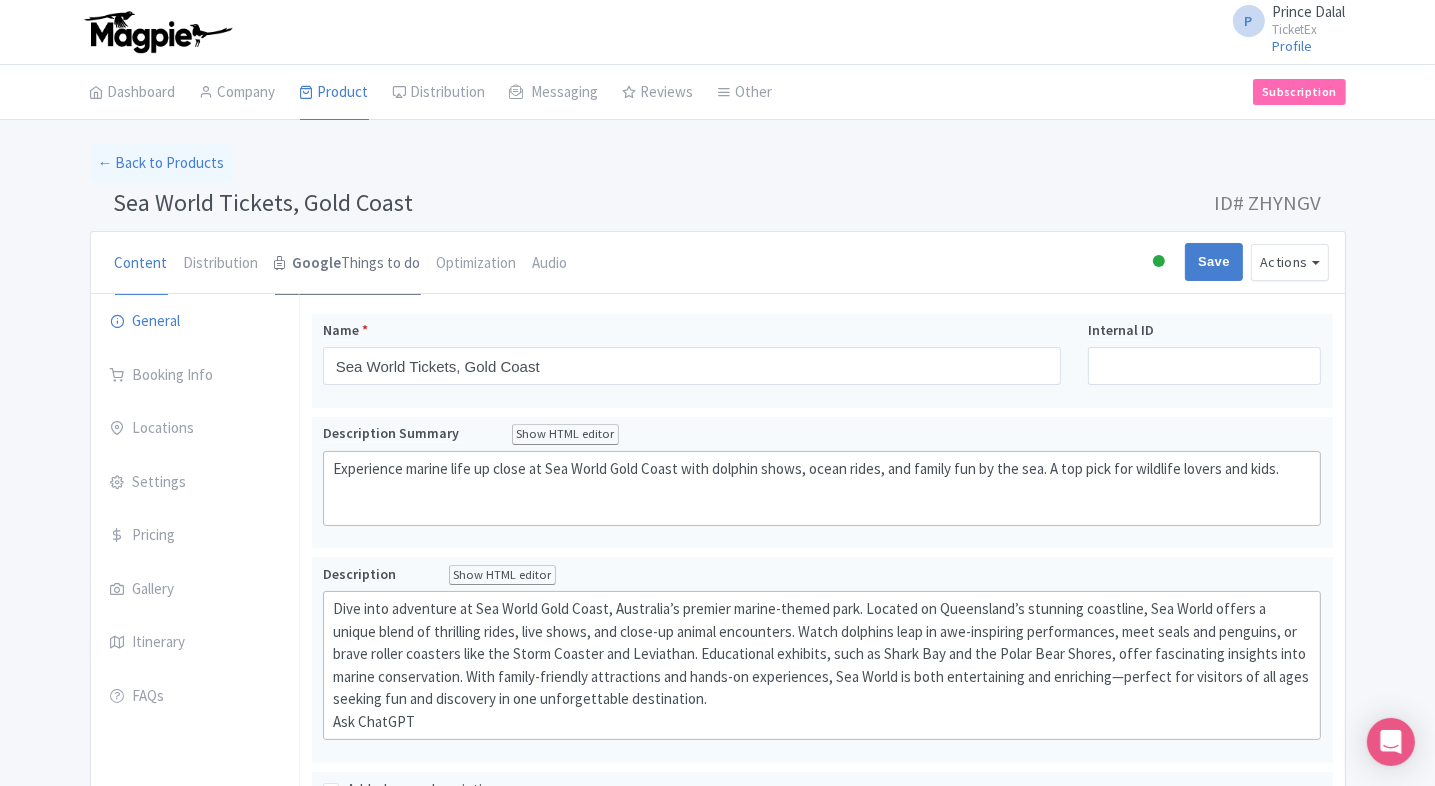 click on "Google" at bounding box center (317, 263) 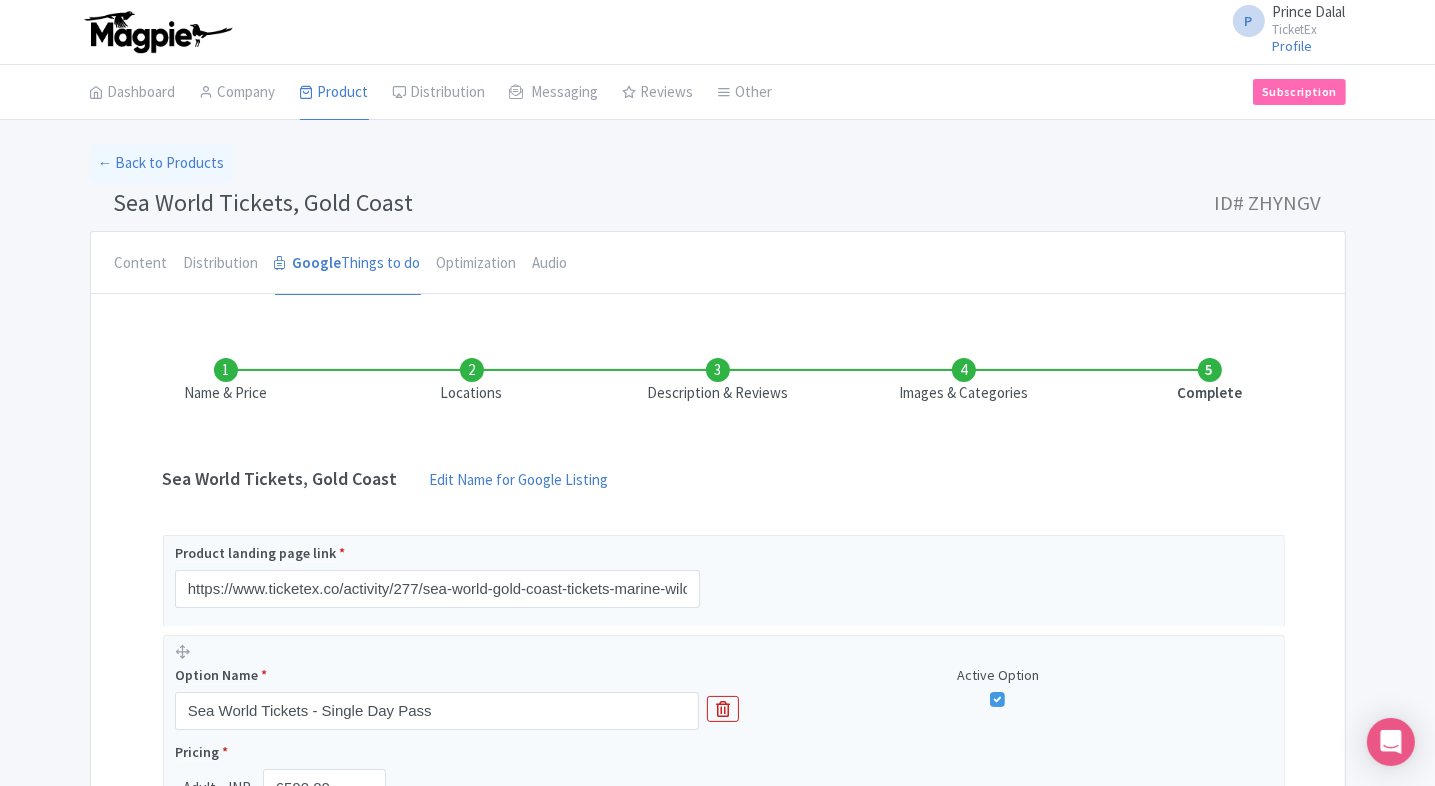 drag, startPoint x: 372, startPoint y: 310, endPoint x: 460, endPoint y: 358, distance: 100.239716 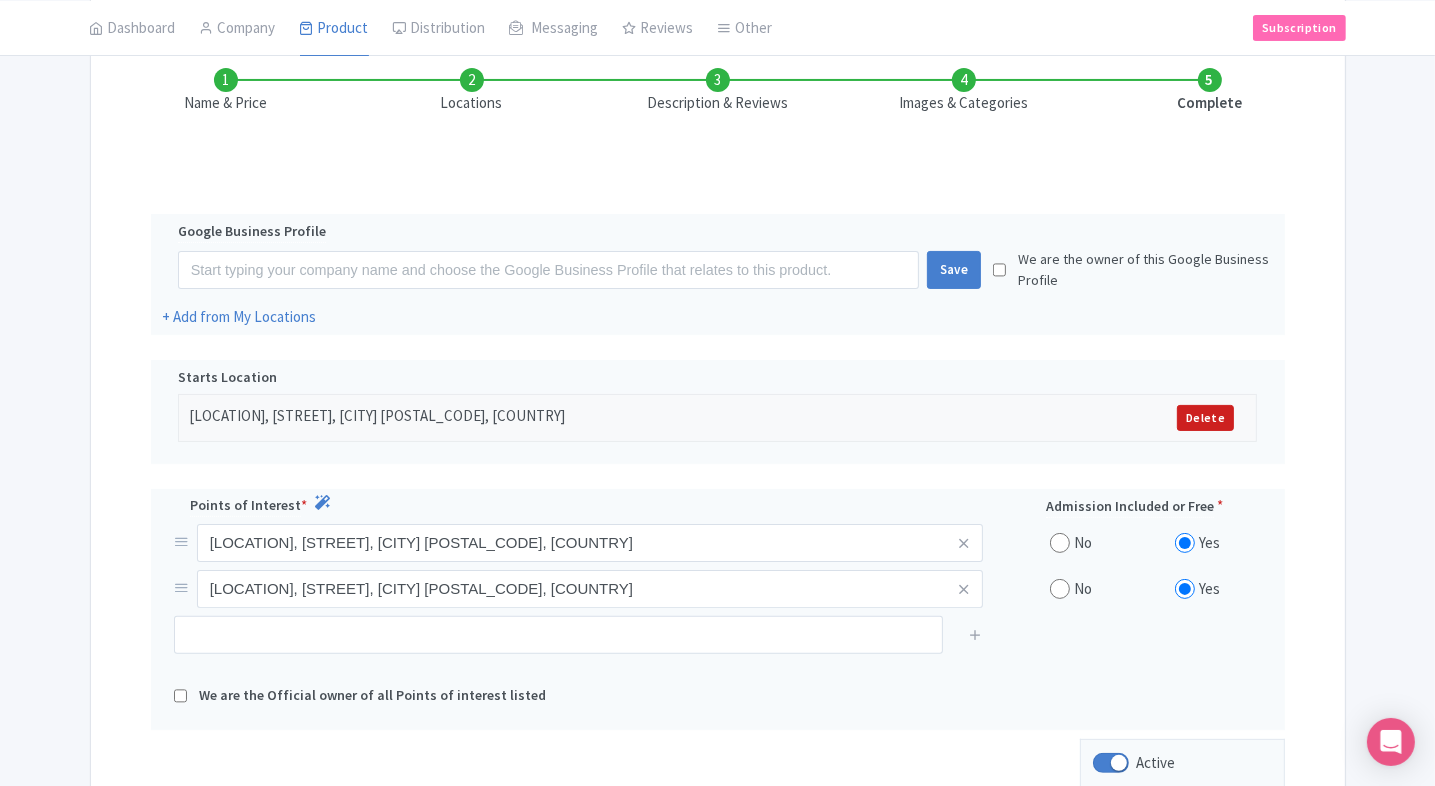 scroll, scrollTop: 292, scrollLeft: 0, axis: vertical 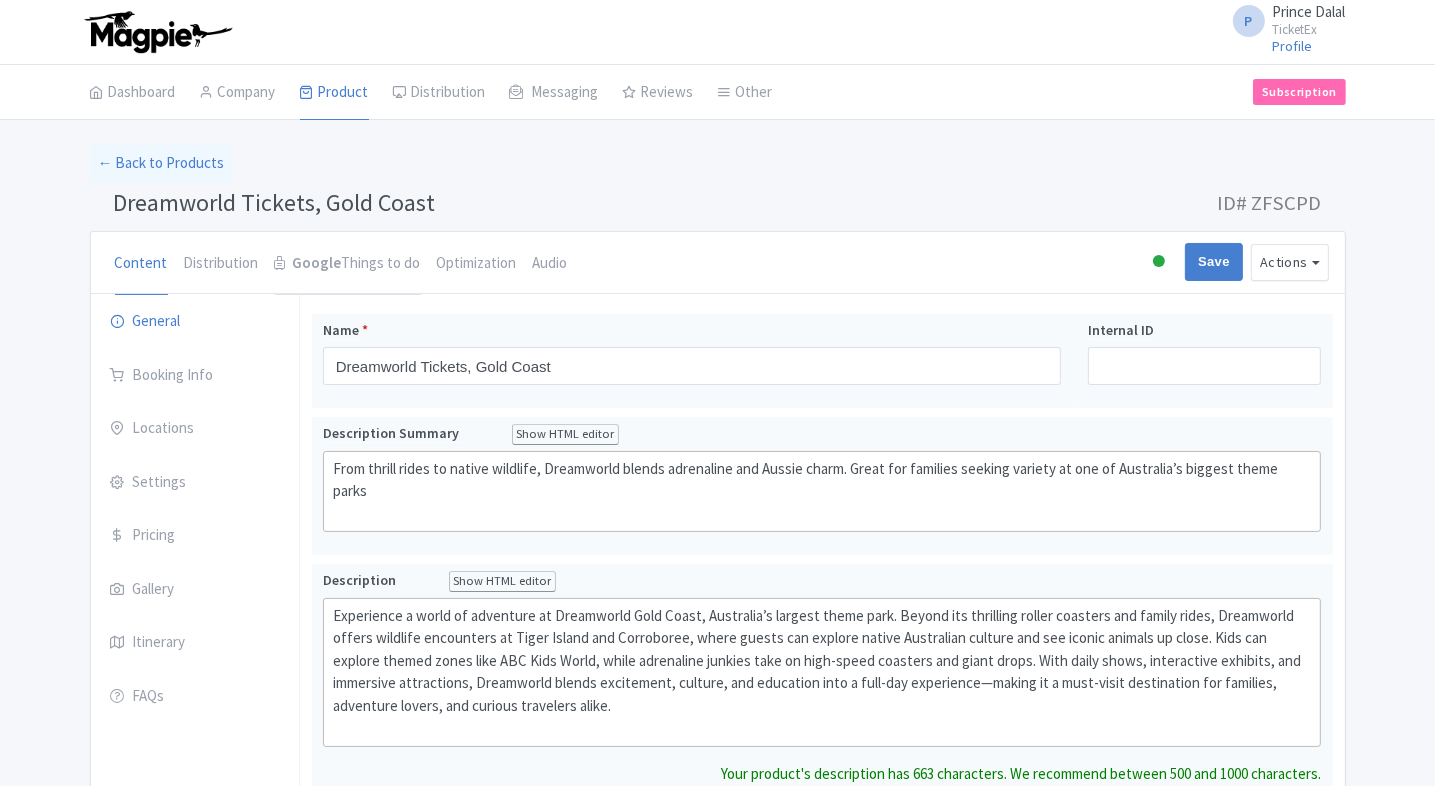 click on "Google  Things to do" at bounding box center [348, 264] 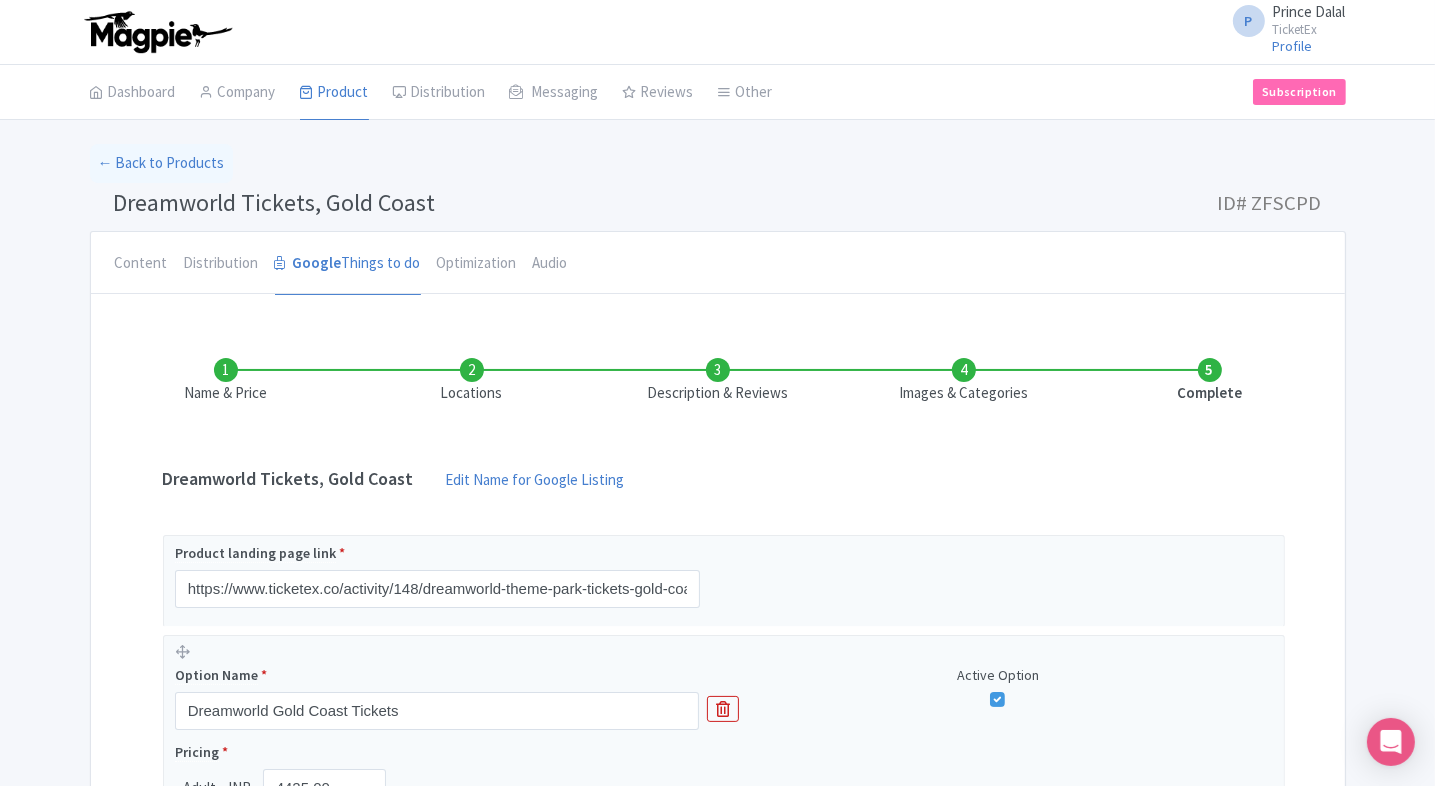 click on "Locations" at bounding box center (472, 381) 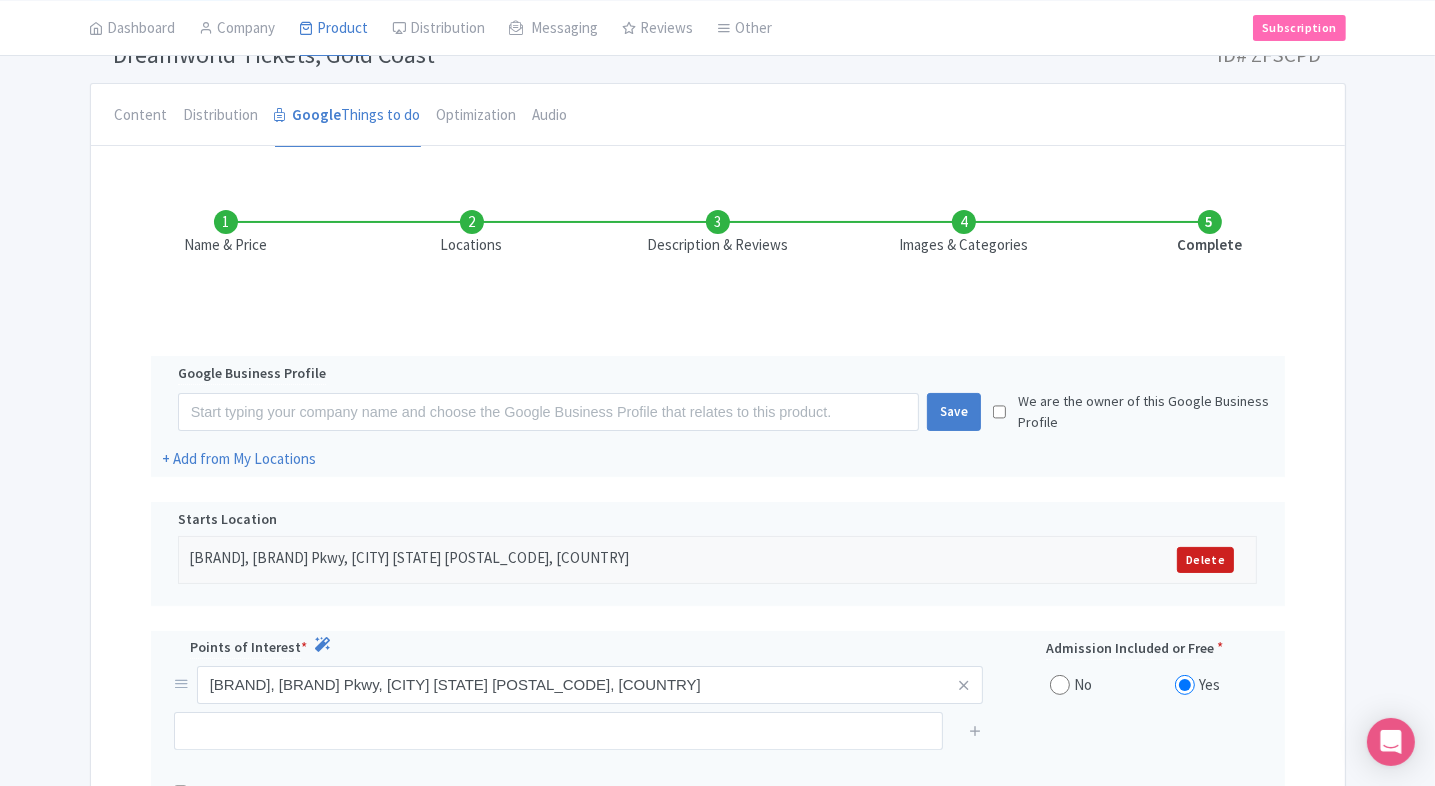 scroll, scrollTop: 155, scrollLeft: 0, axis: vertical 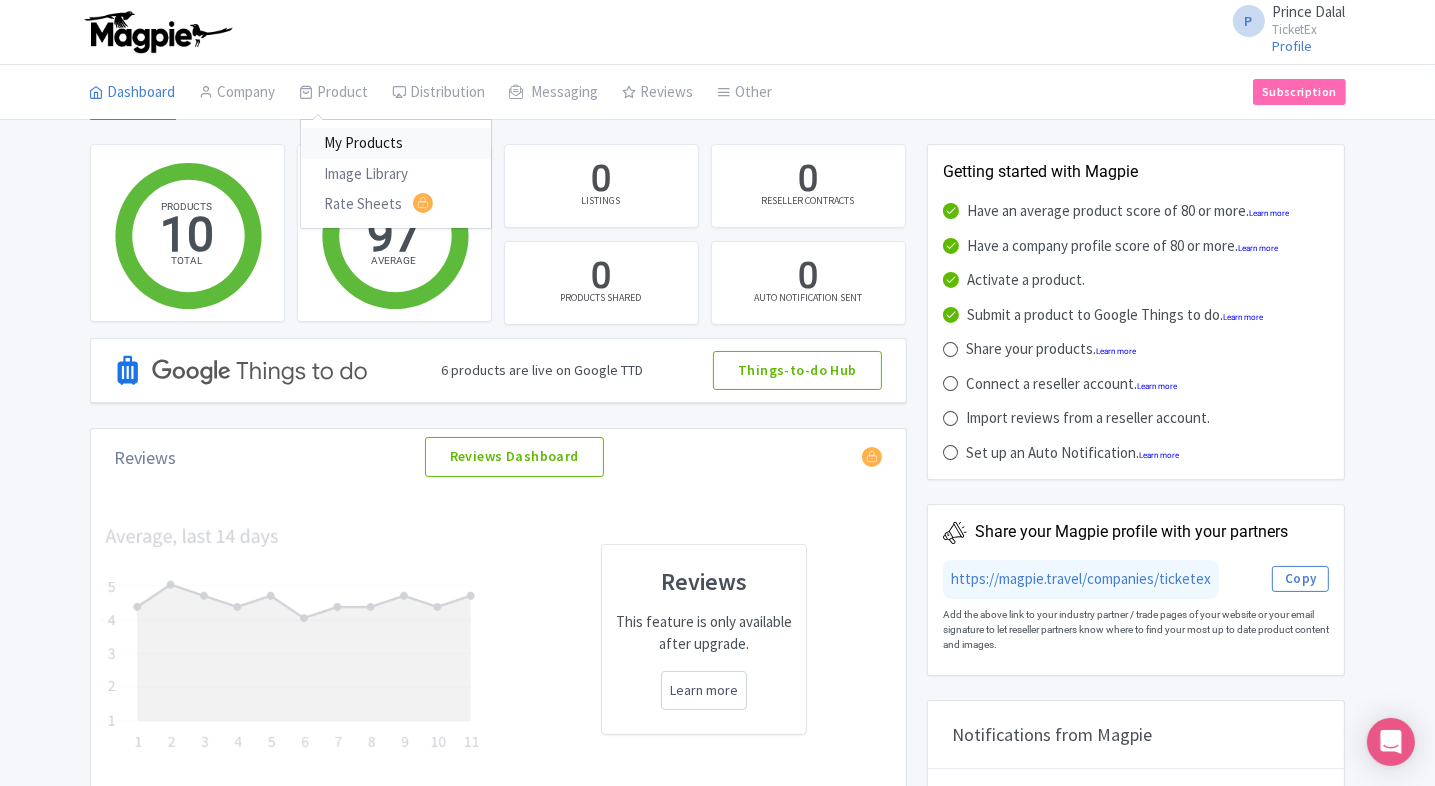 click on "My Products" at bounding box center [396, 143] 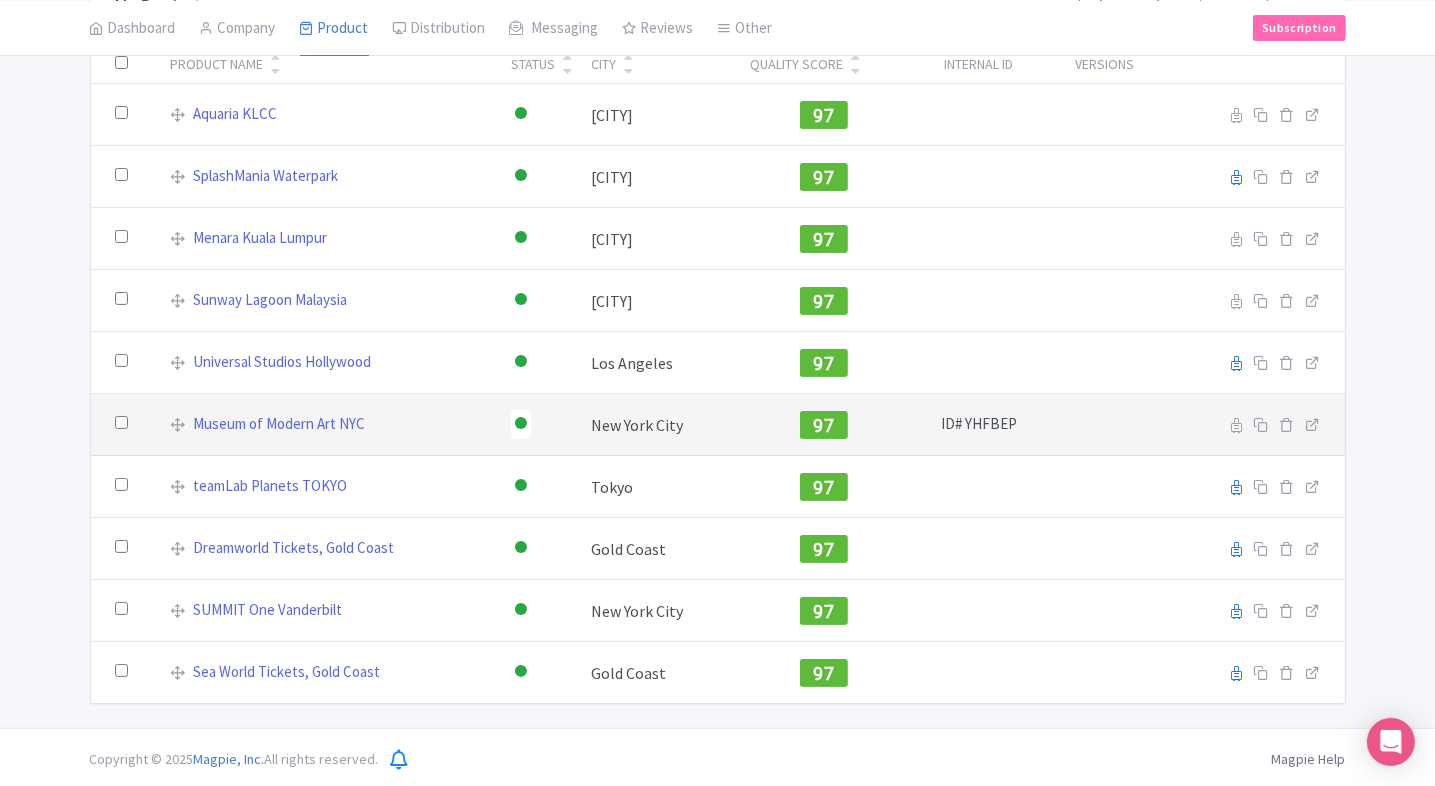 scroll, scrollTop: 150, scrollLeft: 0, axis: vertical 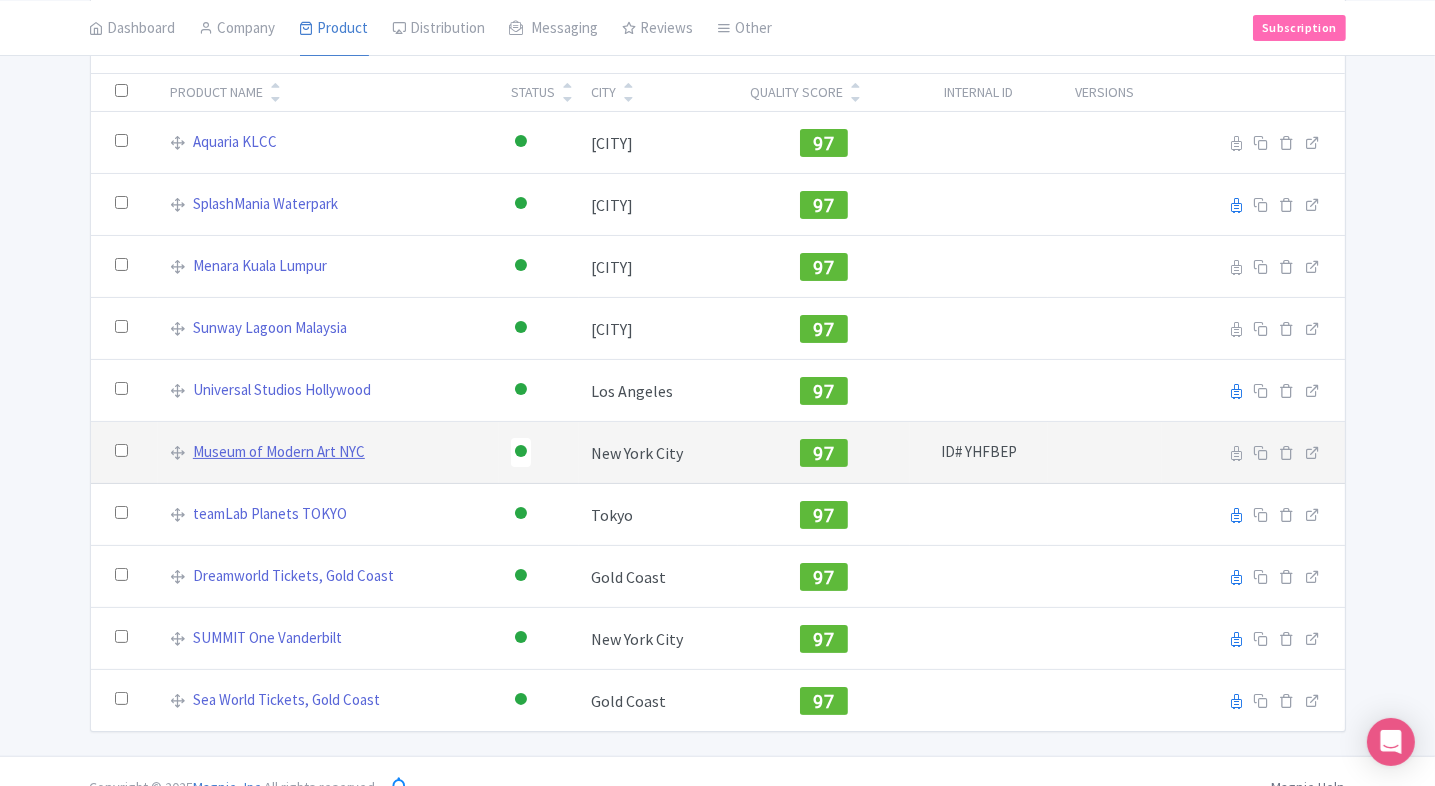 click on "Museum of Modern Art NYC" at bounding box center [279, 452] 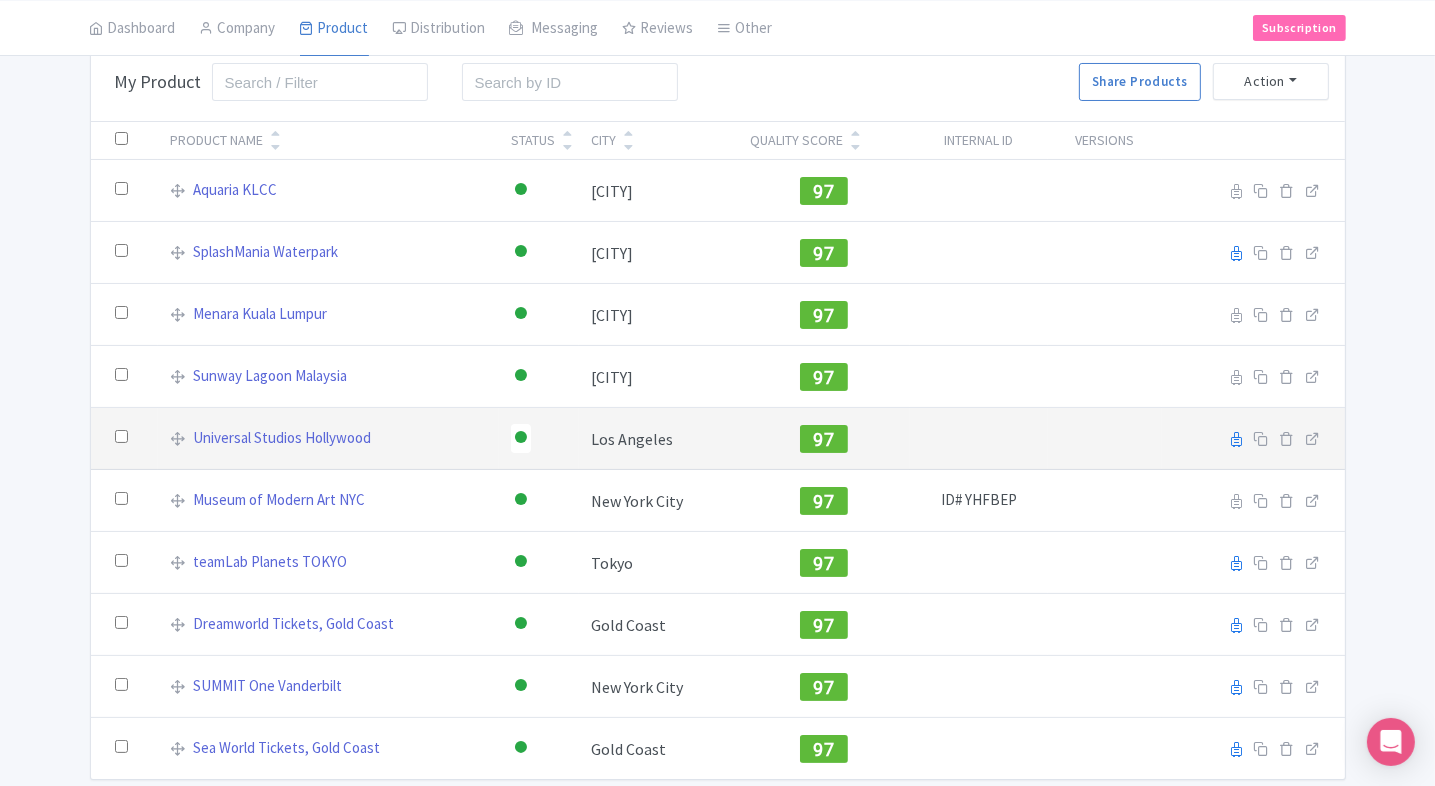 scroll, scrollTop: 92, scrollLeft: 0, axis: vertical 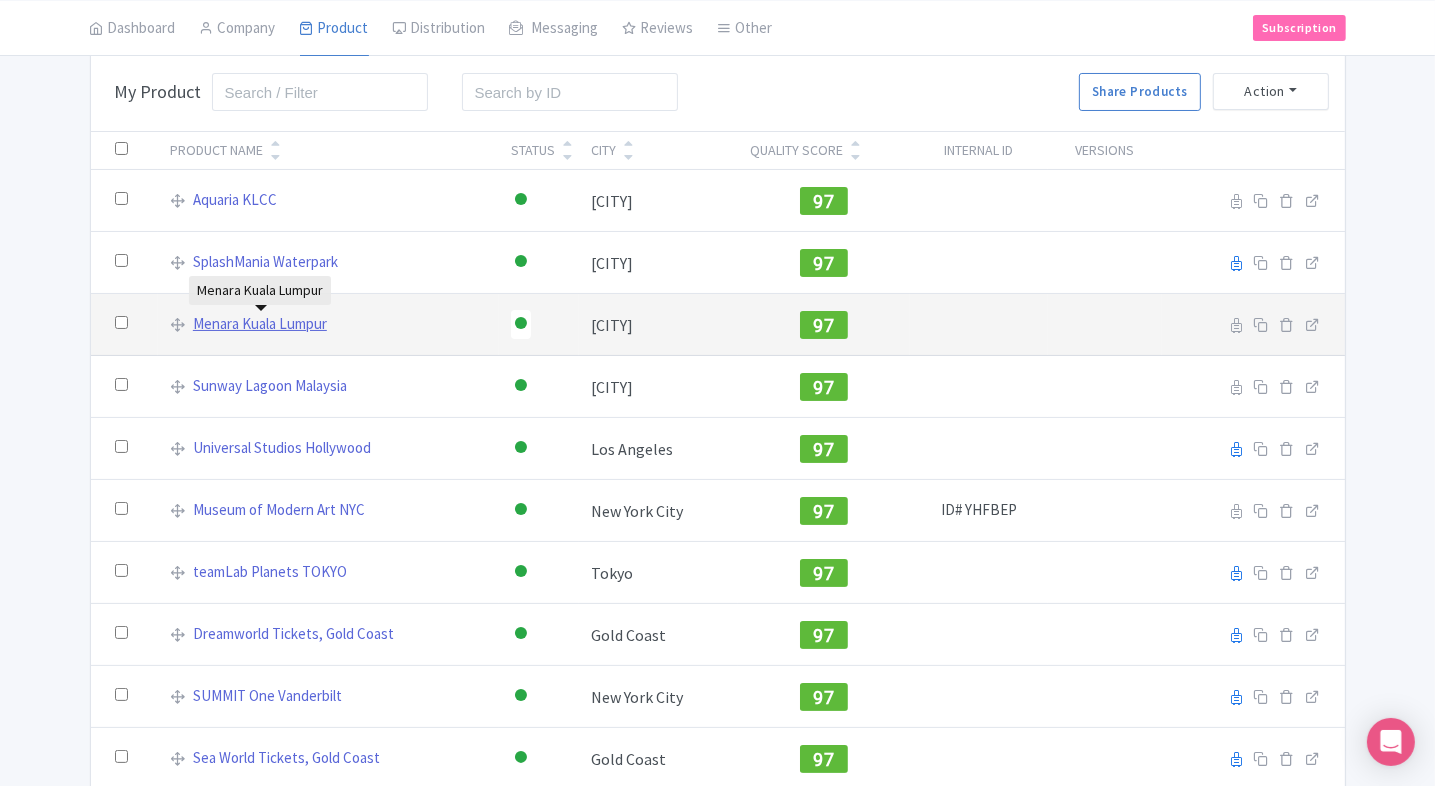 click on "Menara Kuala Lumpur" at bounding box center (260, 324) 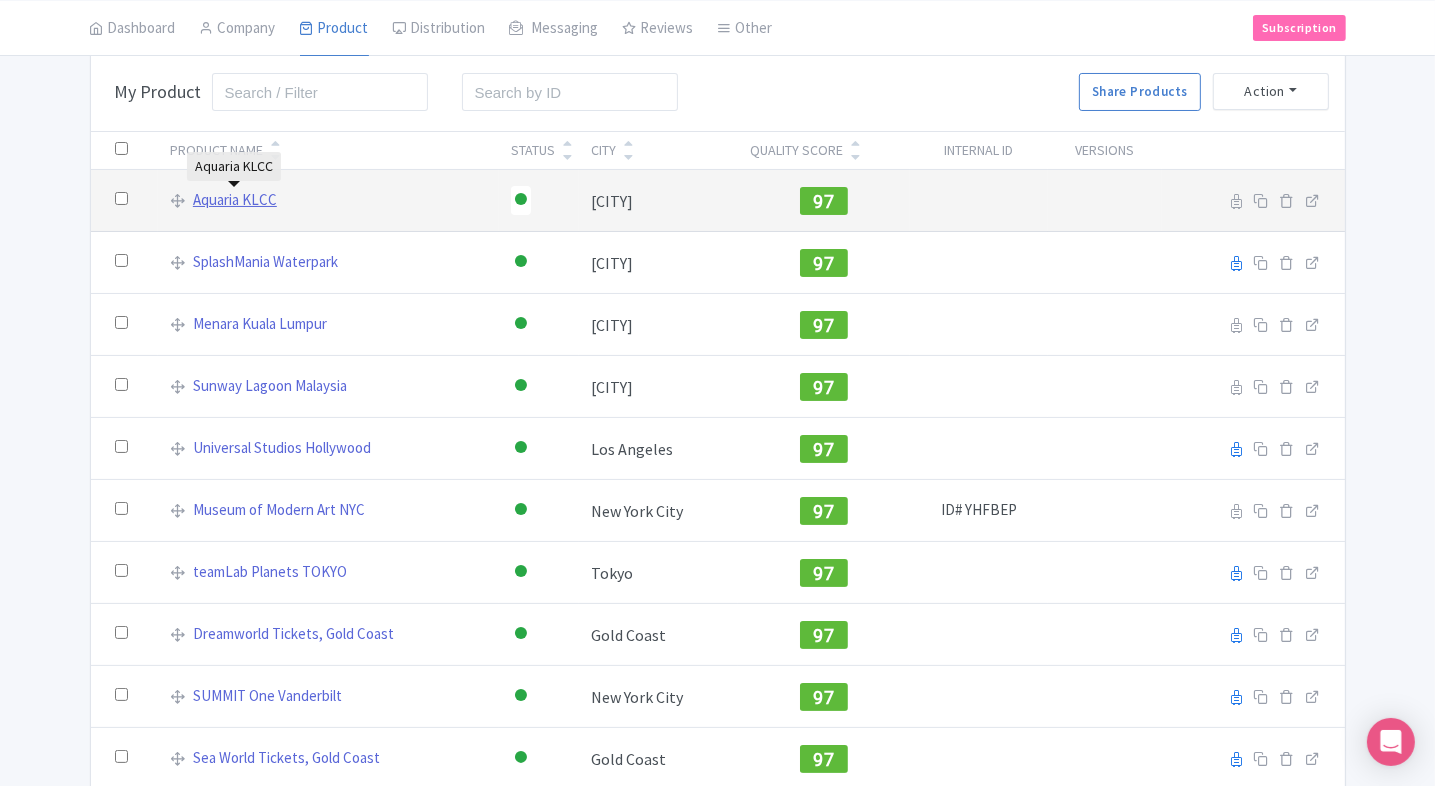 click on "Aquaria KLCC" at bounding box center [235, 200] 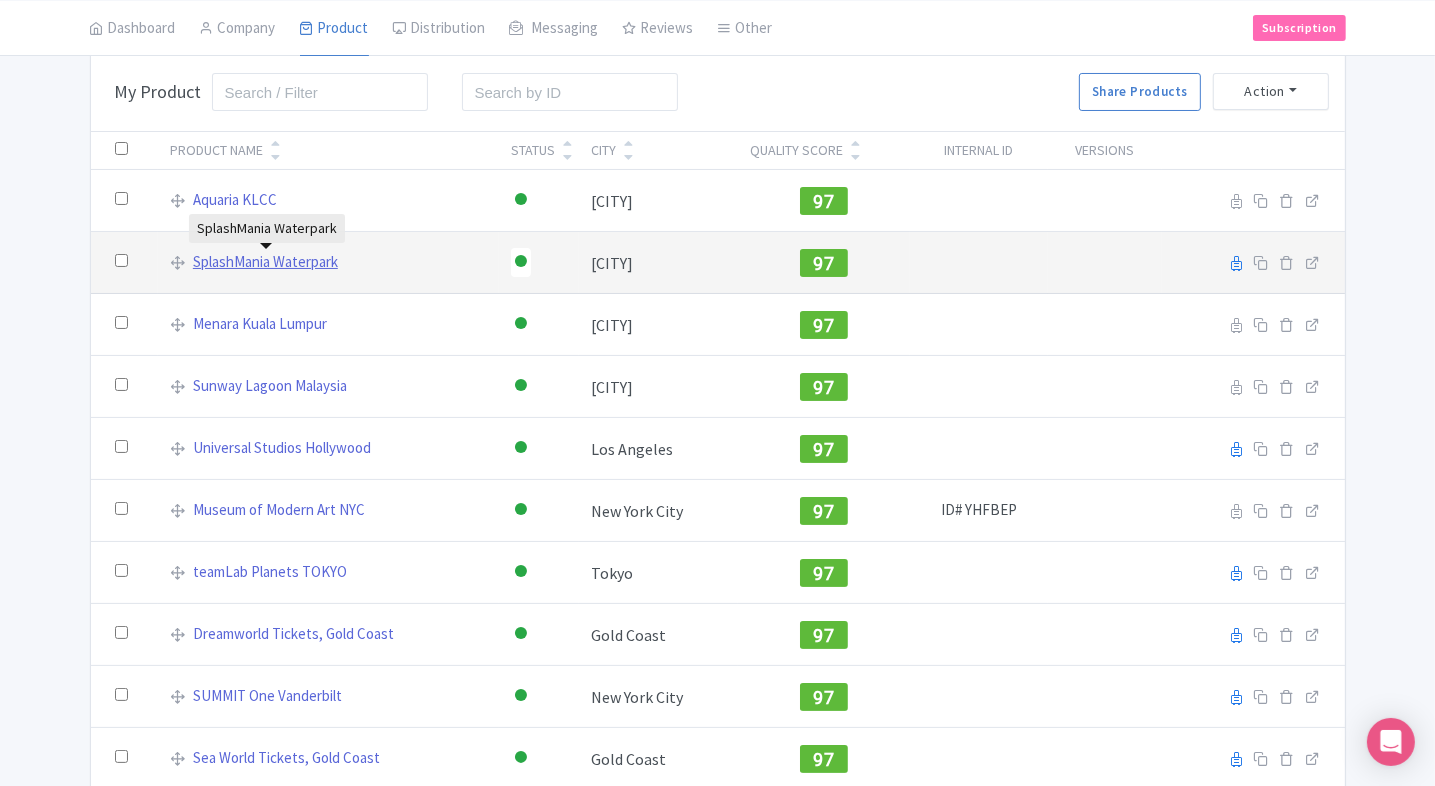 click on "SplashMania Waterpark" at bounding box center (265, 262) 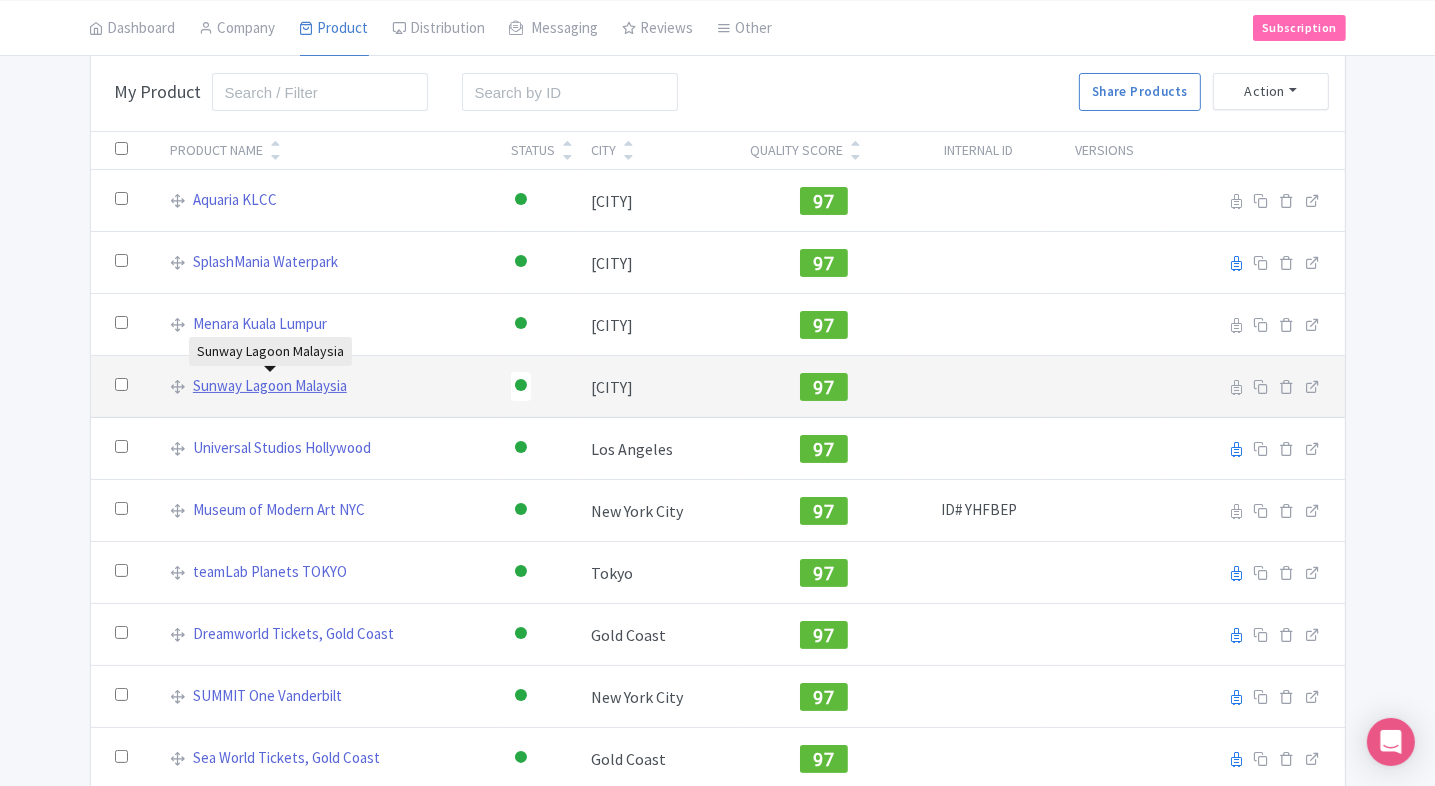 click on "Sunway Lagoon Malaysia" at bounding box center (270, 386) 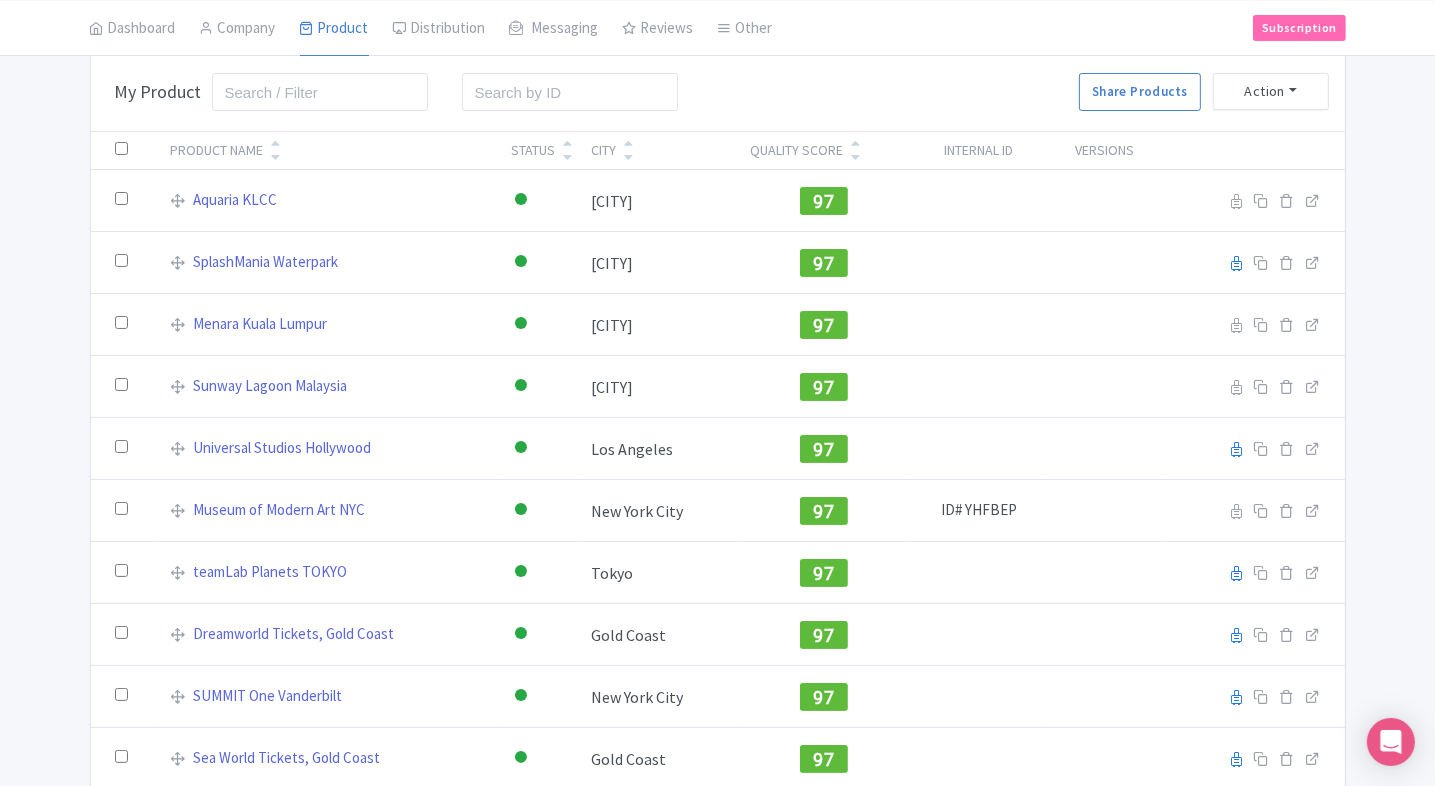 click on "Bulk Actions
Delete
Add to Collection
Share Products
Add to Collection
Collections   *
Add
Cancel
My Product
Search
Search
Share Products
Action
Create New Product  »
Start with blank product
Start with my Default template
Download Product List
Product Name
Status
City
Quality Score
Internal ID
Versions
Aquaria KLCC
Active
Inactive
Building
Archived
Kuala Lumpur
97
Reseller
Product name on reseller
Extranet
Listing
Edit listing
Stage
SplashMania Waterpark
Active
Inactive
Building
Archived
Kuala Selangor
97
Reseller
Product name on reseller" at bounding box center [717, 421] 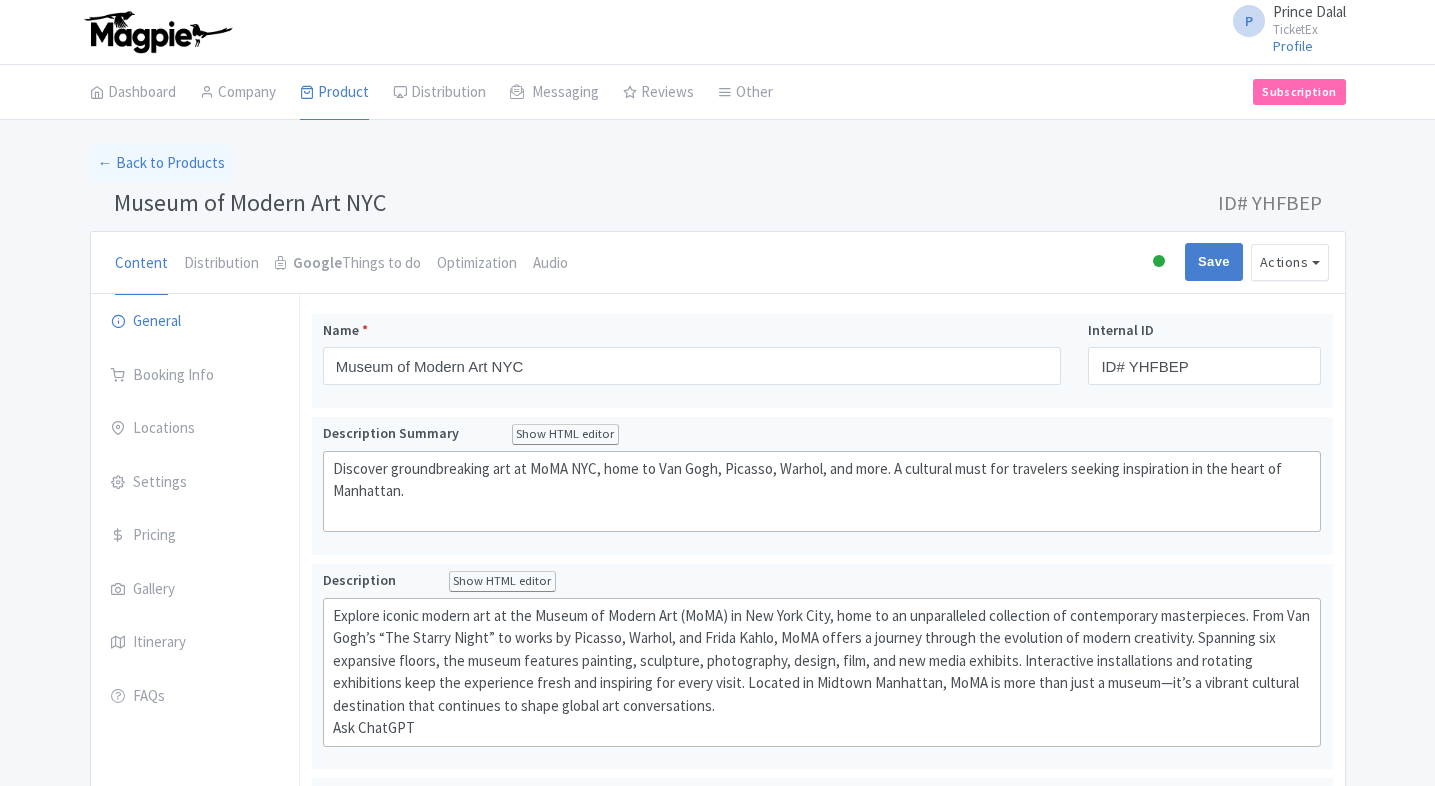 scroll, scrollTop: 0, scrollLeft: 0, axis: both 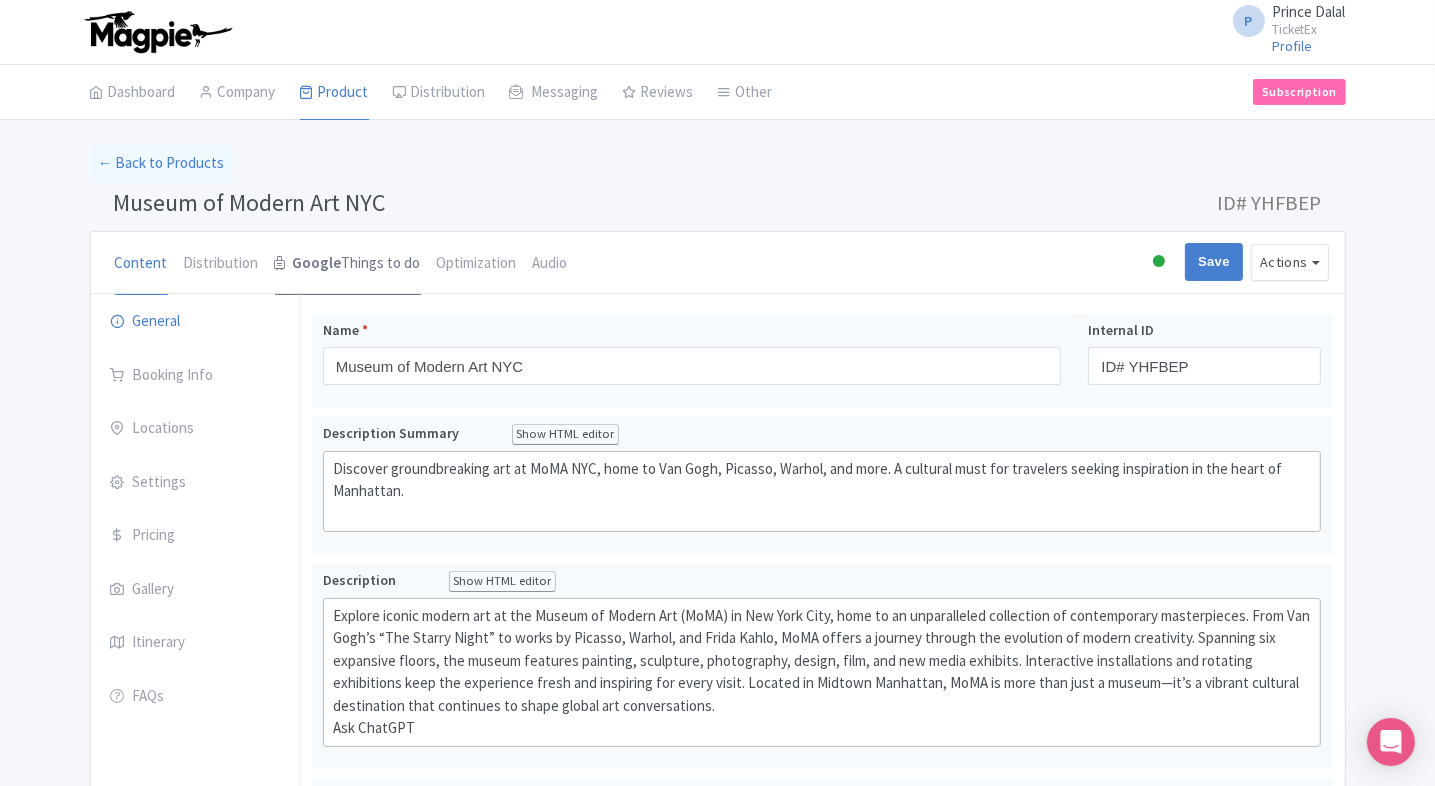 click on "Google" at bounding box center (317, 263) 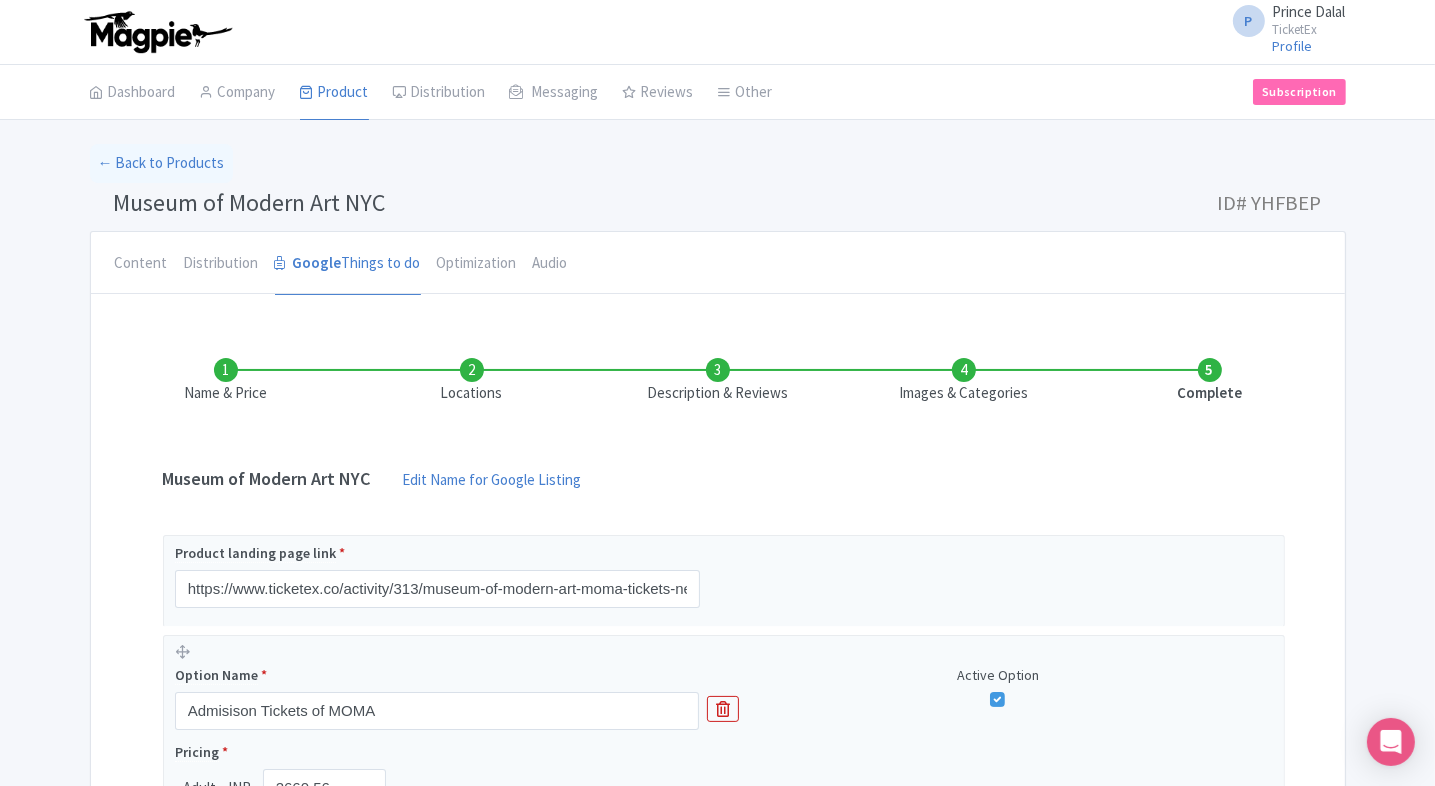 click on "Locations" at bounding box center (472, 381) 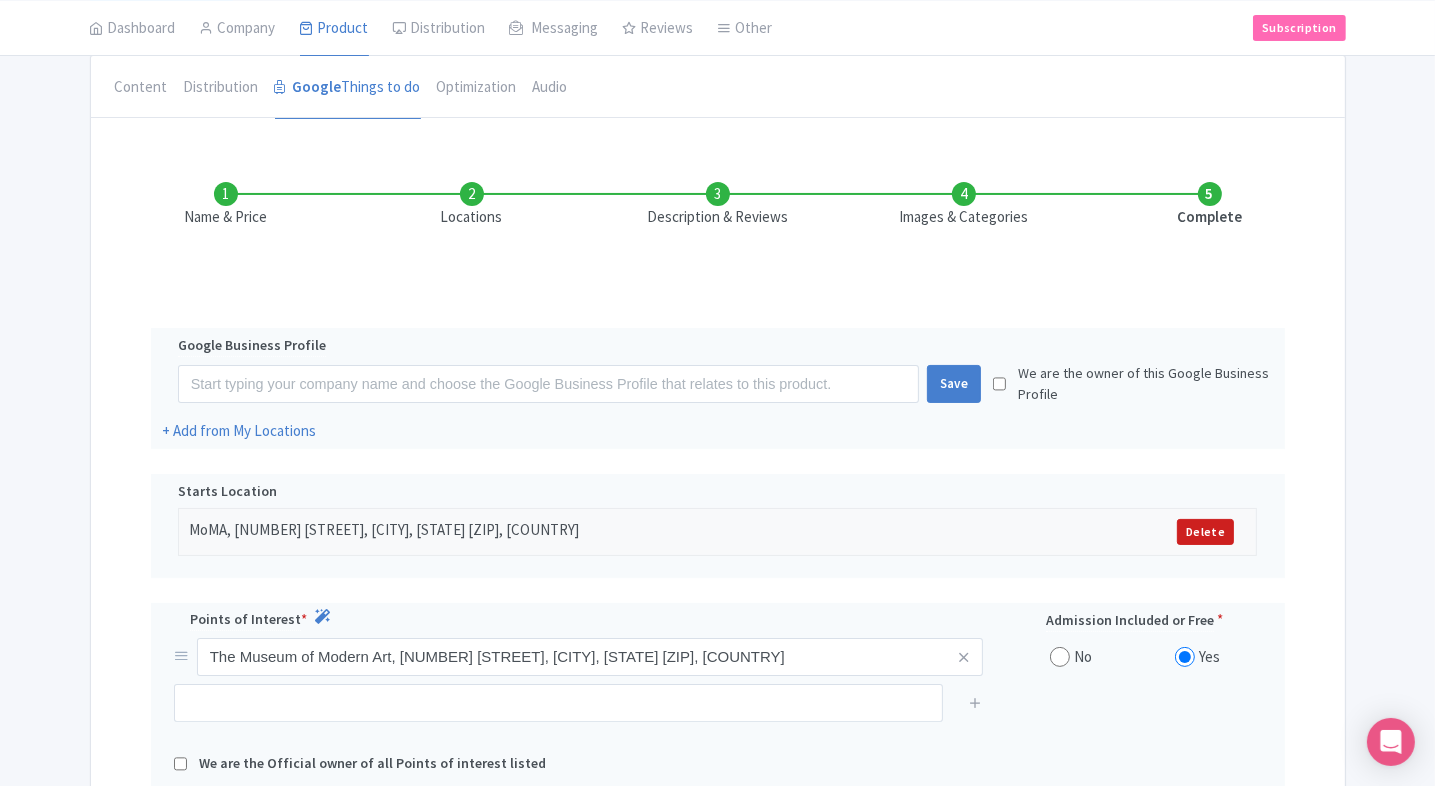 scroll, scrollTop: 178, scrollLeft: 0, axis: vertical 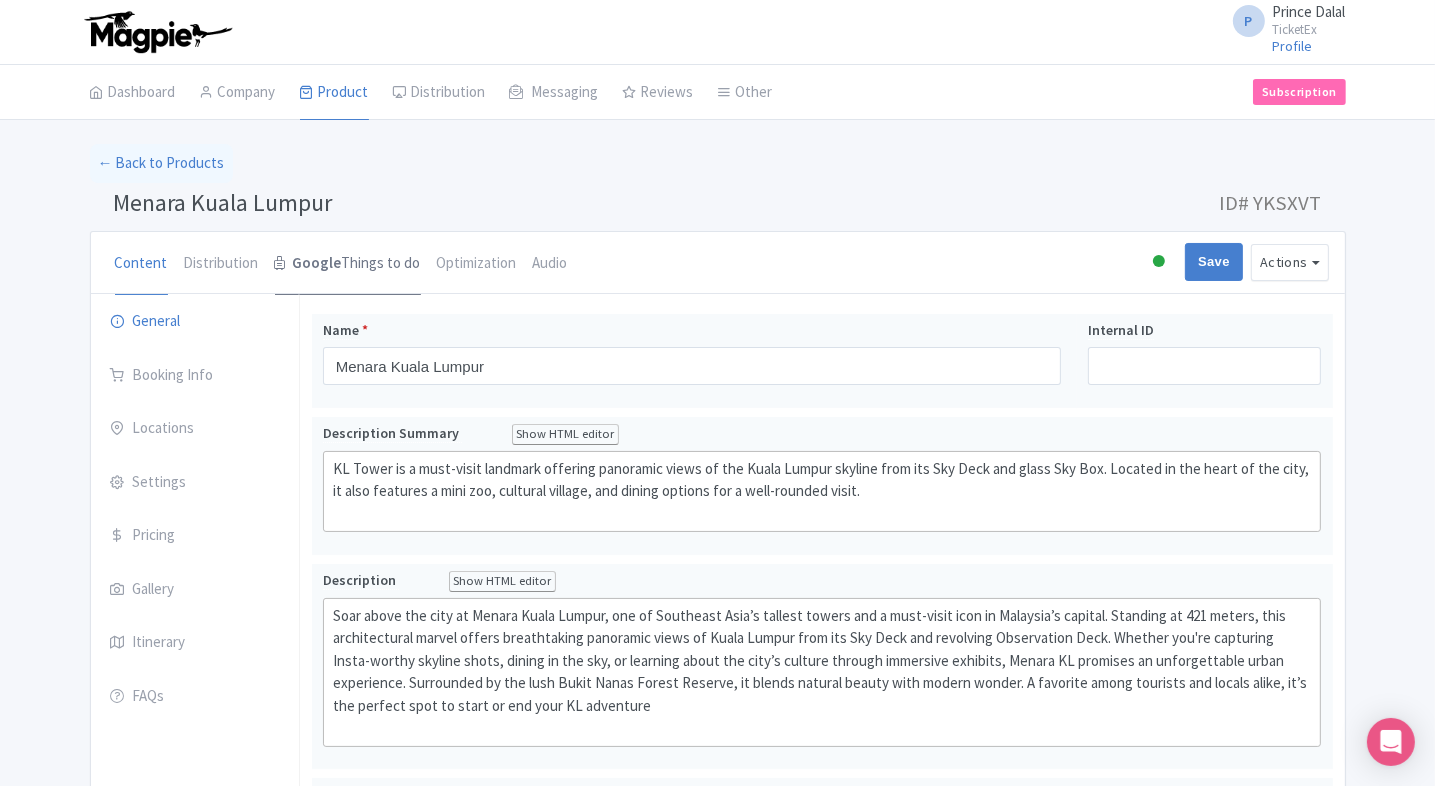click on "Google  Things to do" at bounding box center [348, 264] 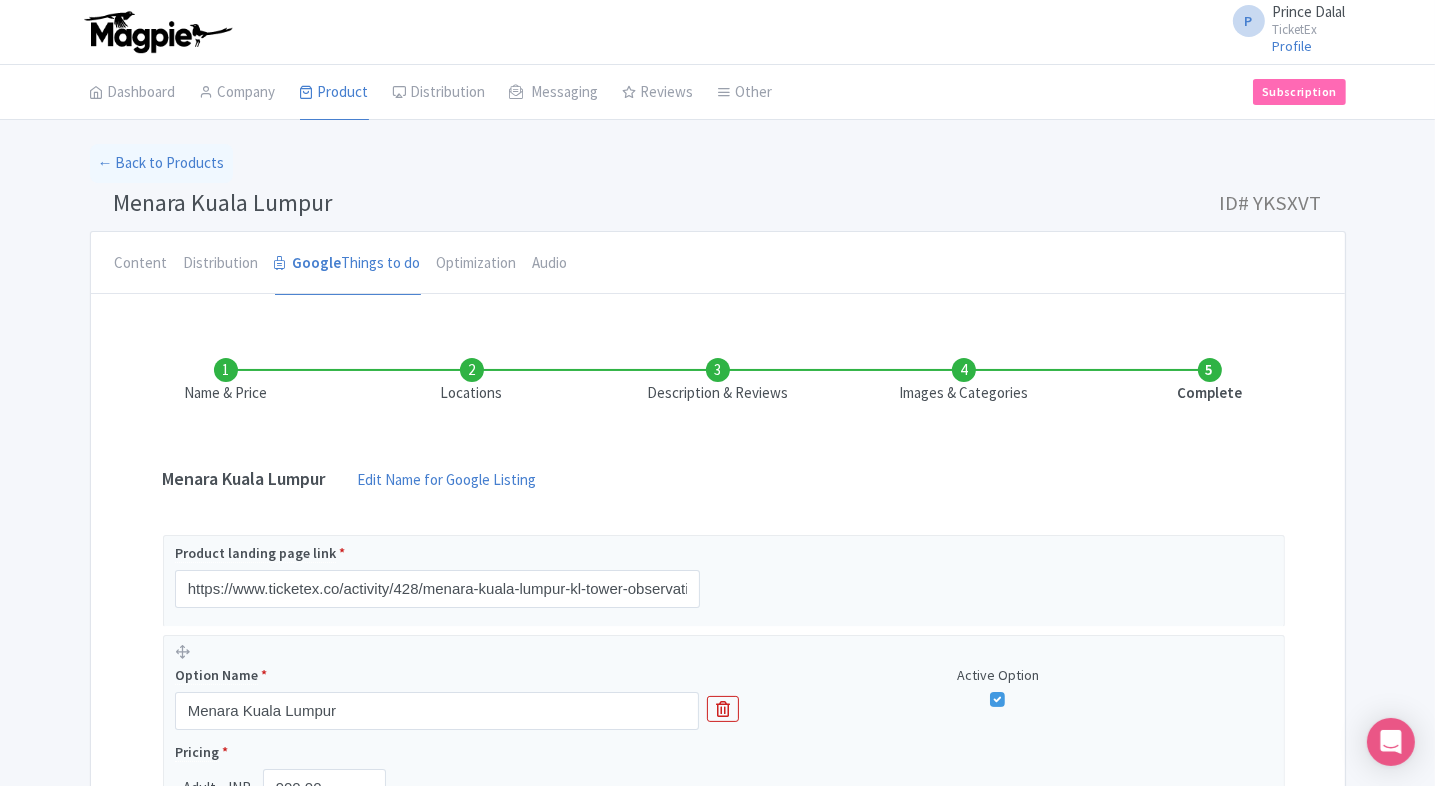 click on "Locations" at bounding box center (472, 381) 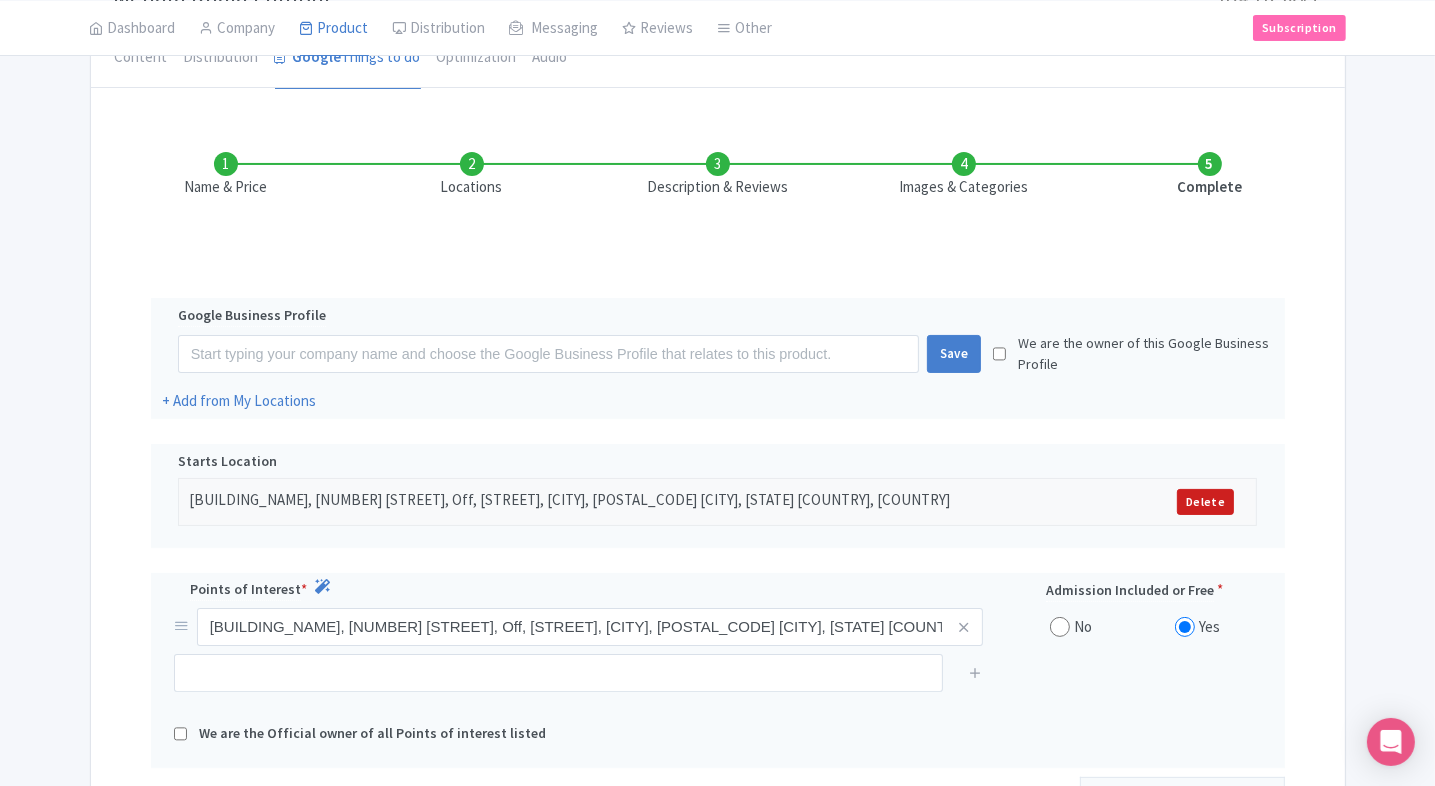 scroll, scrollTop: 264, scrollLeft: 0, axis: vertical 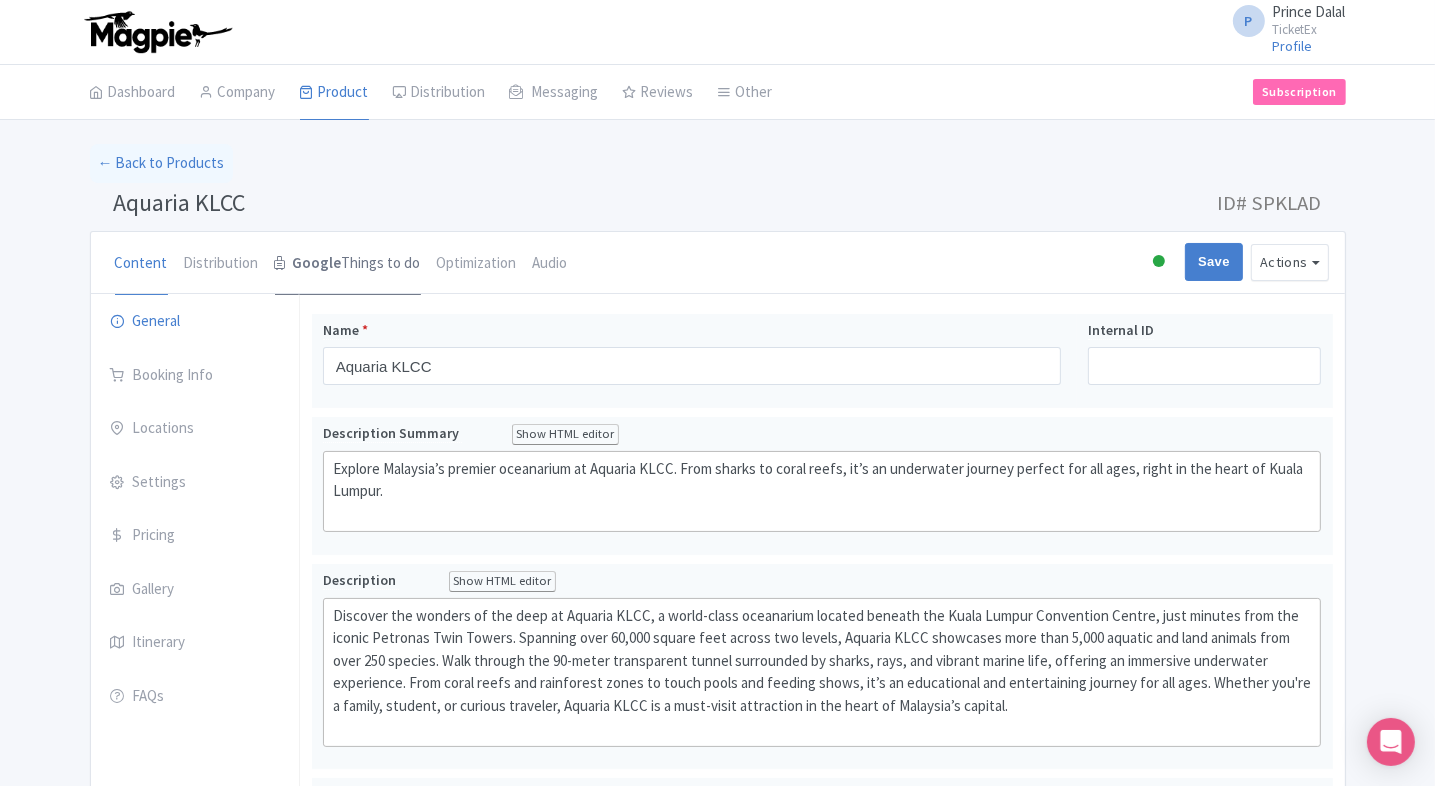 click on "Google" at bounding box center (317, 263) 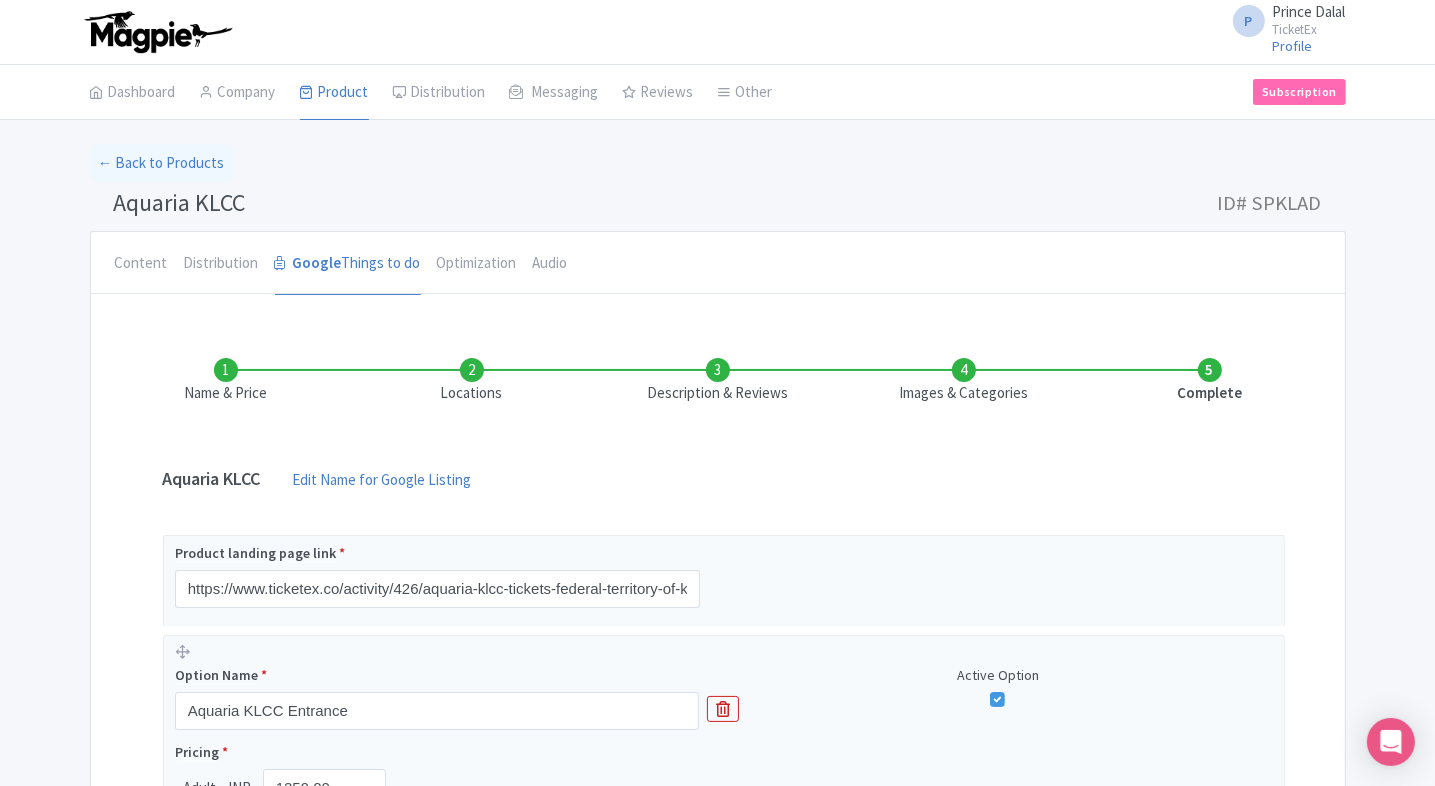 click on "Locations" at bounding box center (472, 381) 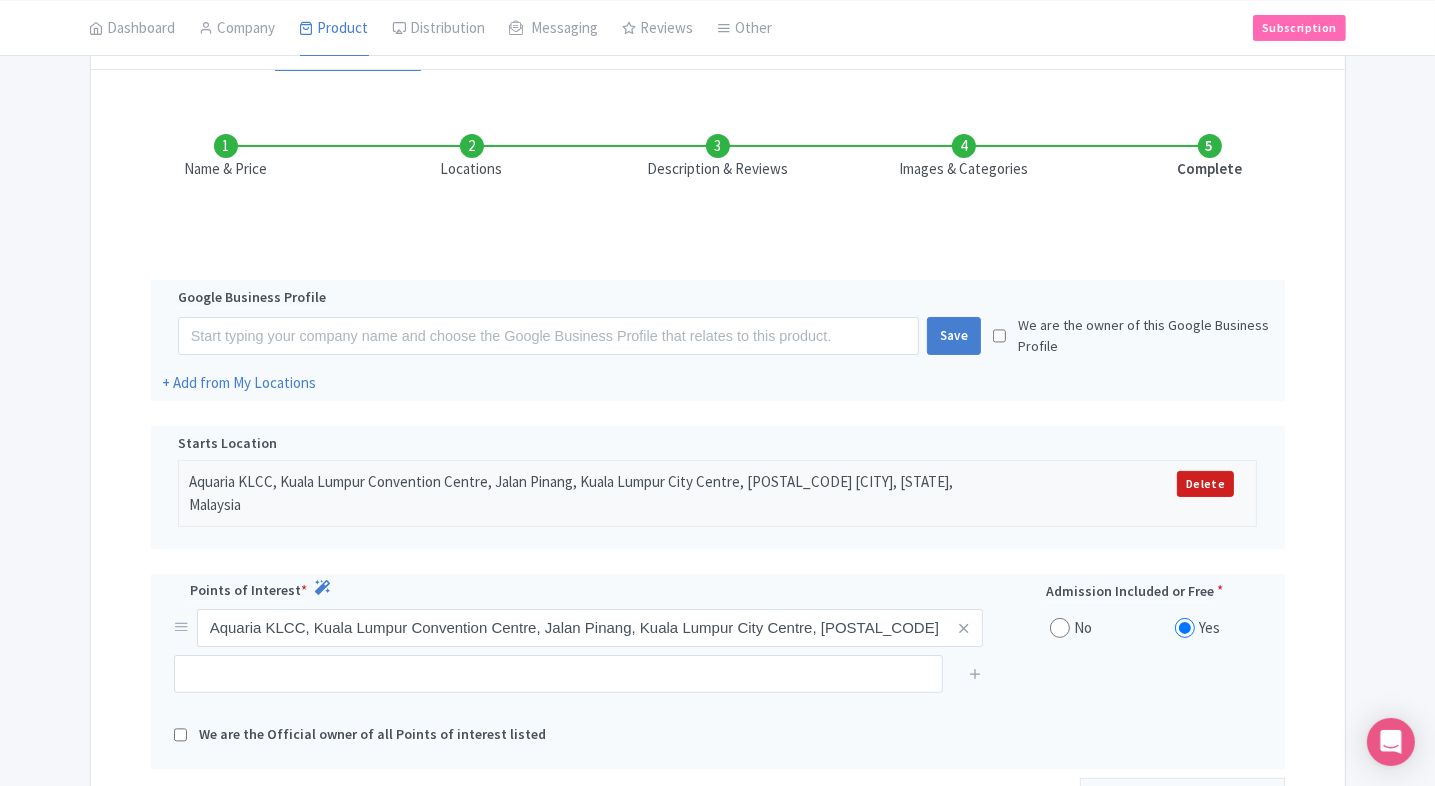 scroll, scrollTop: 226, scrollLeft: 0, axis: vertical 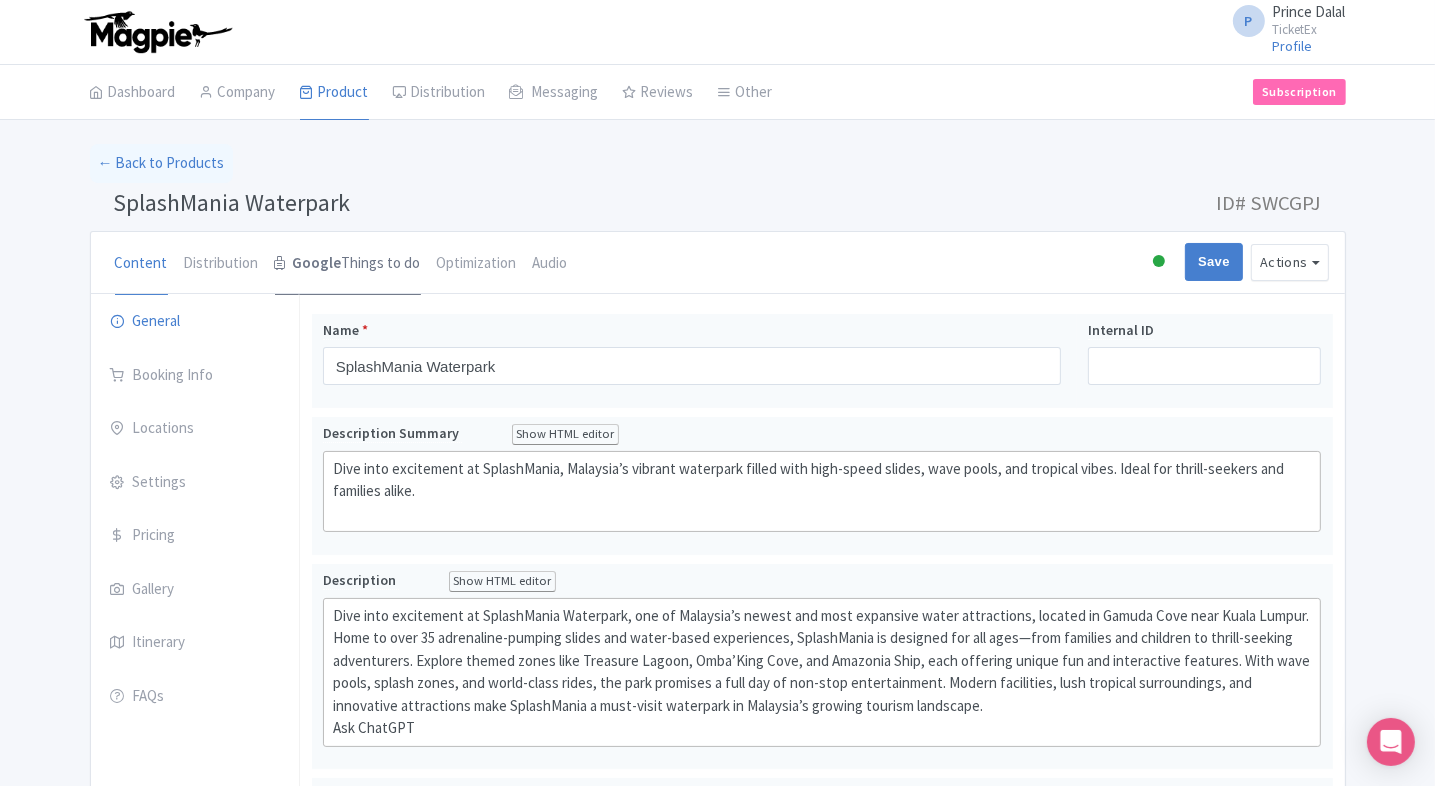 click on "Google" at bounding box center [317, 263] 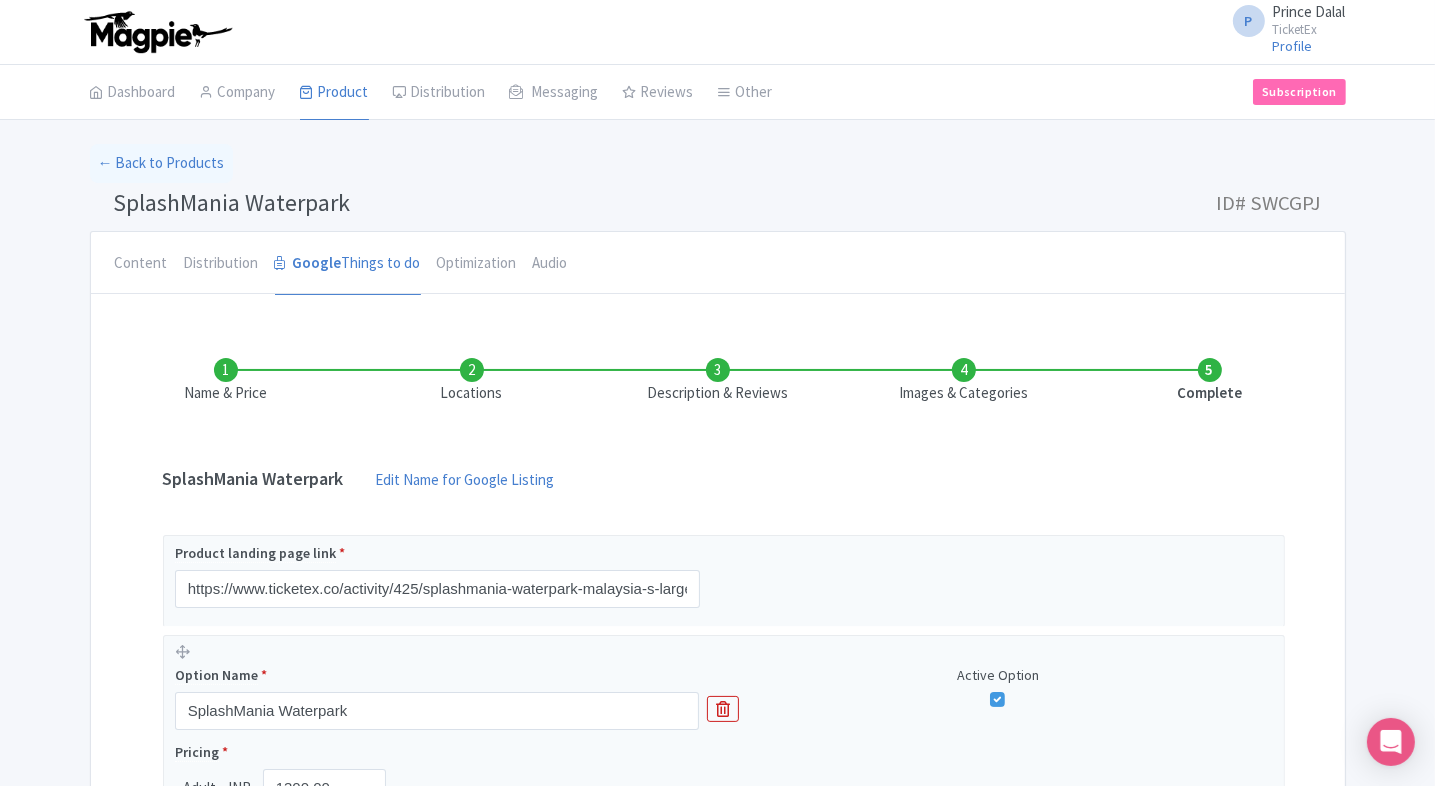 click on "Locations" at bounding box center (472, 381) 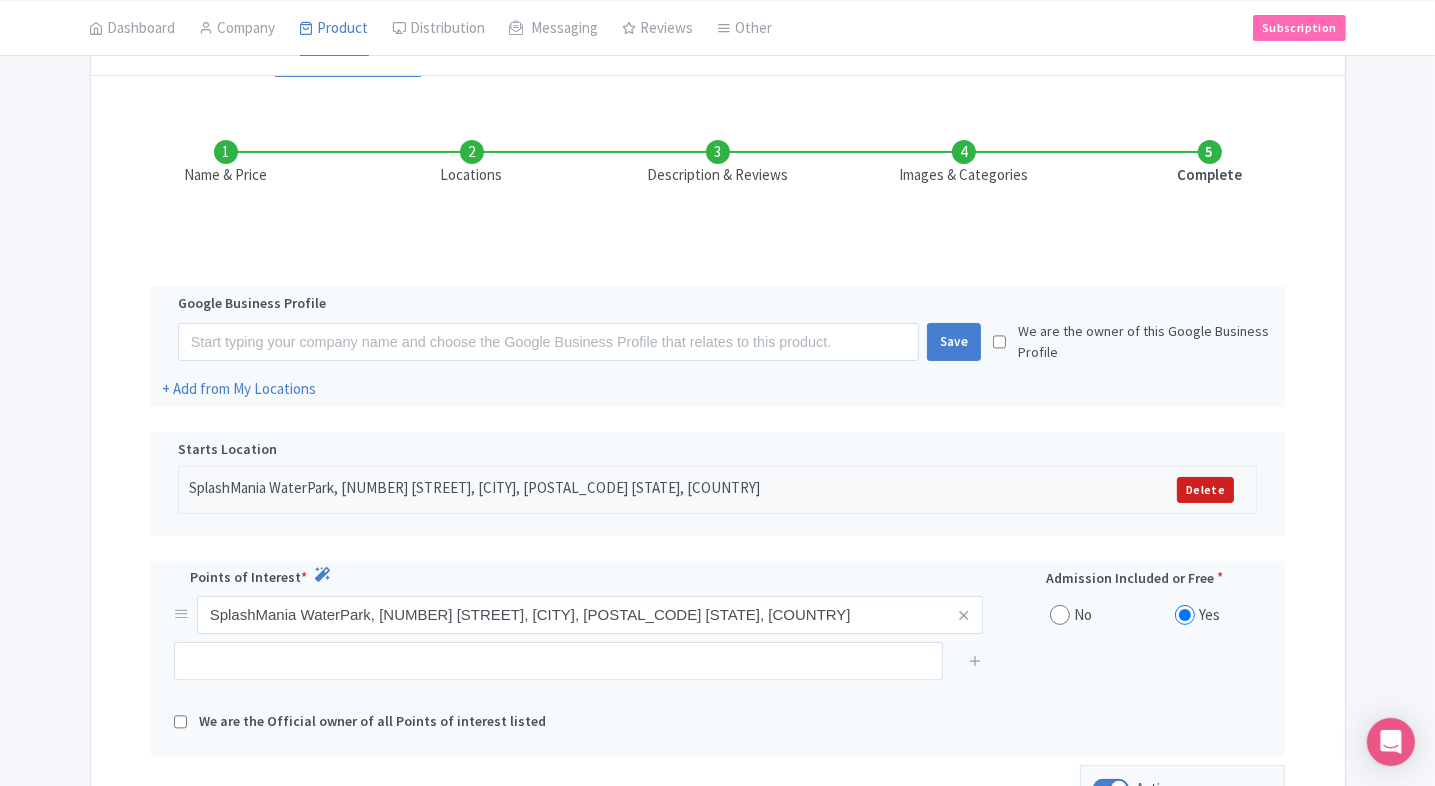 scroll, scrollTop: 223, scrollLeft: 0, axis: vertical 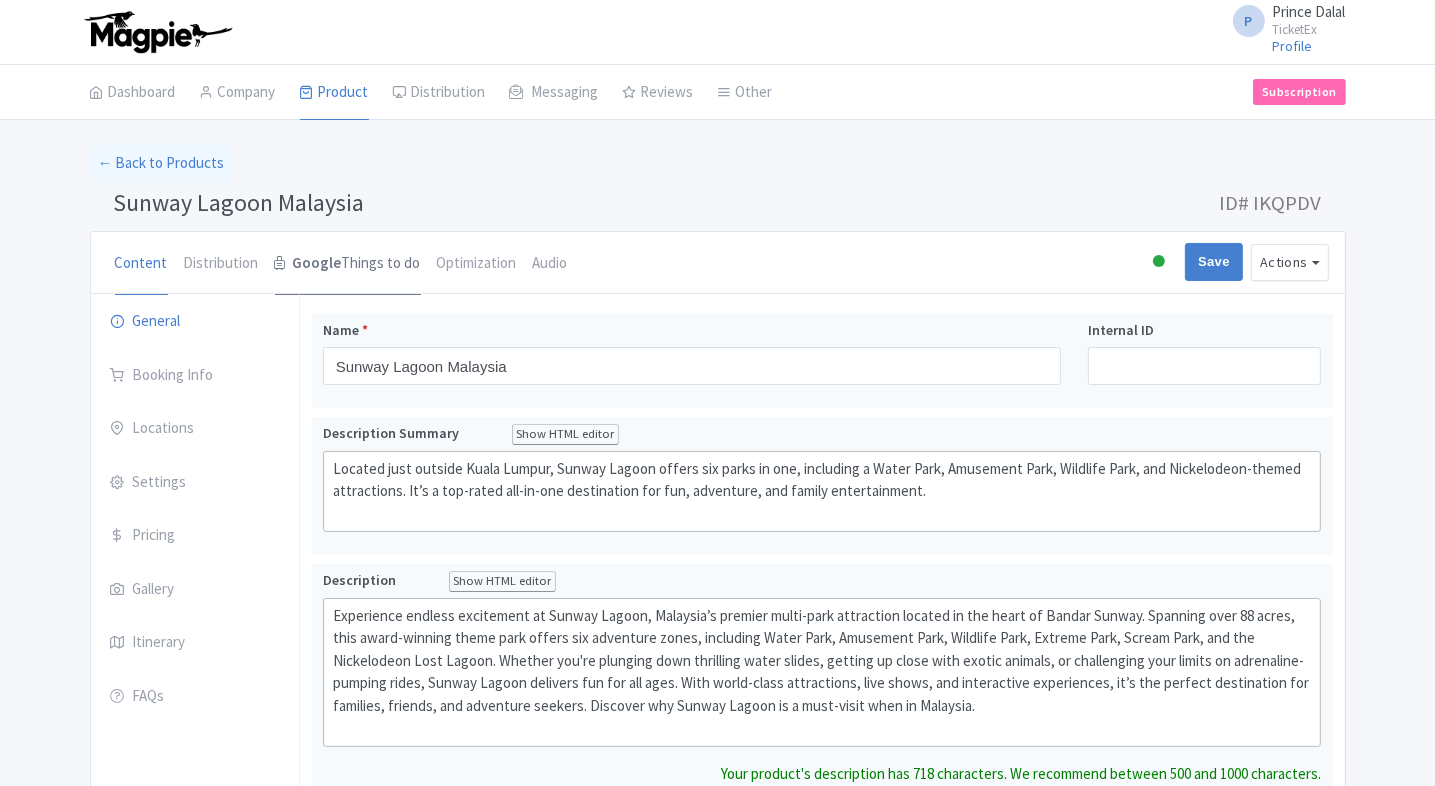 drag, startPoint x: 0, startPoint y: 0, endPoint x: 360, endPoint y: 254, distance: 440.58597 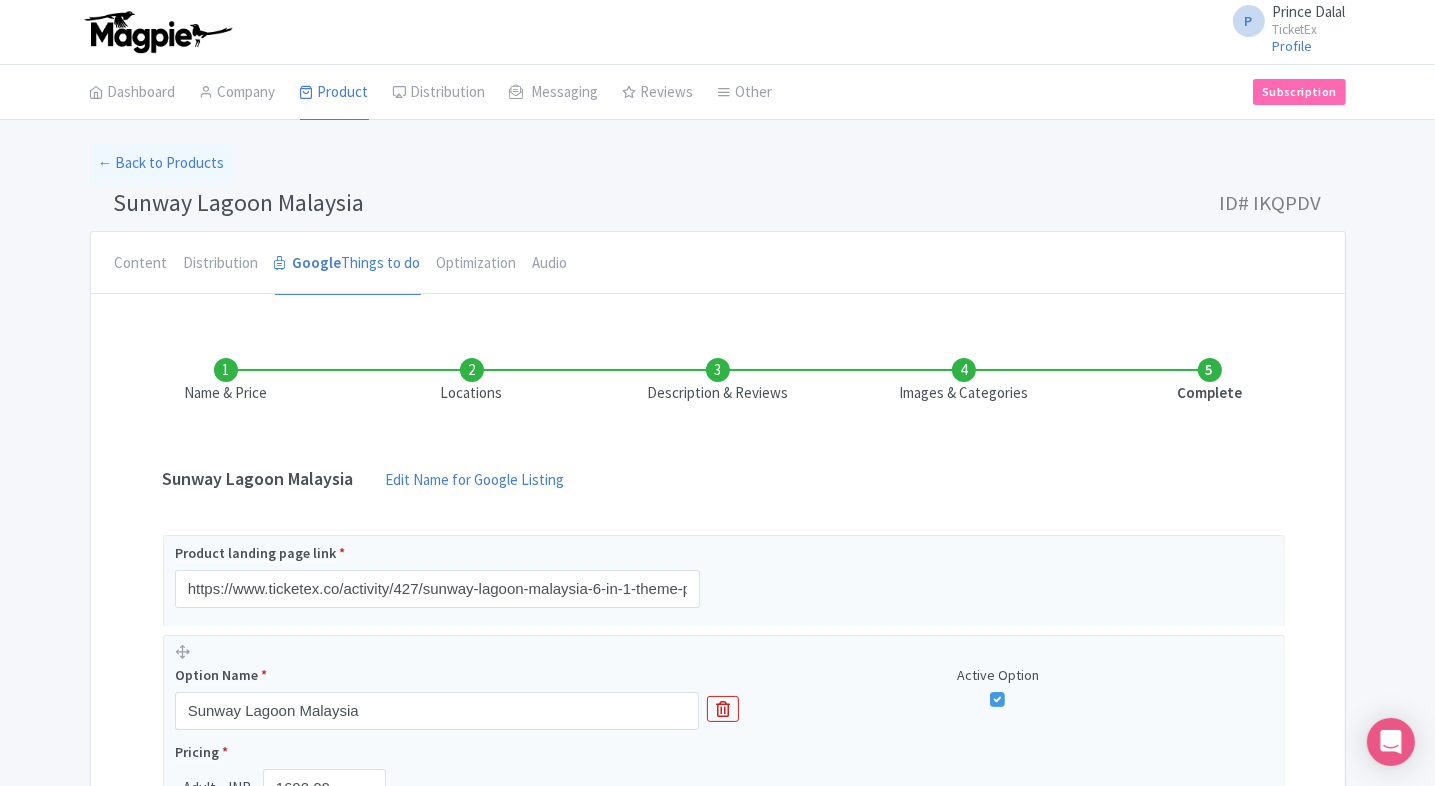 click on "Locations" at bounding box center [472, 381] 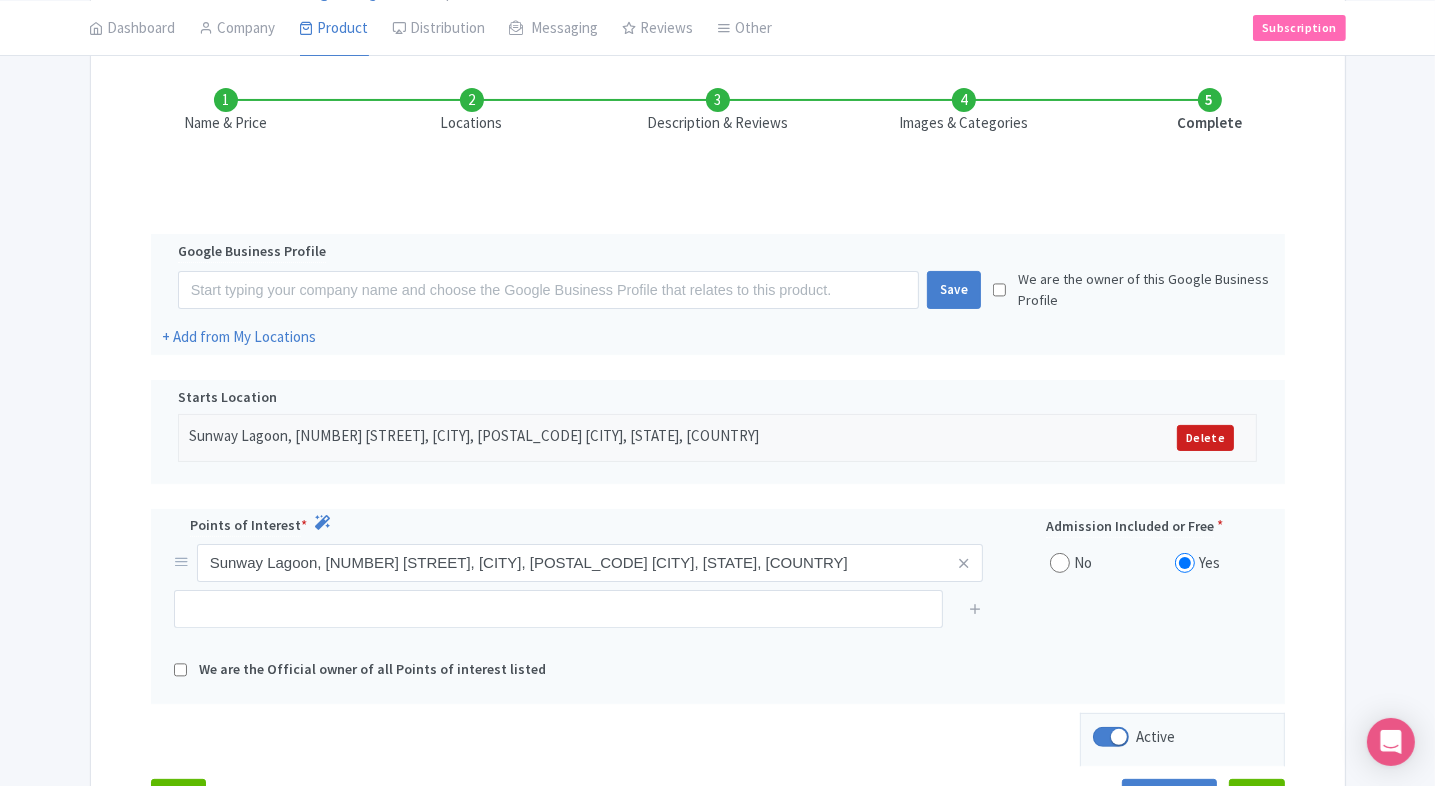 scroll, scrollTop: 283, scrollLeft: 0, axis: vertical 